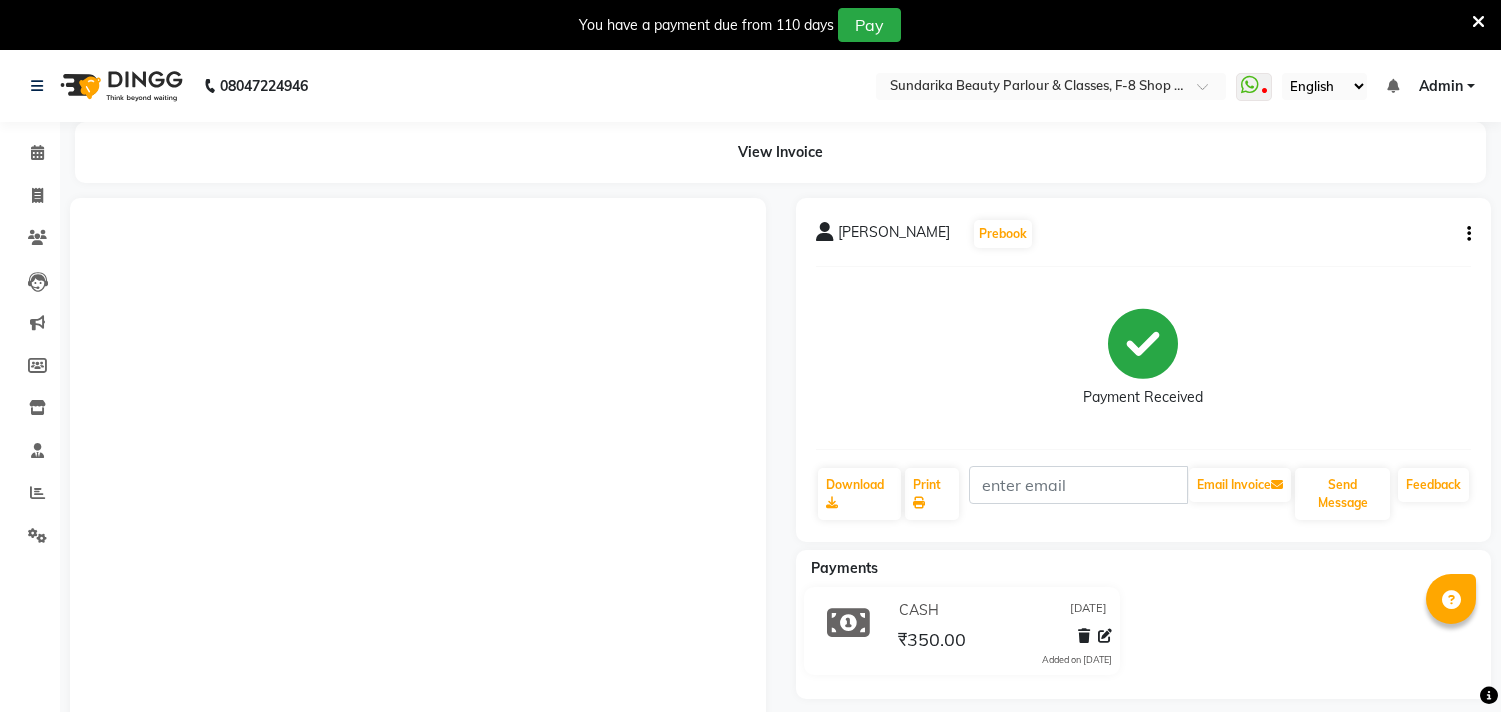 scroll, scrollTop: 0, scrollLeft: 0, axis: both 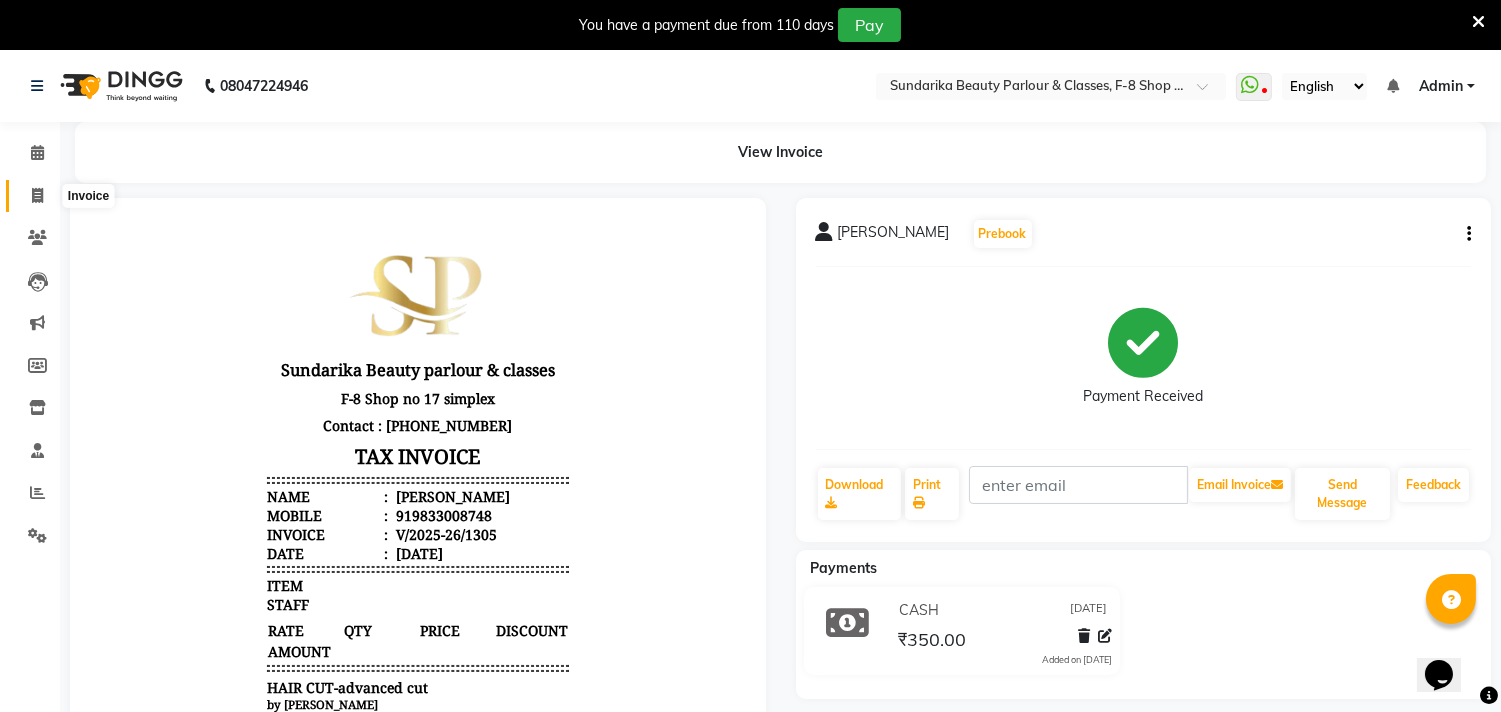 click 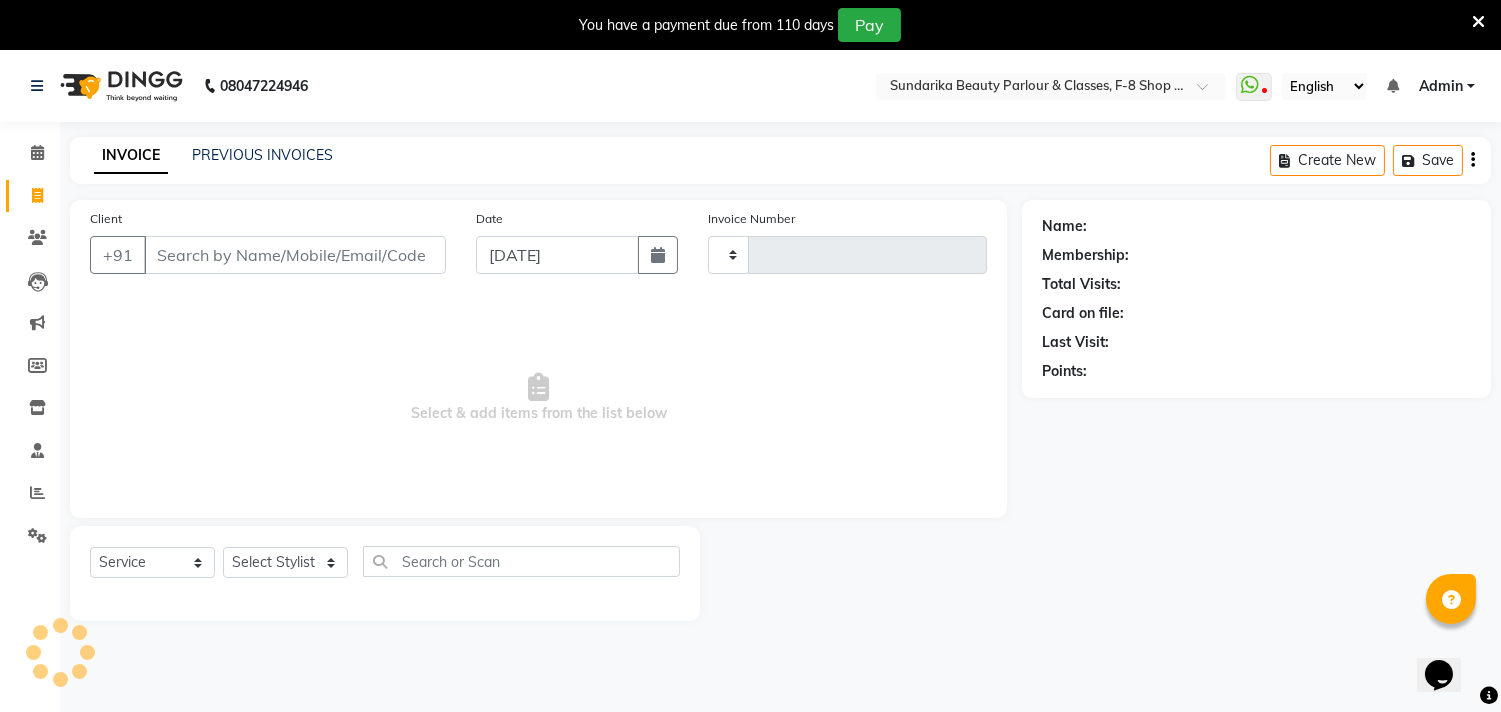 type on "1306" 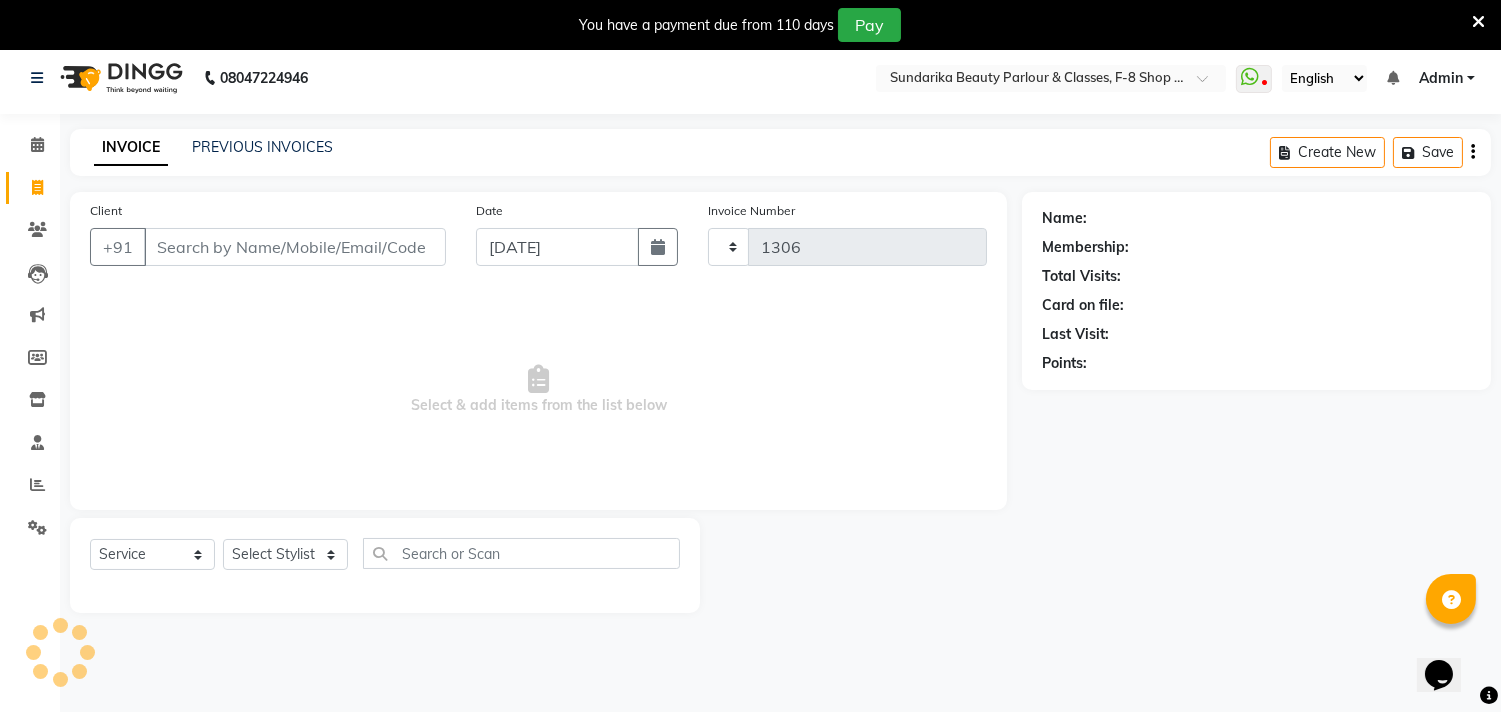 select on "5341" 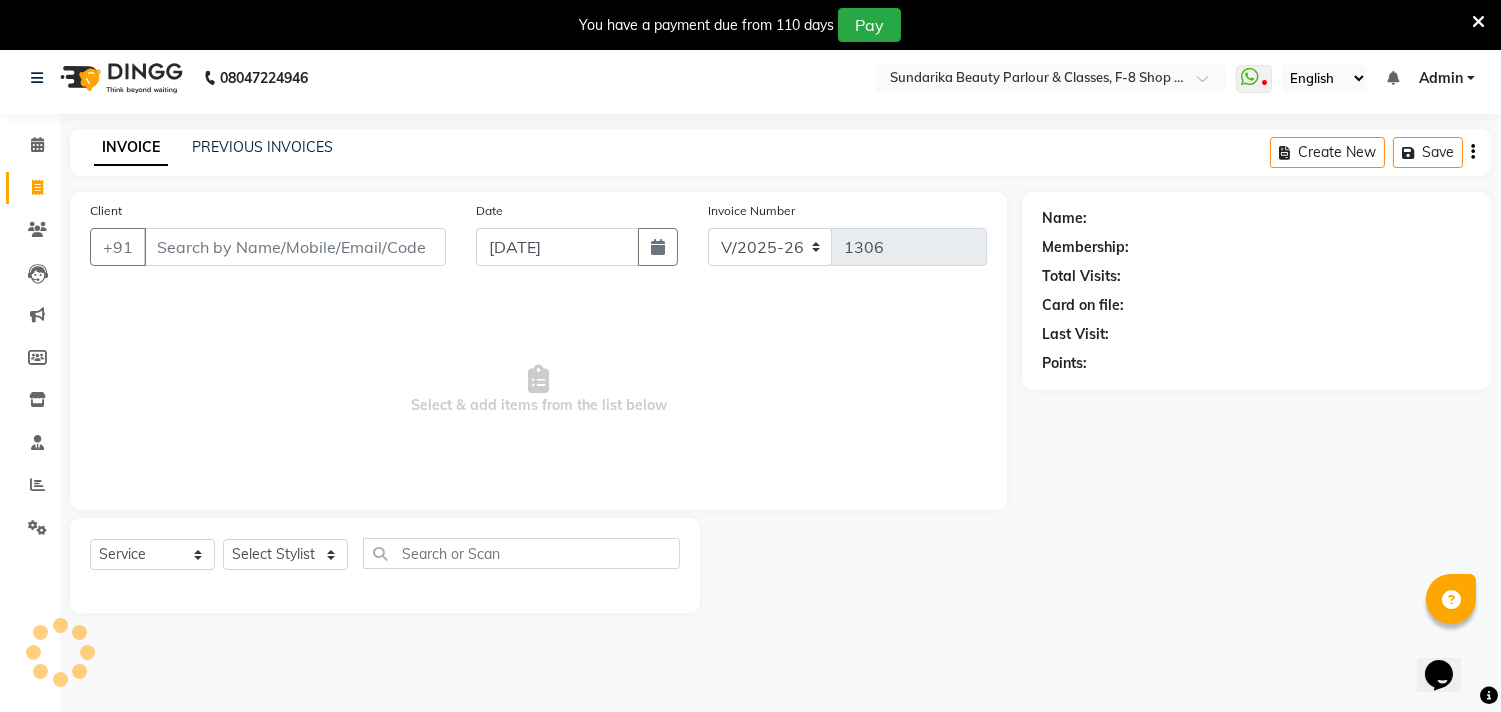 scroll, scrollTop: 50, scrollLeft: 0, axis: vertical 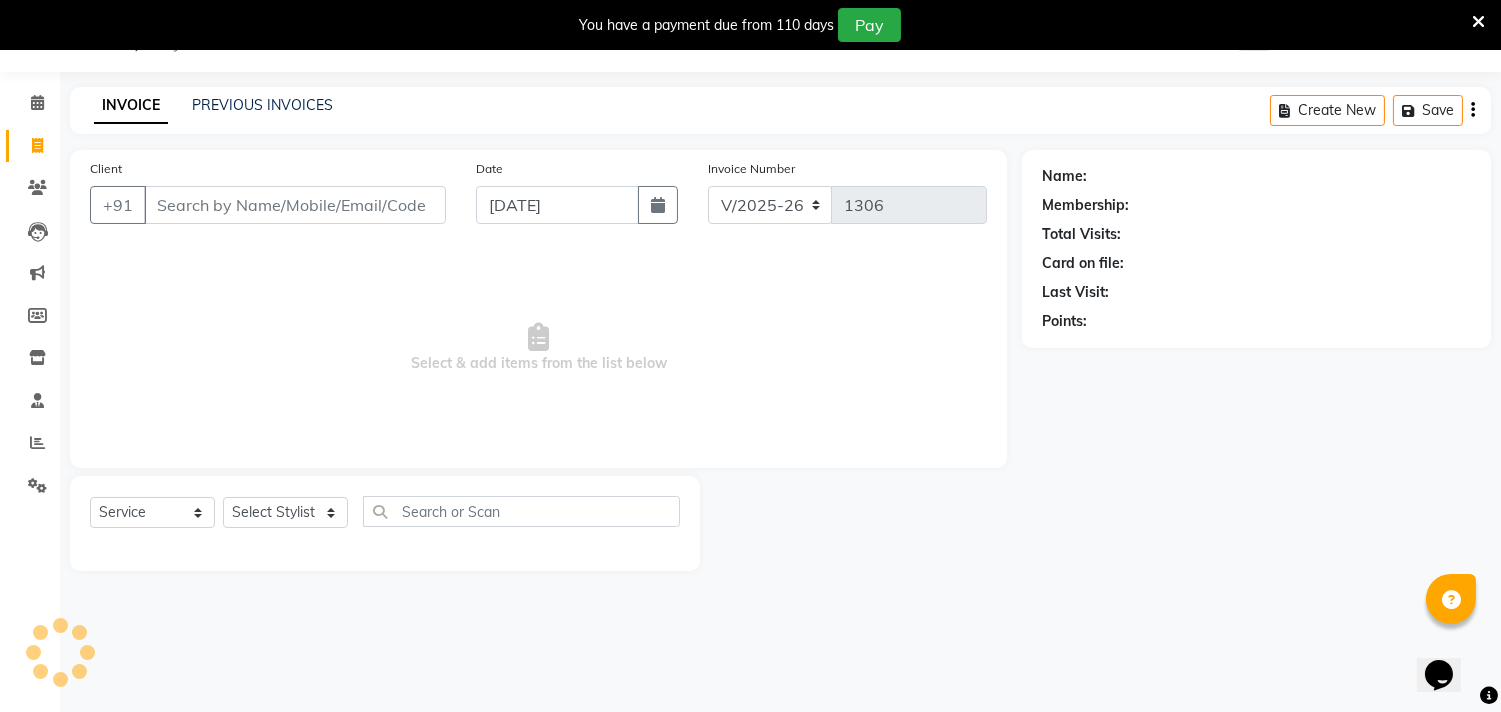 click on "Client" at bounding box center [295, 205] 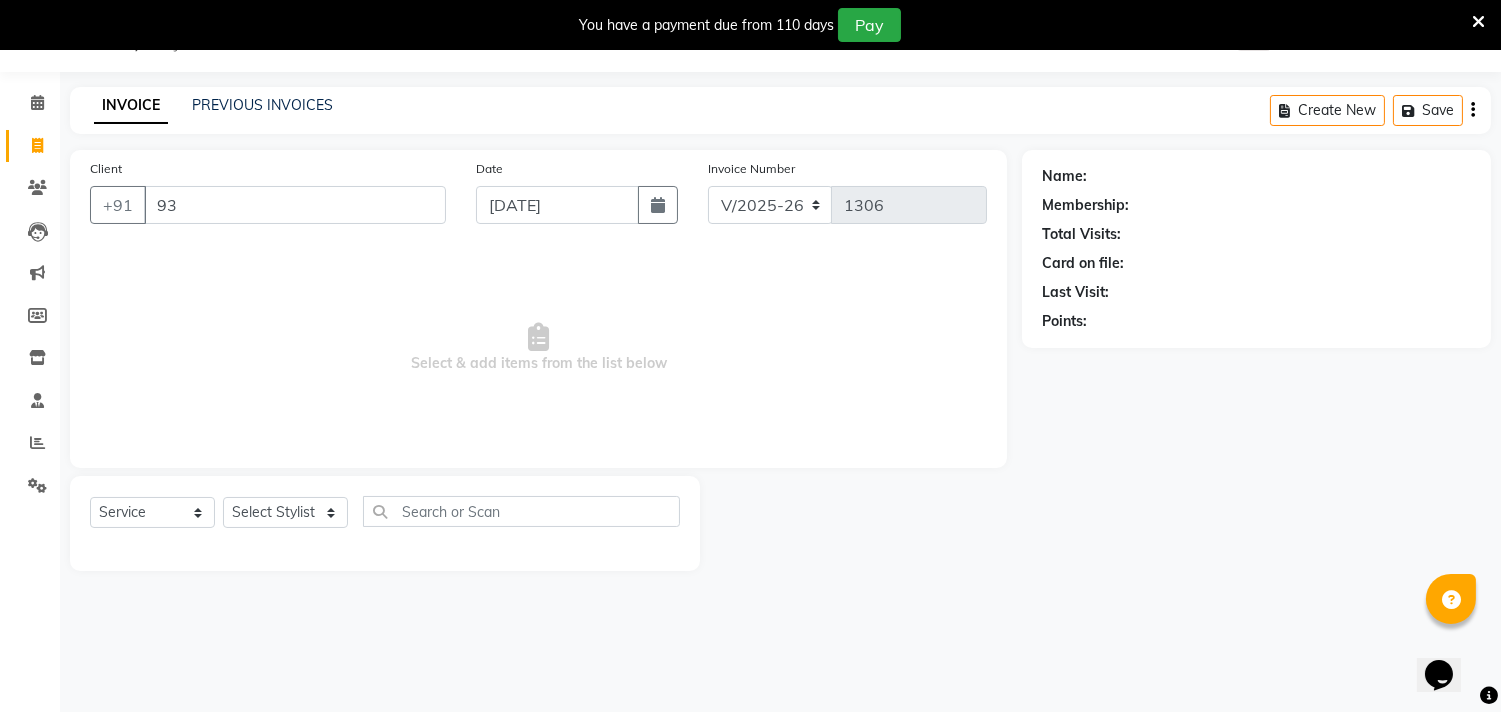 type on "9" 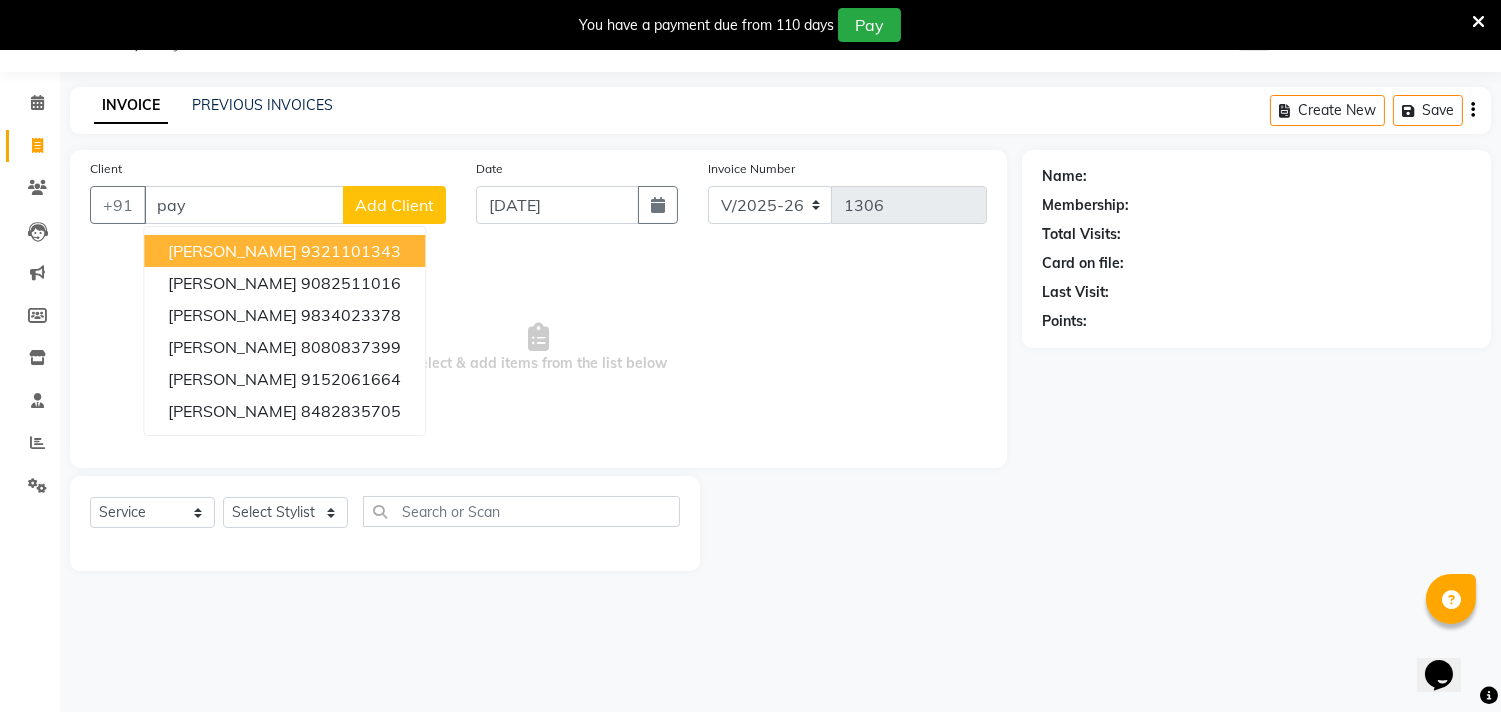 click on "[PERSON_NAME]" at bounding box center (232, 251) 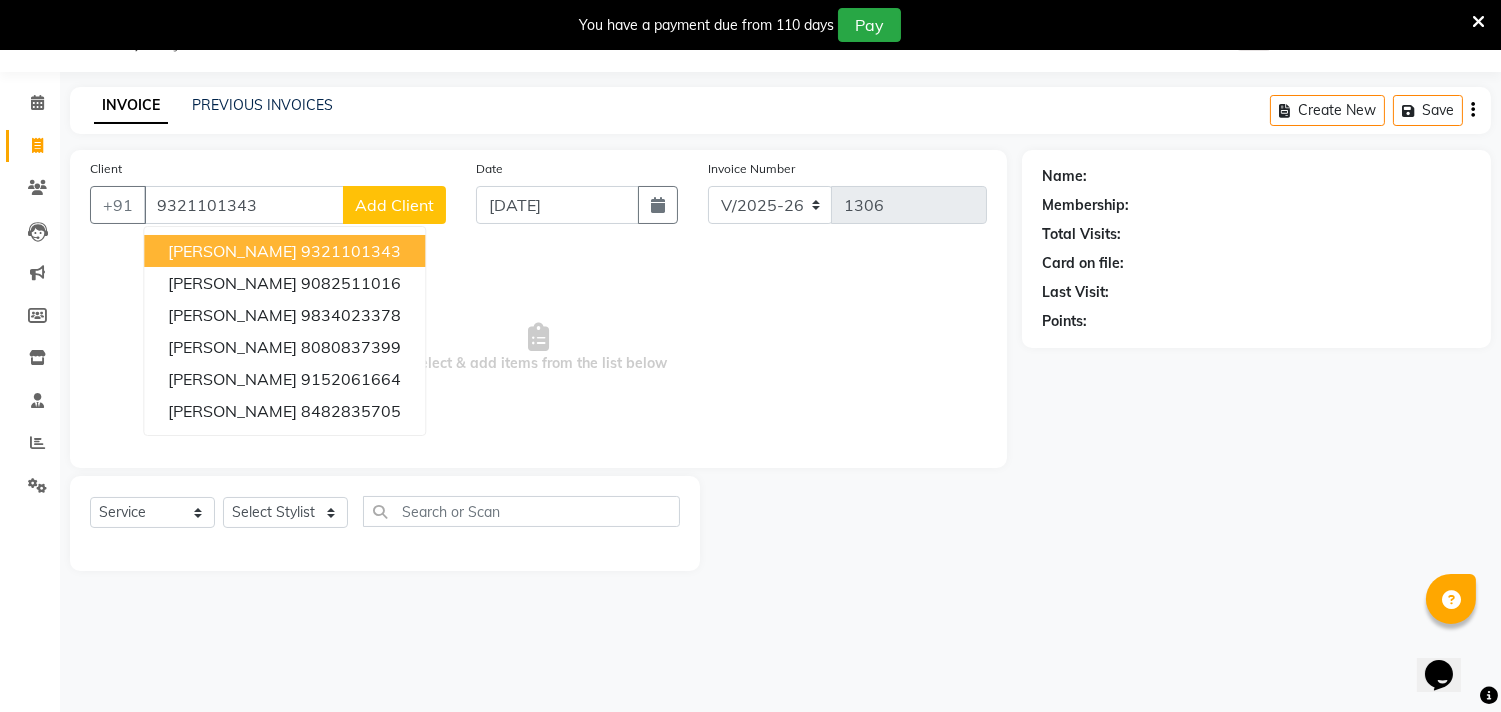 type on "9321101343" 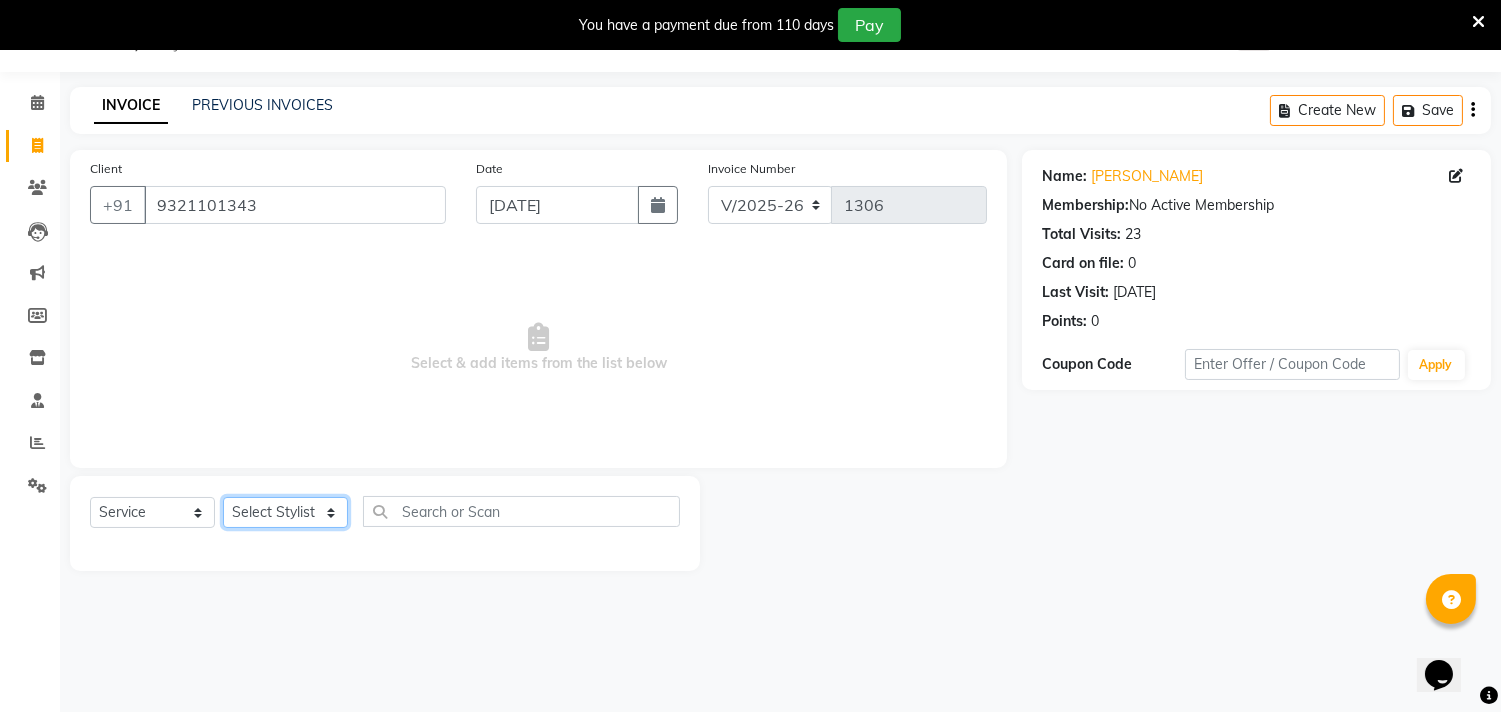 click on "Select Stylist Gita mala [PERSON_NAME] Mam" 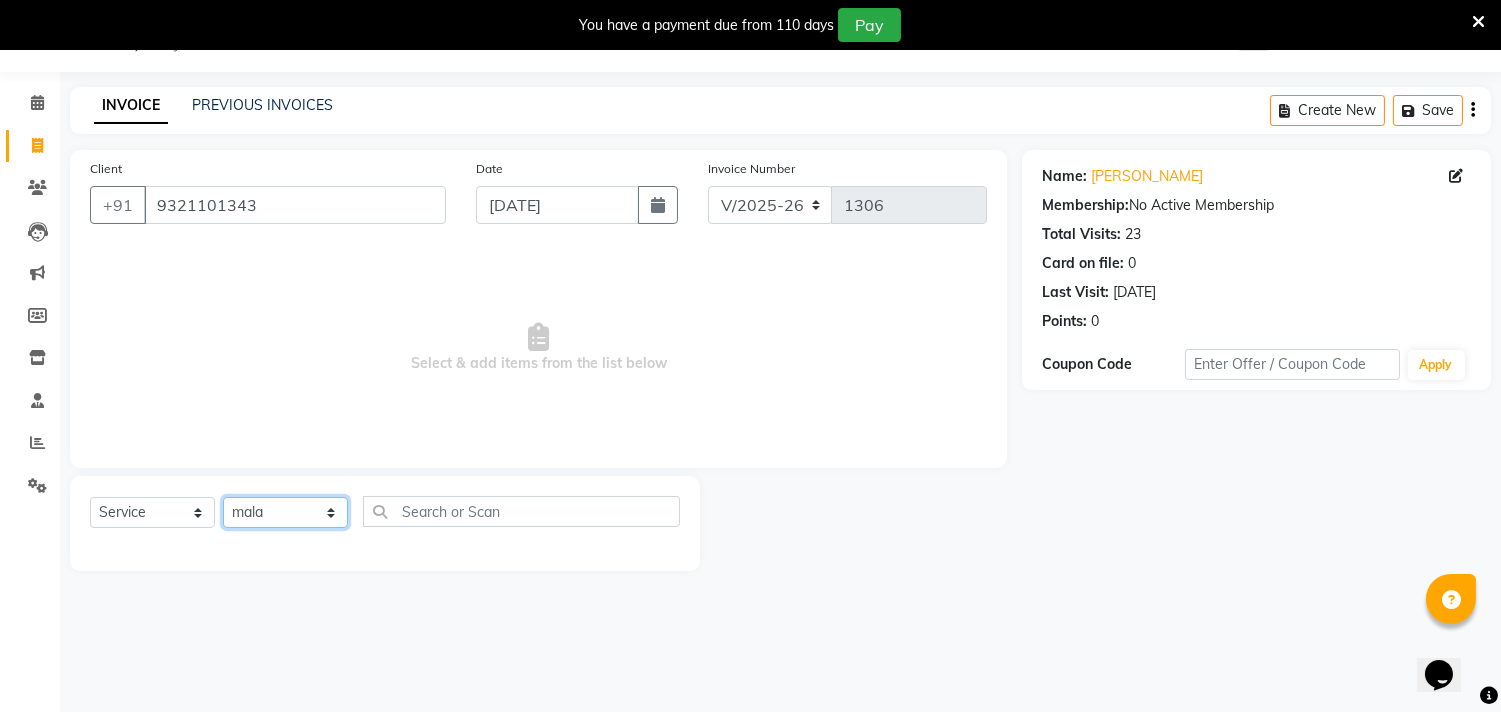 click on "Select Stylist Gita mala [PERSON_NAME] Mam" 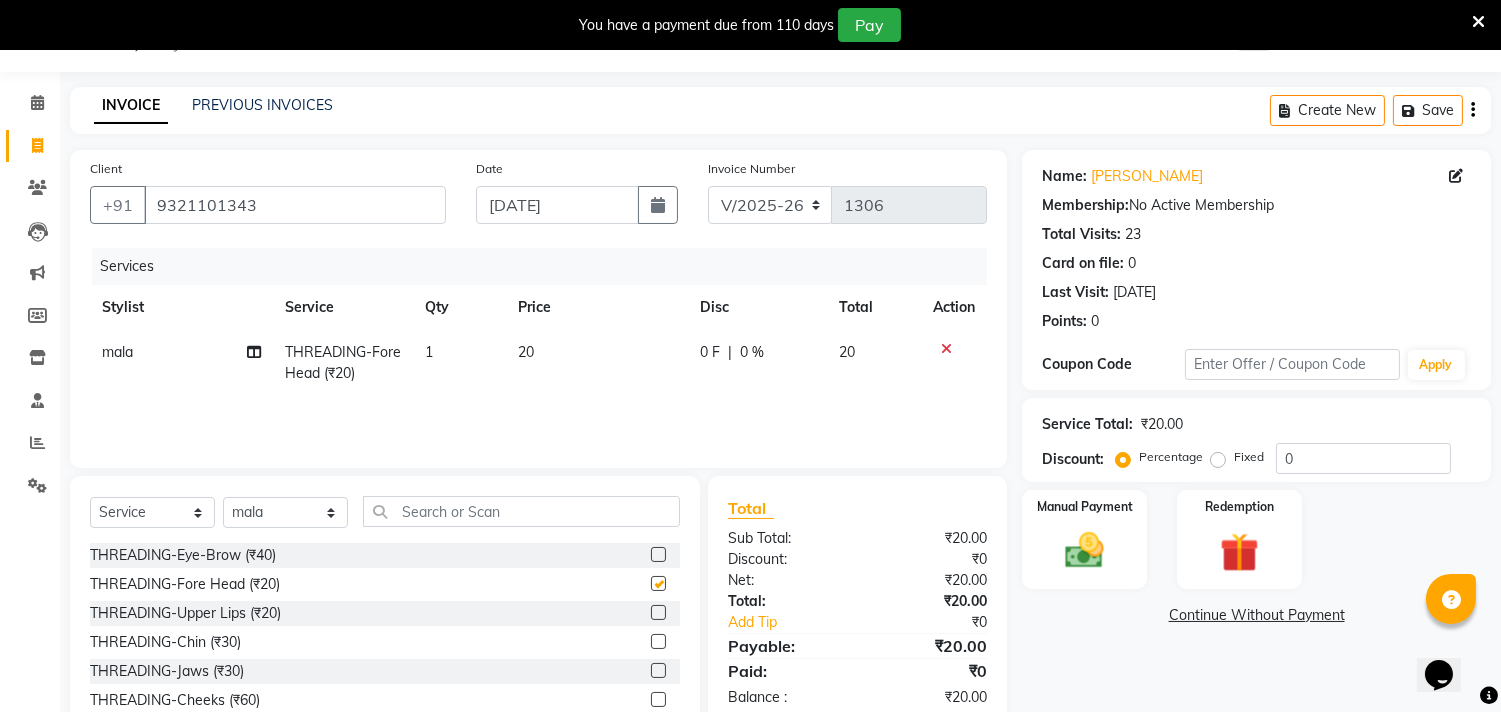 checkbox on "false" 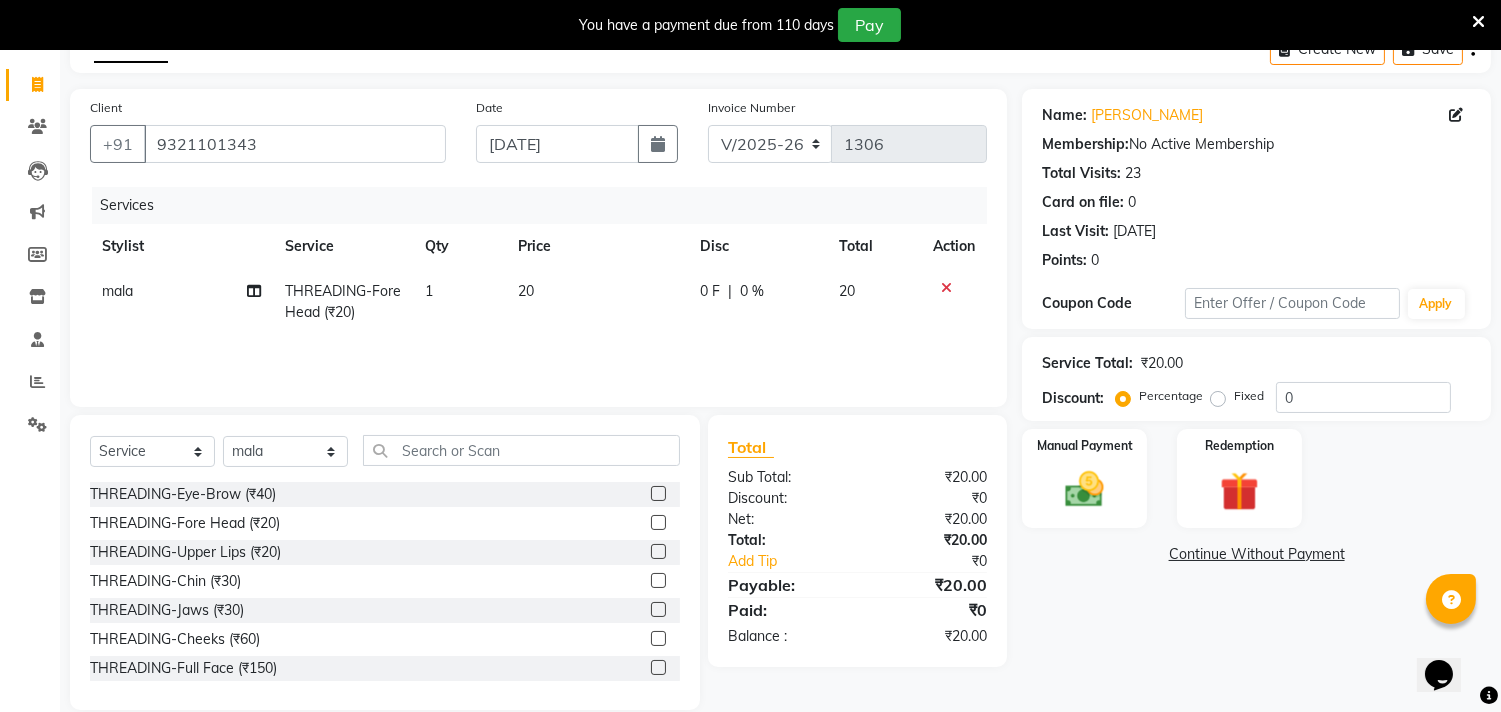 scroll, scrollTop: 138, scrollLeft: 0, axis: vertical 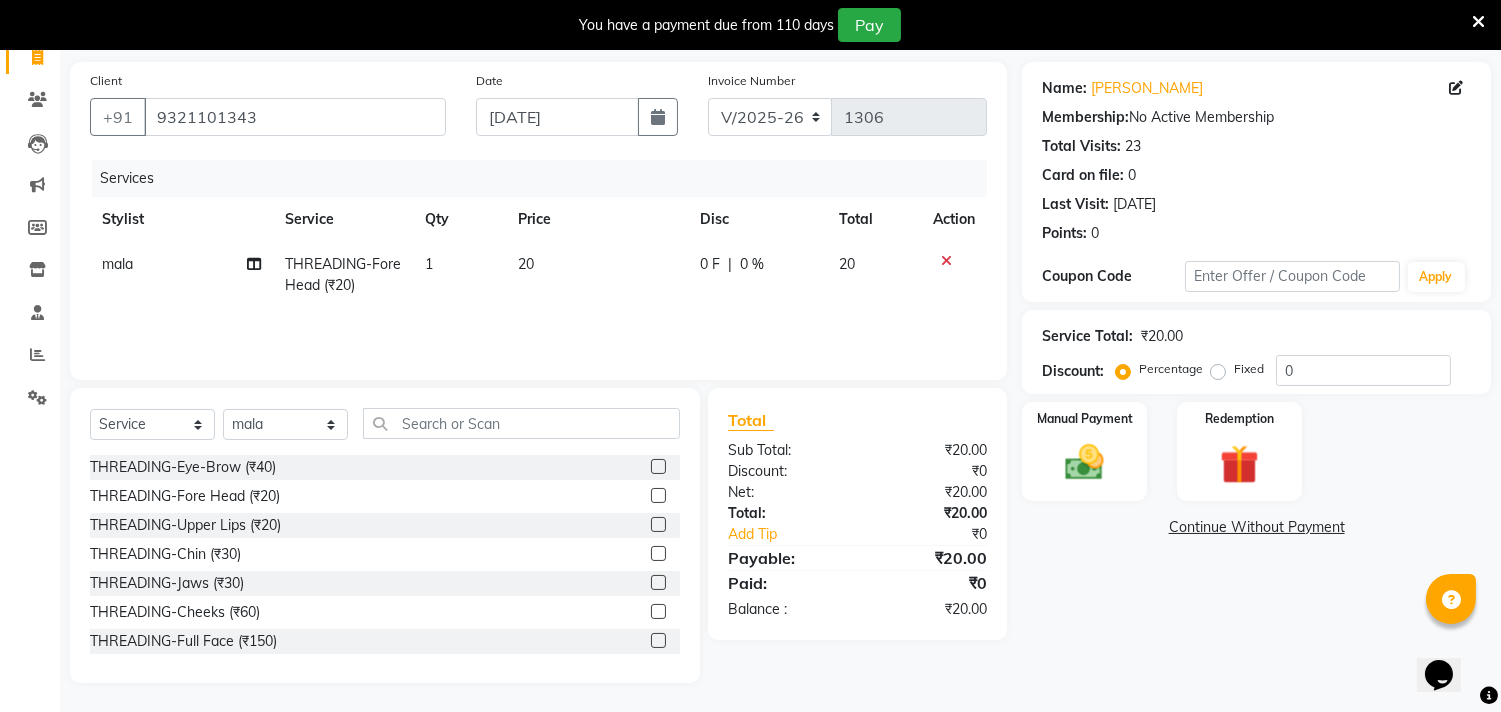 click 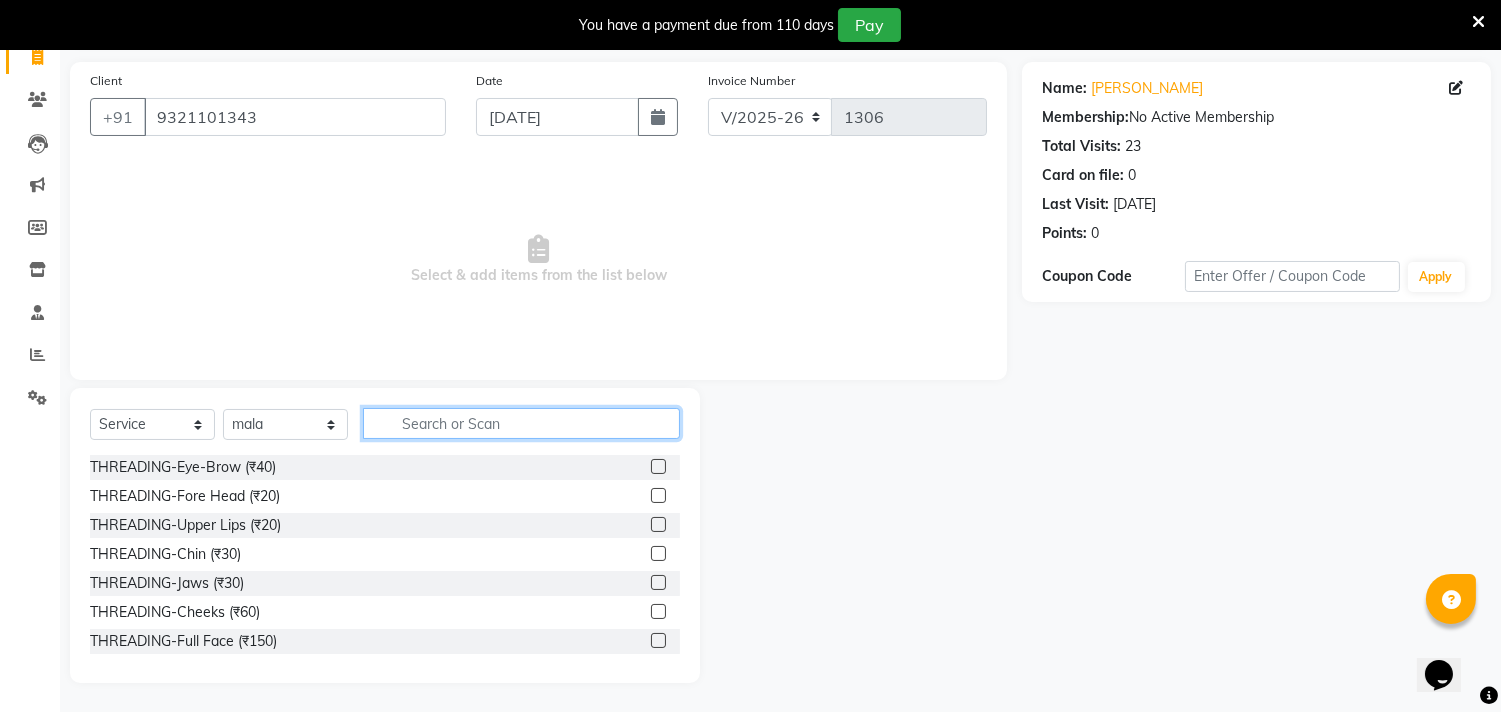 click 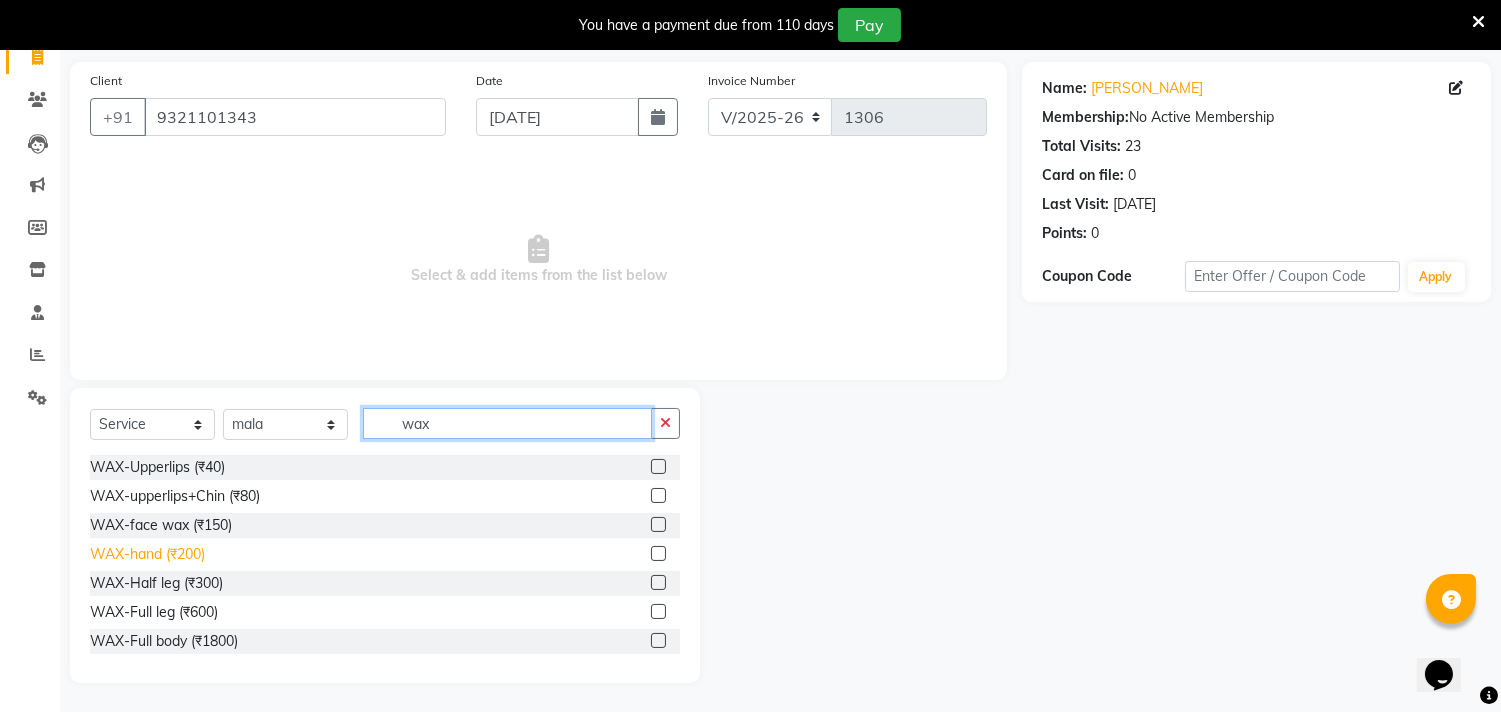 type on "wax" 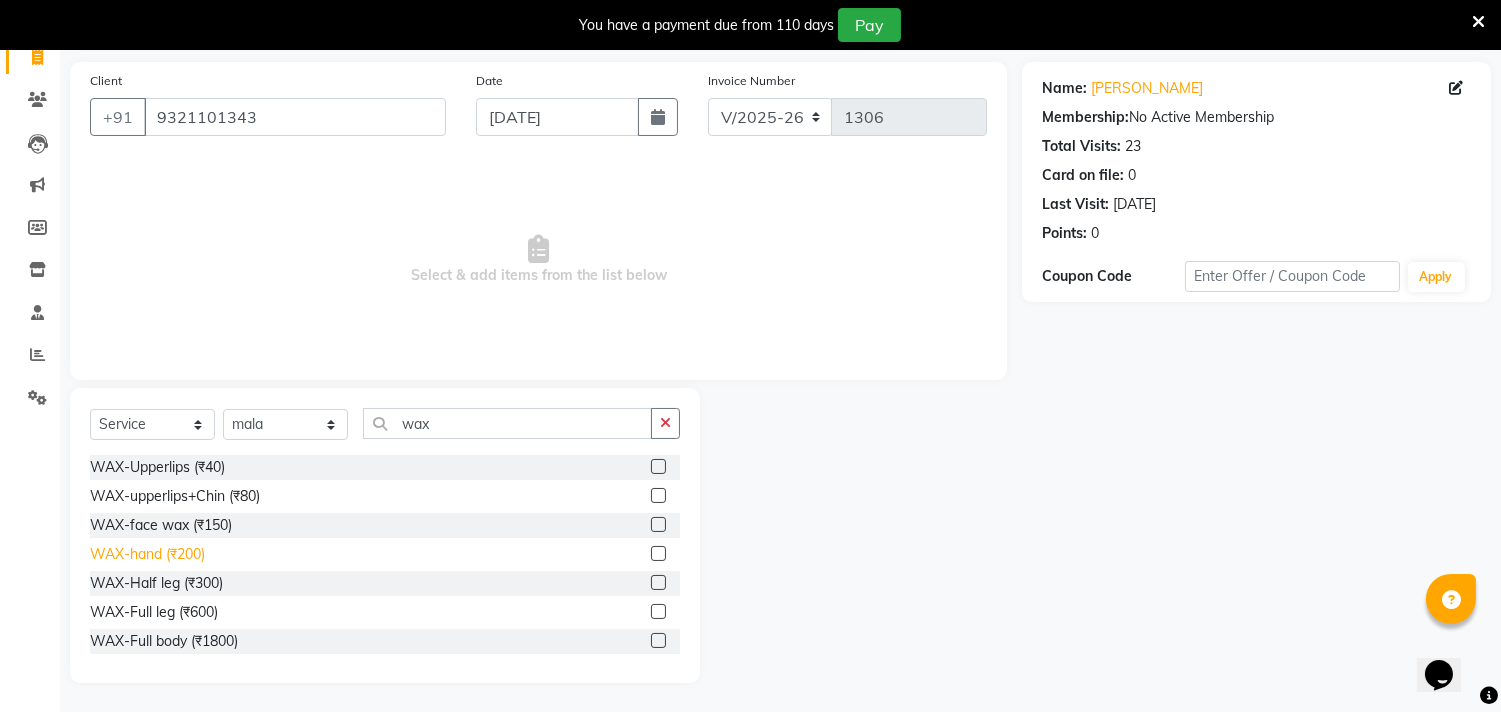 click on "WAX-hand  (₹200)" 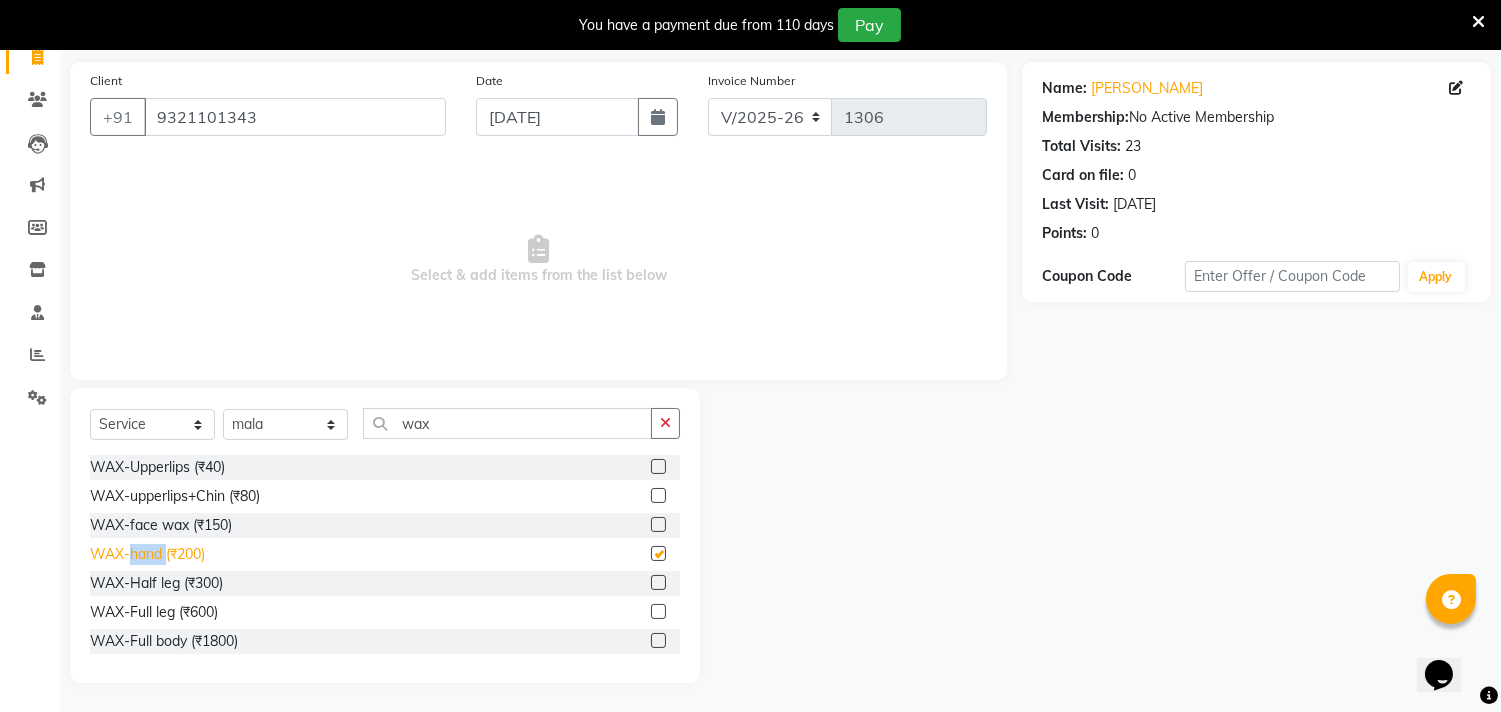 click on "WAX-hand  (₹200)" 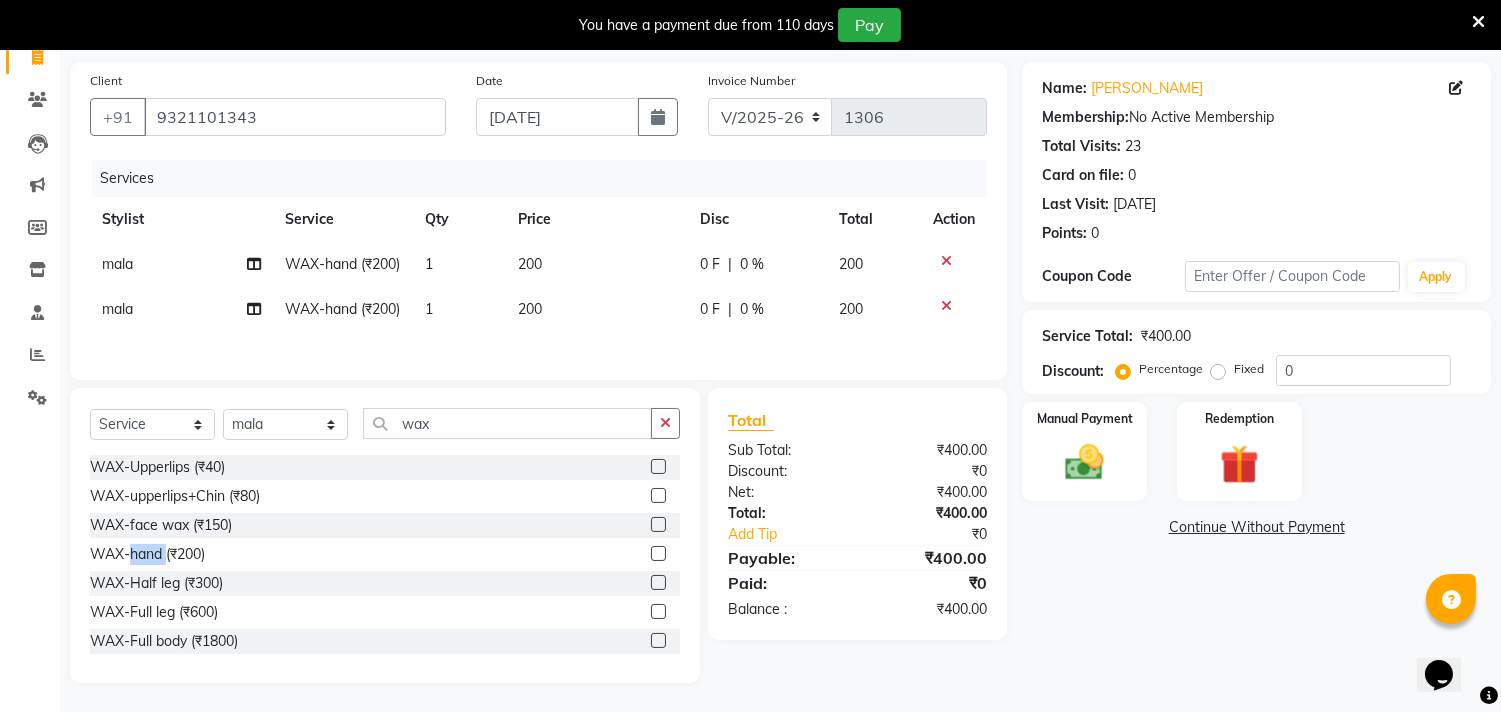 checkbox on "false" 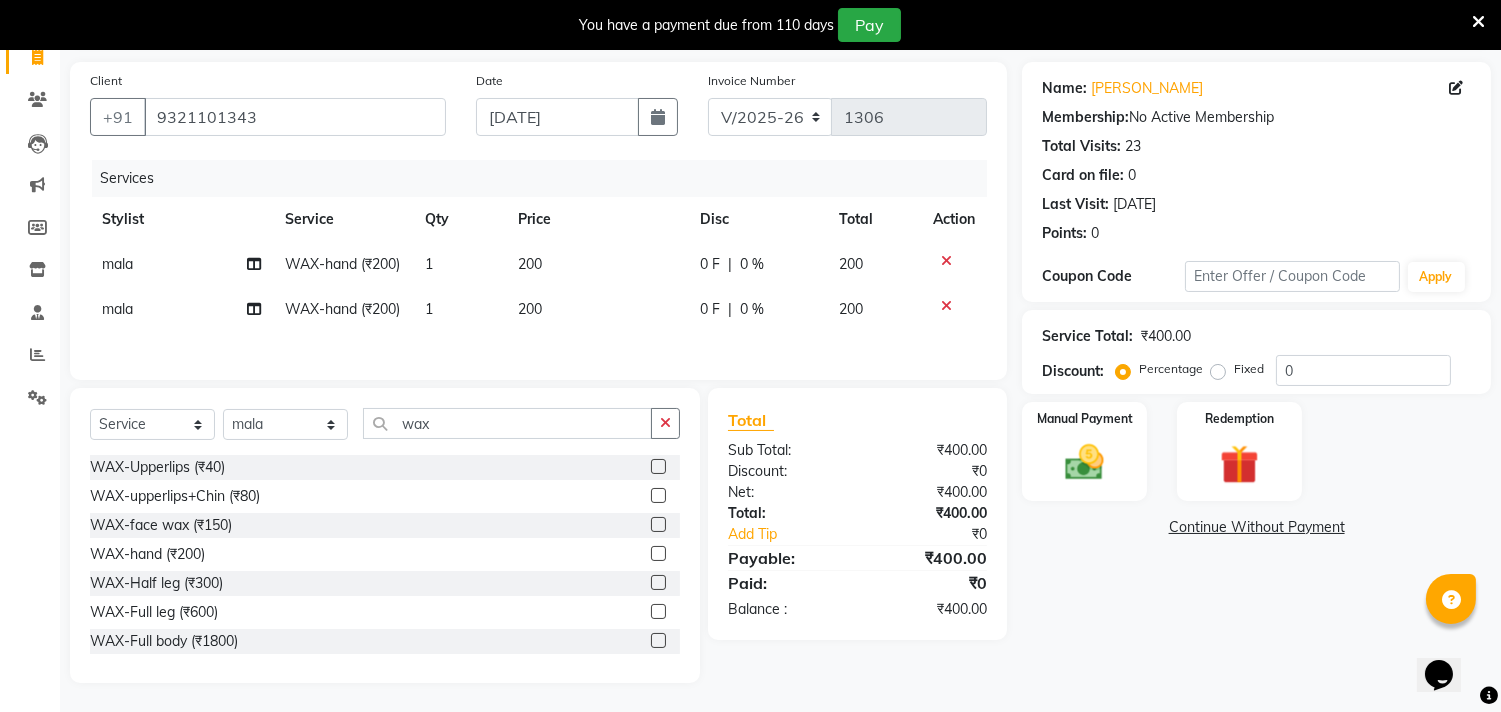 click 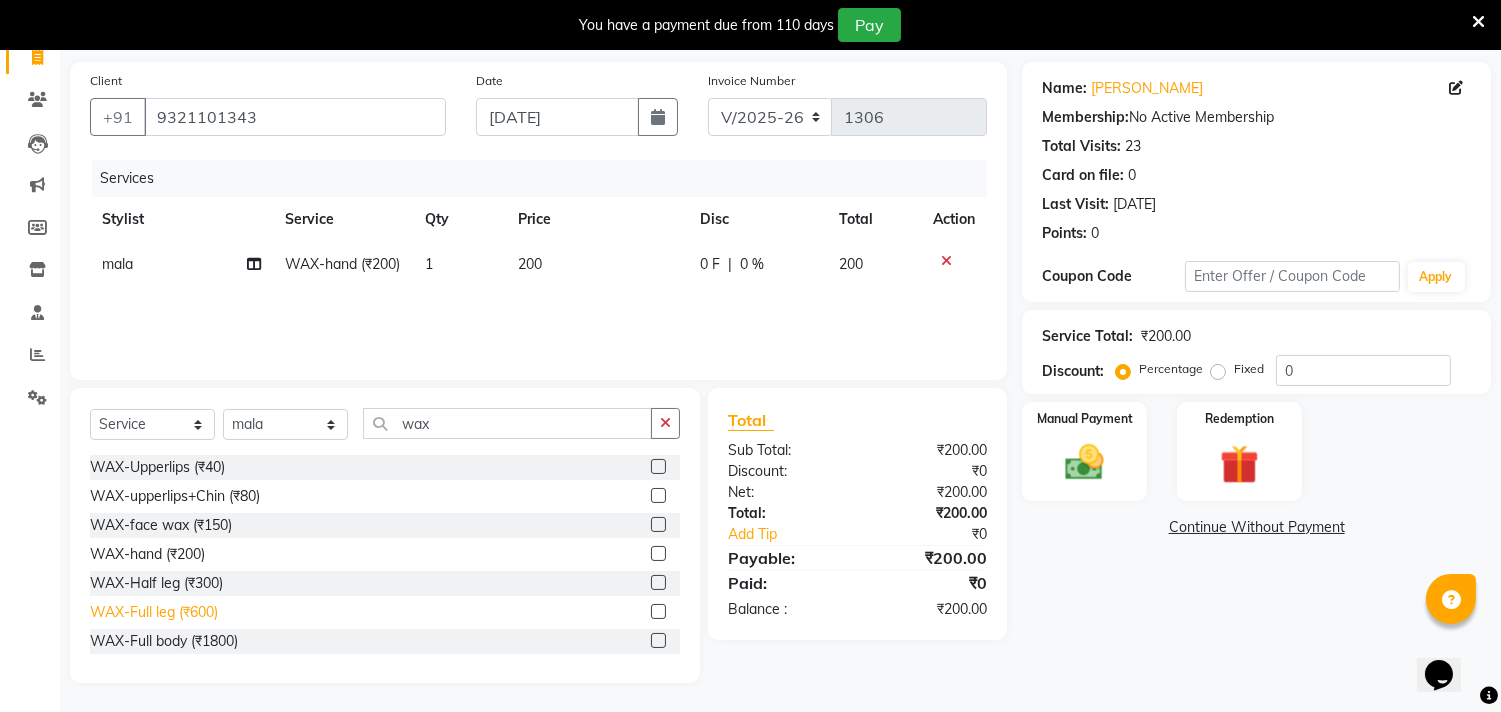 click on "WAX-Full leg  (₹600)" 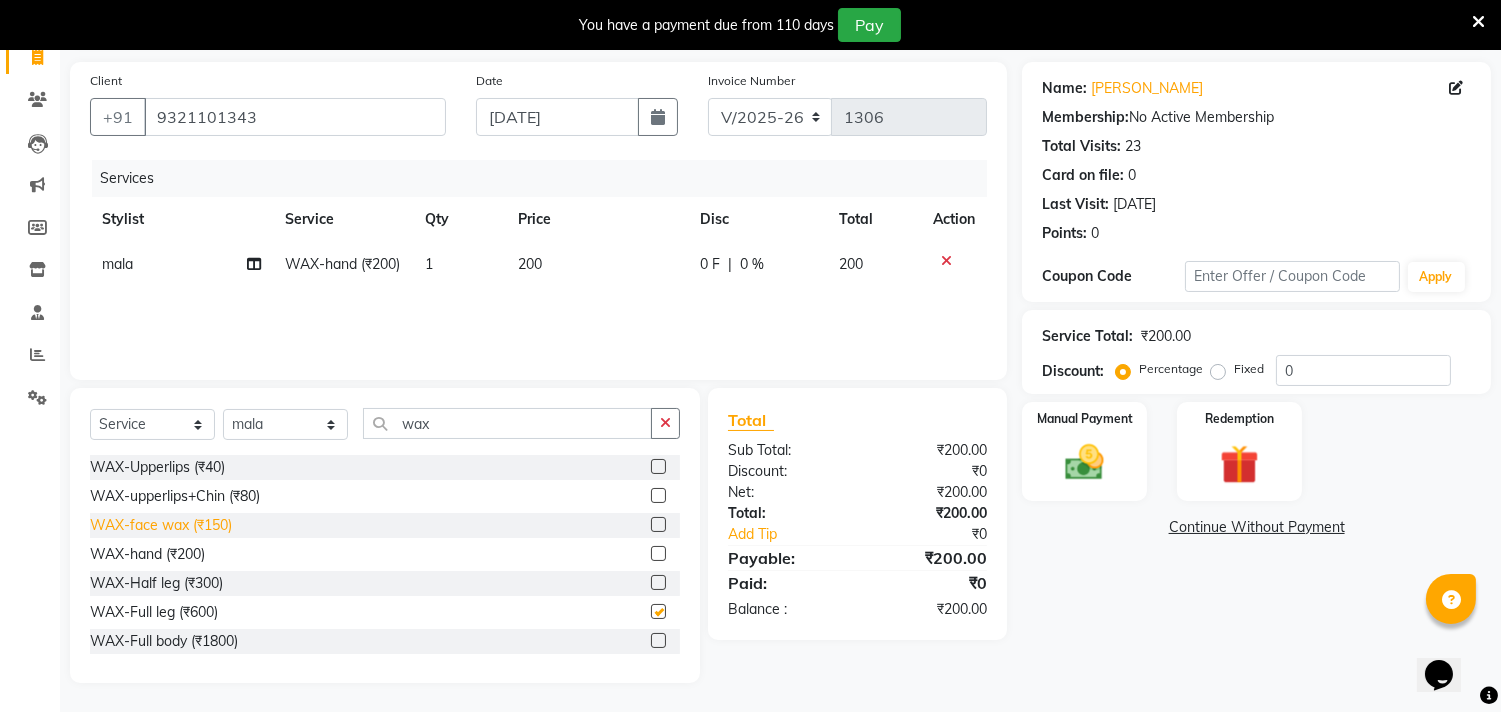 checkbox on "false" 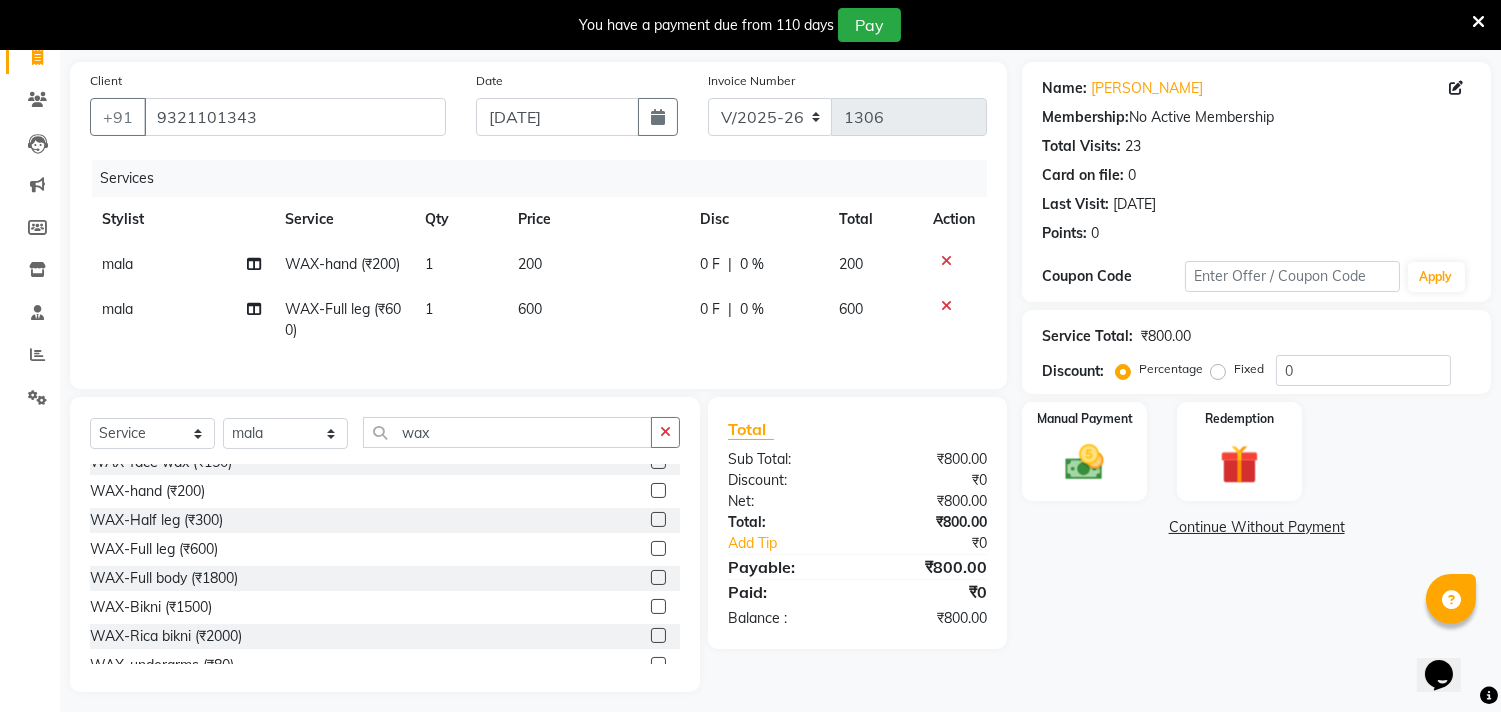 scroll, scrollTop: 111, scrollLeft: 0, axis: vertical 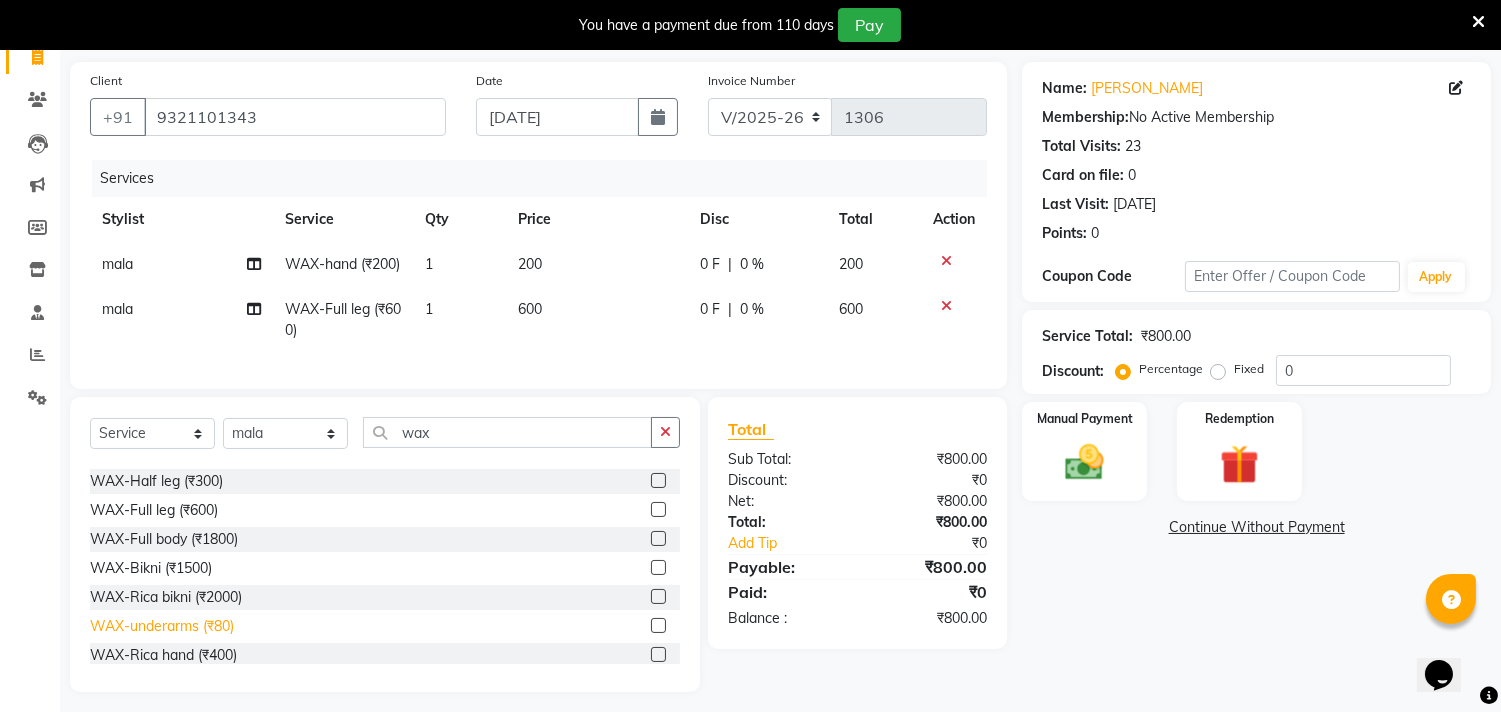 click on "WAX-underarms  (₹80)" 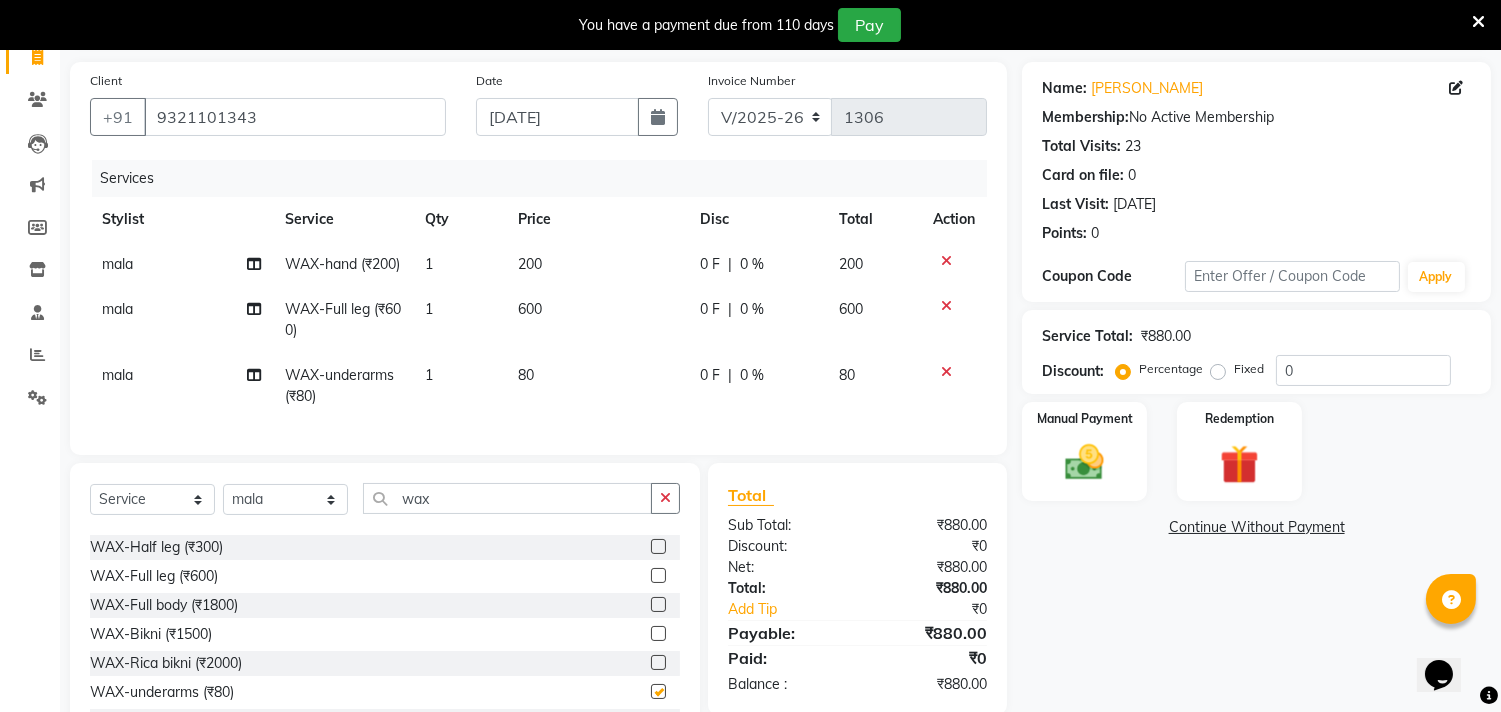 checkbox on "false" 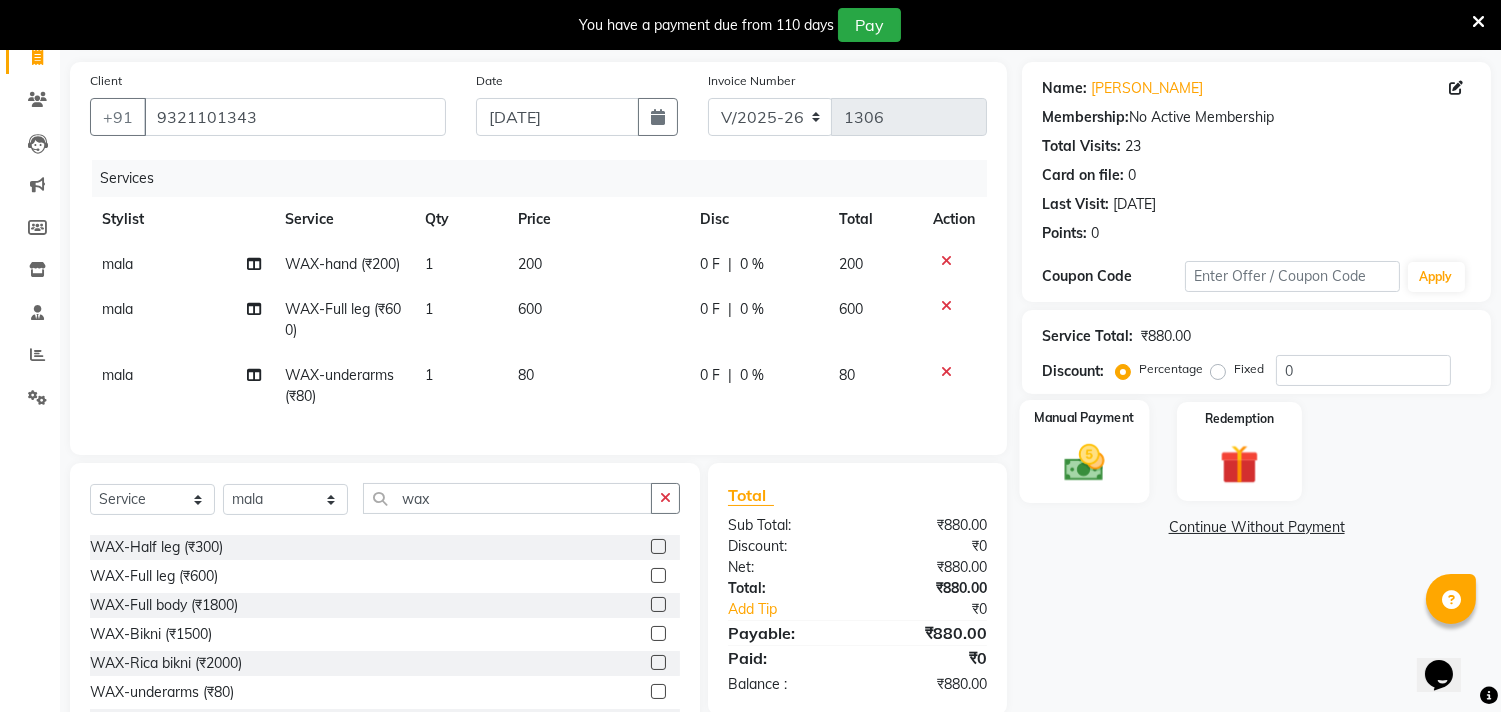 click 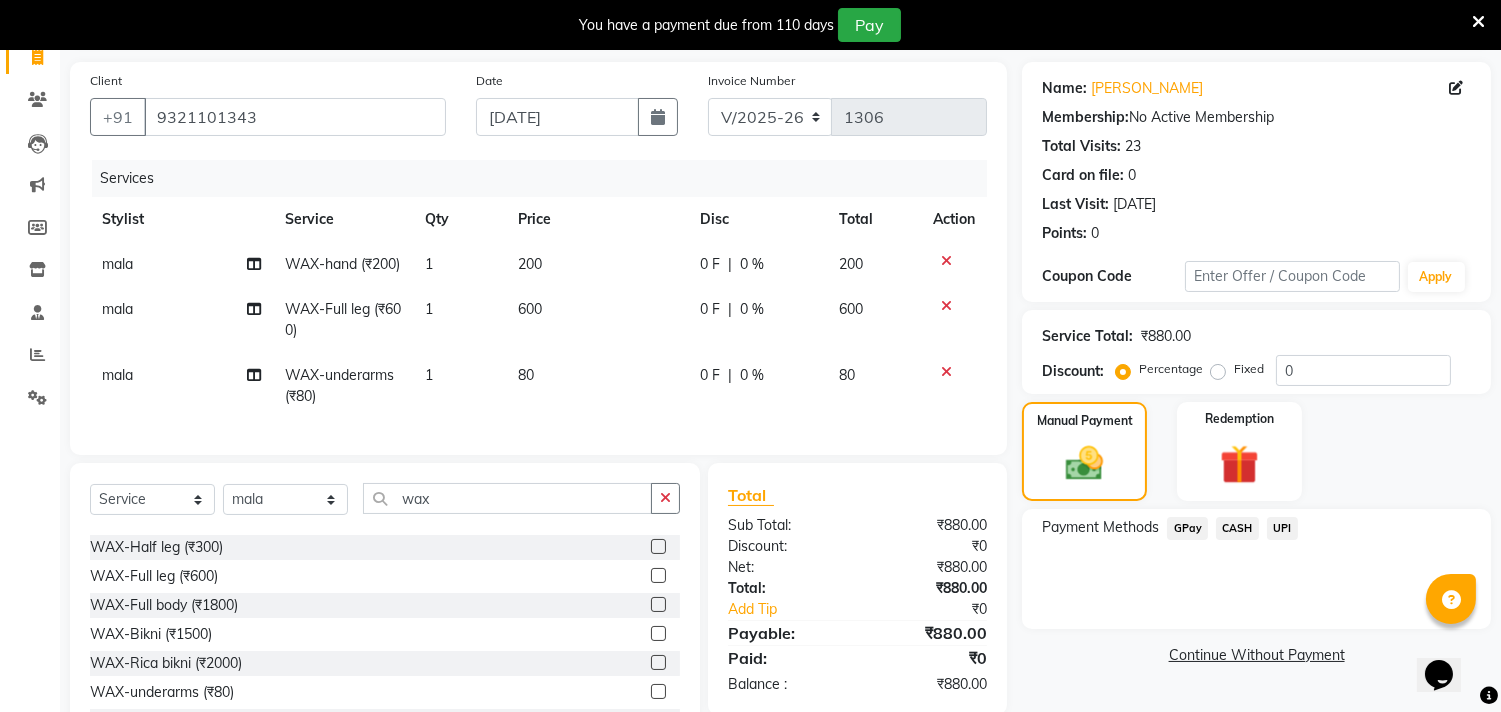 click on "CASH" 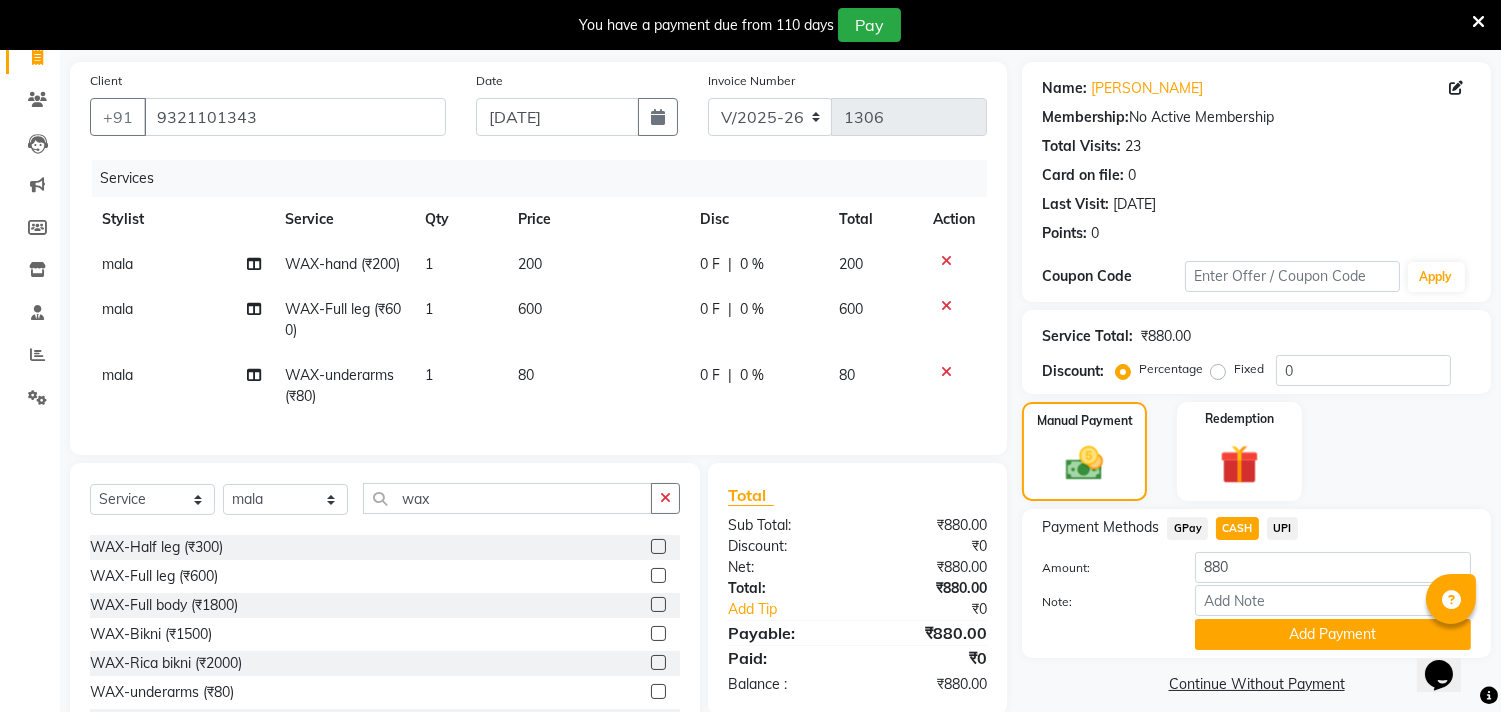 click on "CASH" 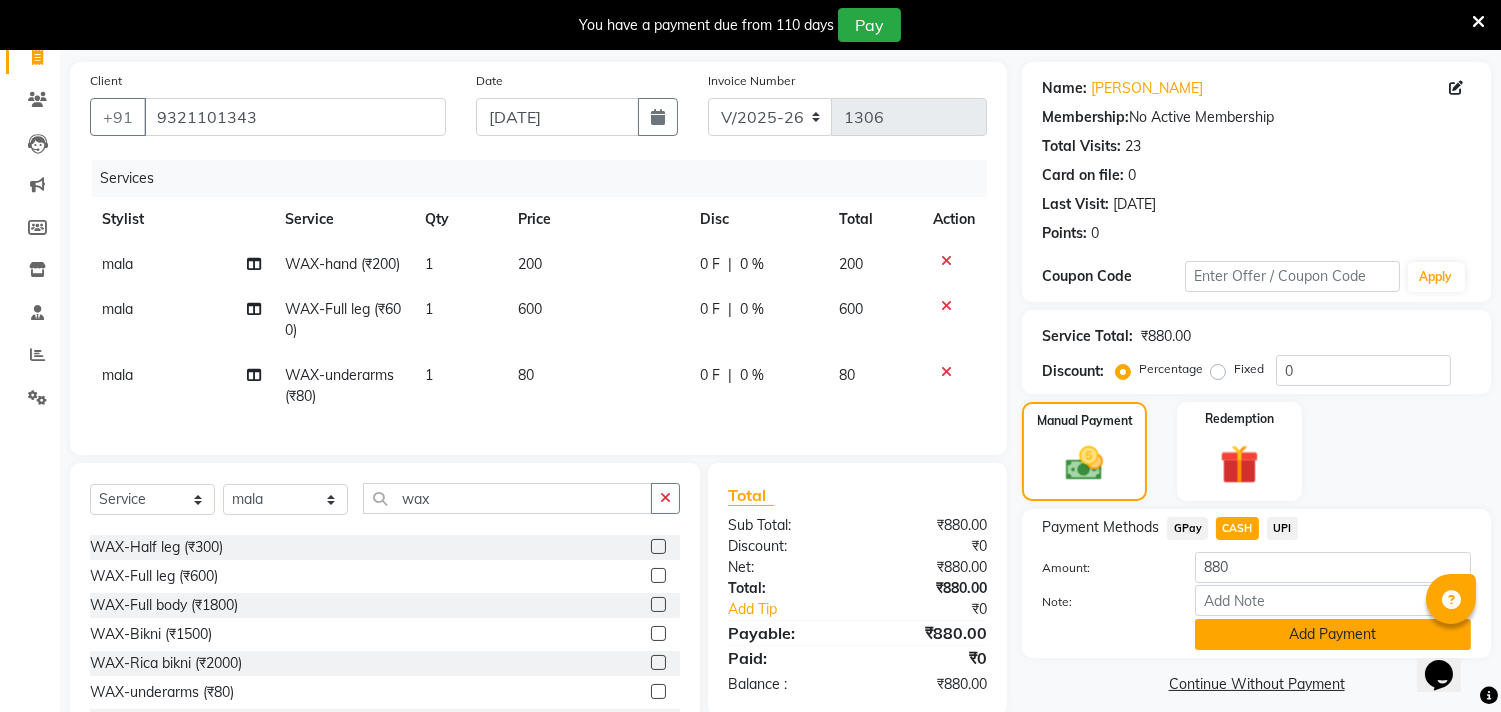 click on "Add Payment" 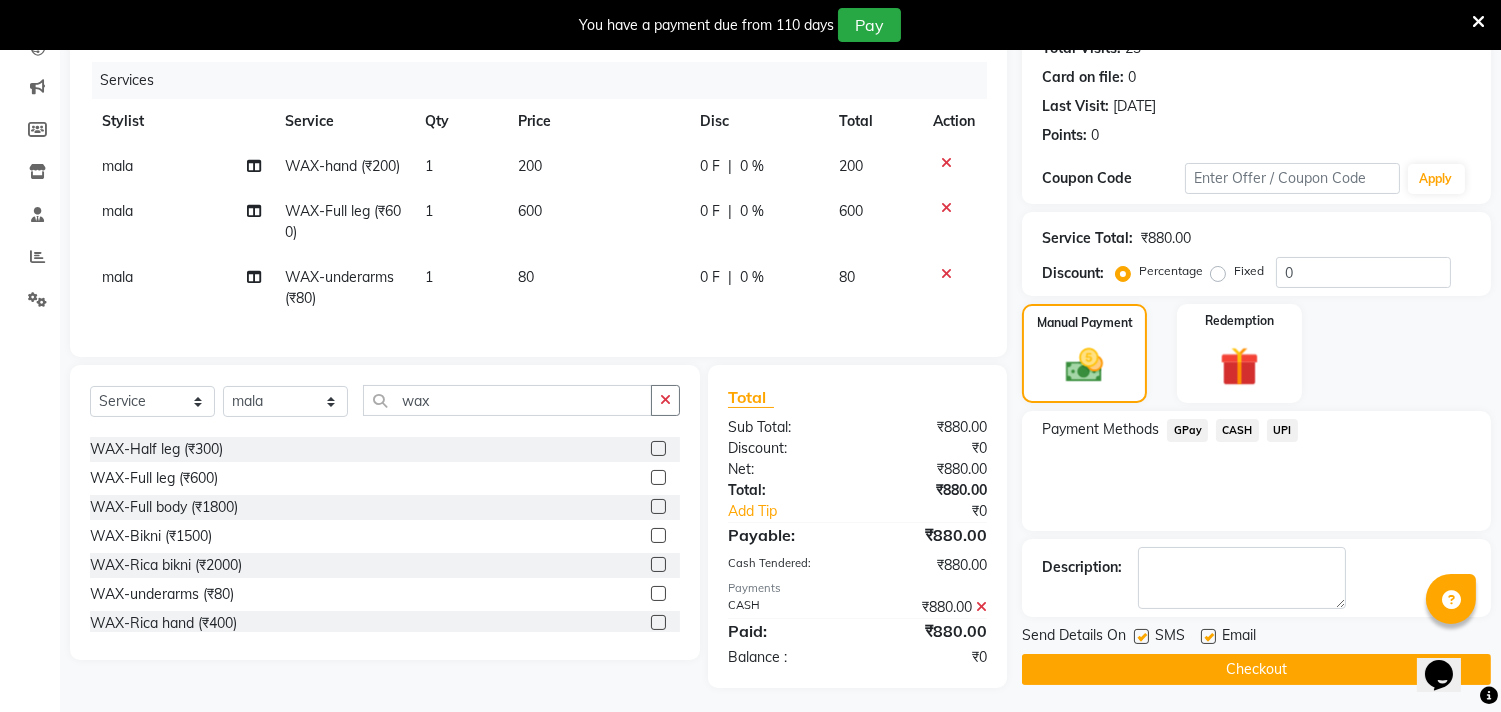 scroll, scrollTop: 280, scrollLeft: 0, axis: vertical 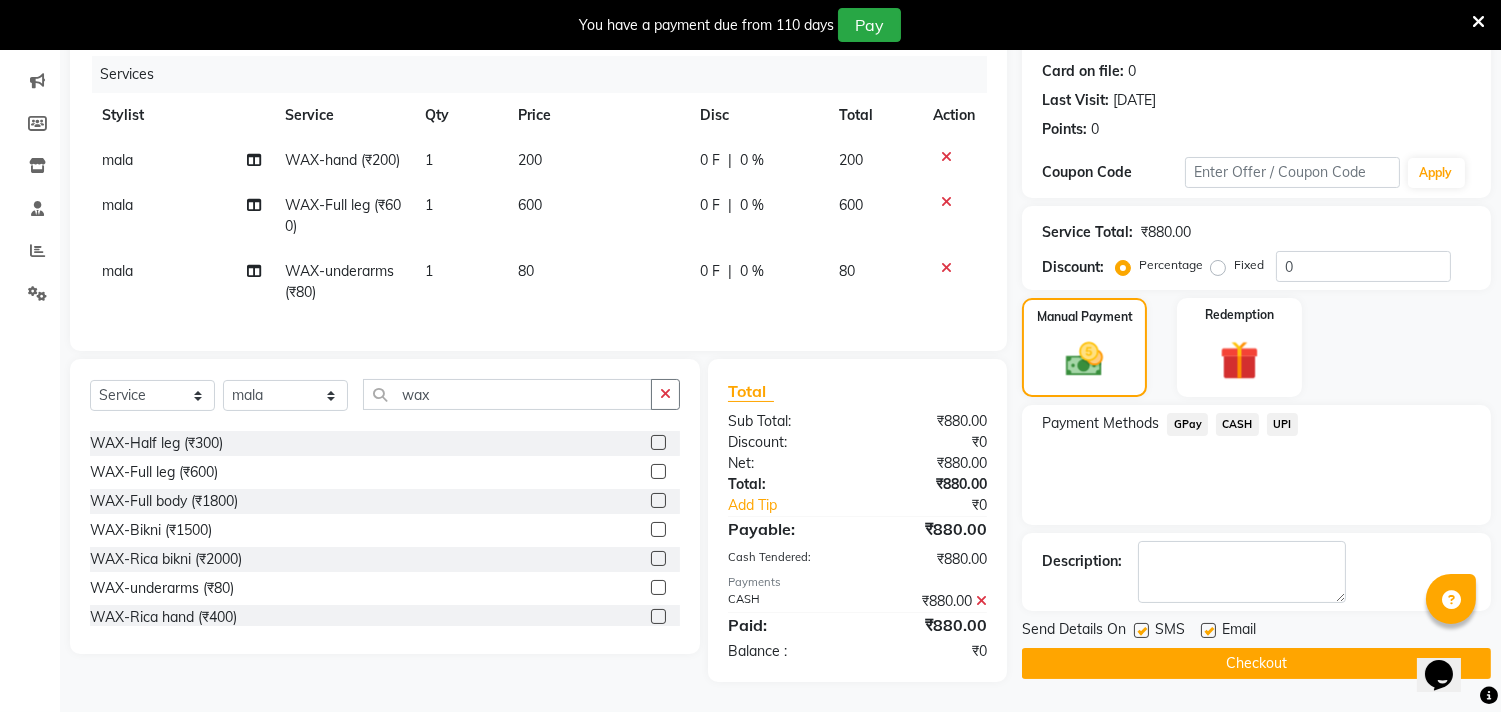 click on "Checkout" 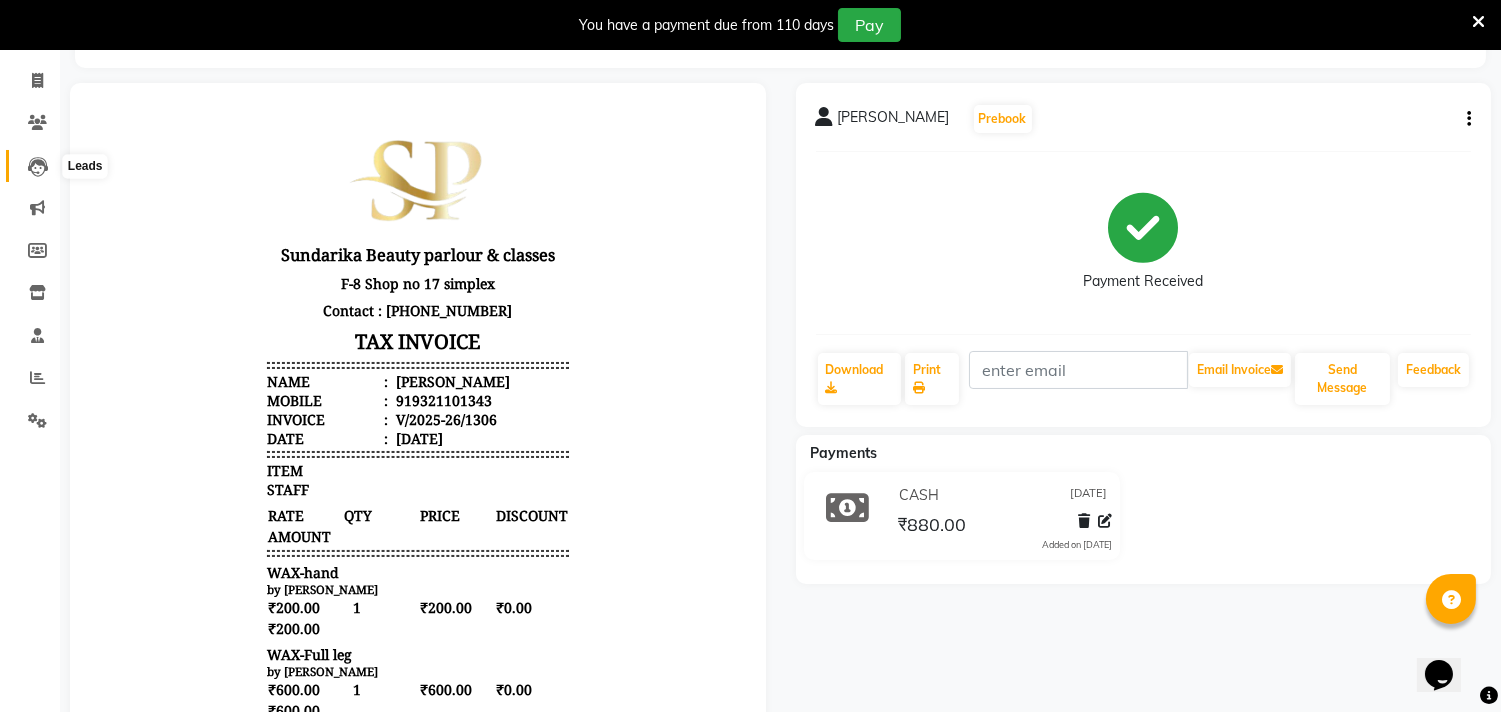 scroll, scrollTop: 0, scrollLeft: 0, axis: both 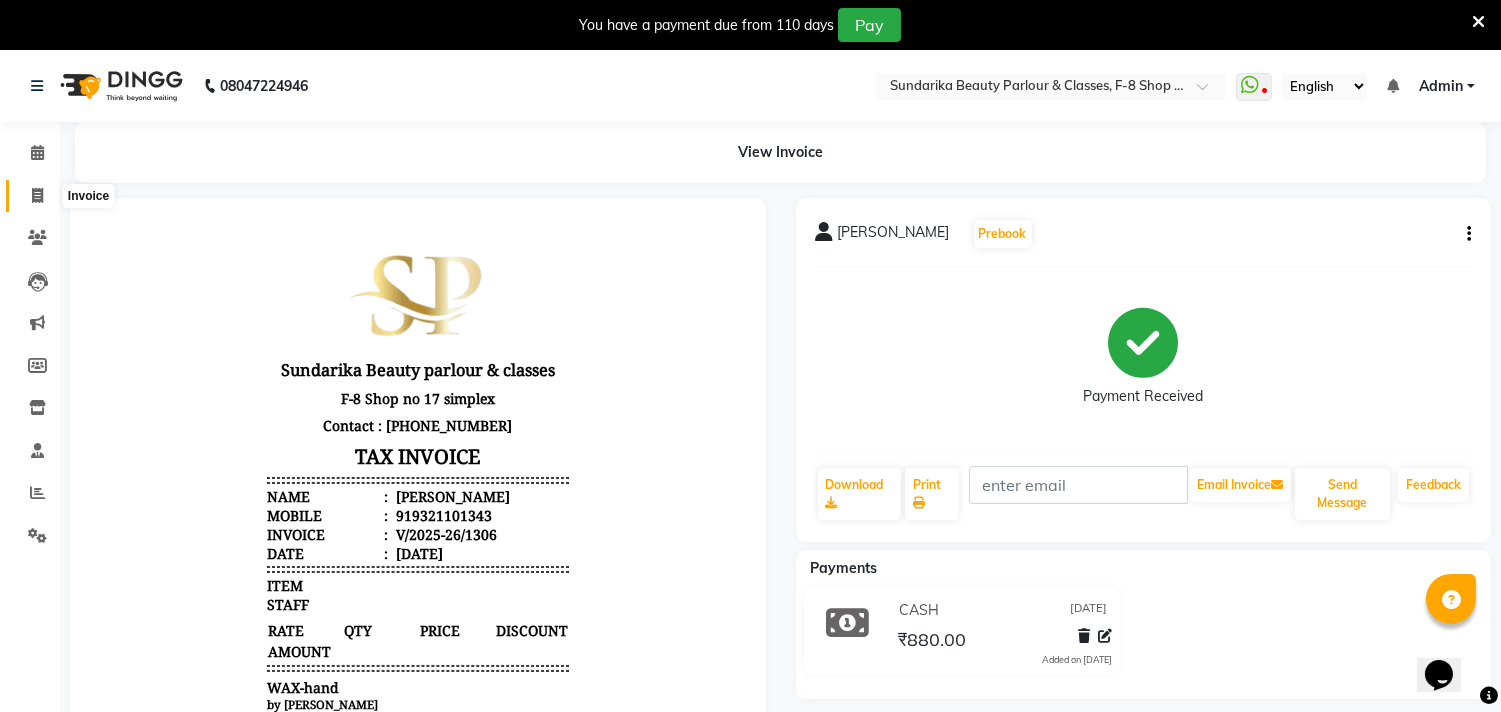 click 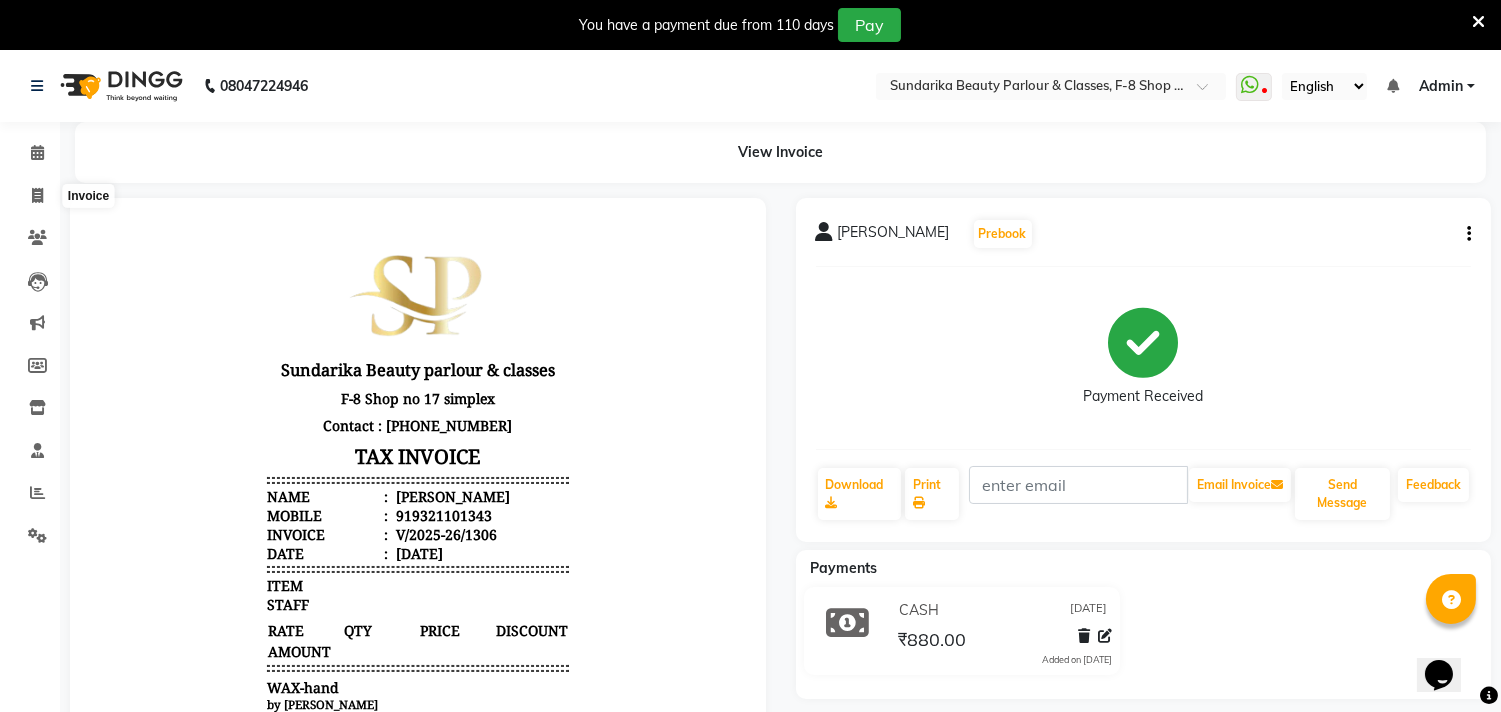 scroll, scrollTop: 50, scrollLeft: 0, axis: vertical 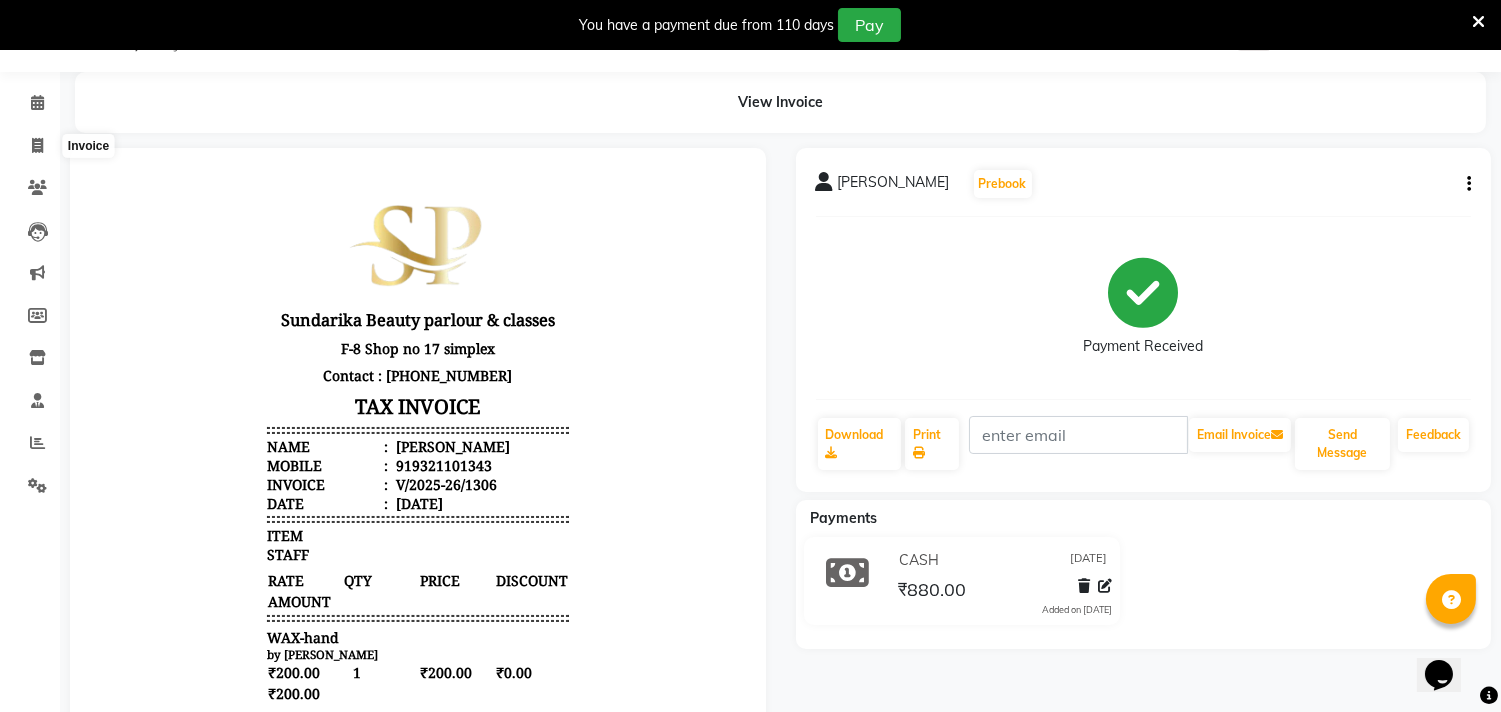 select on "5341" 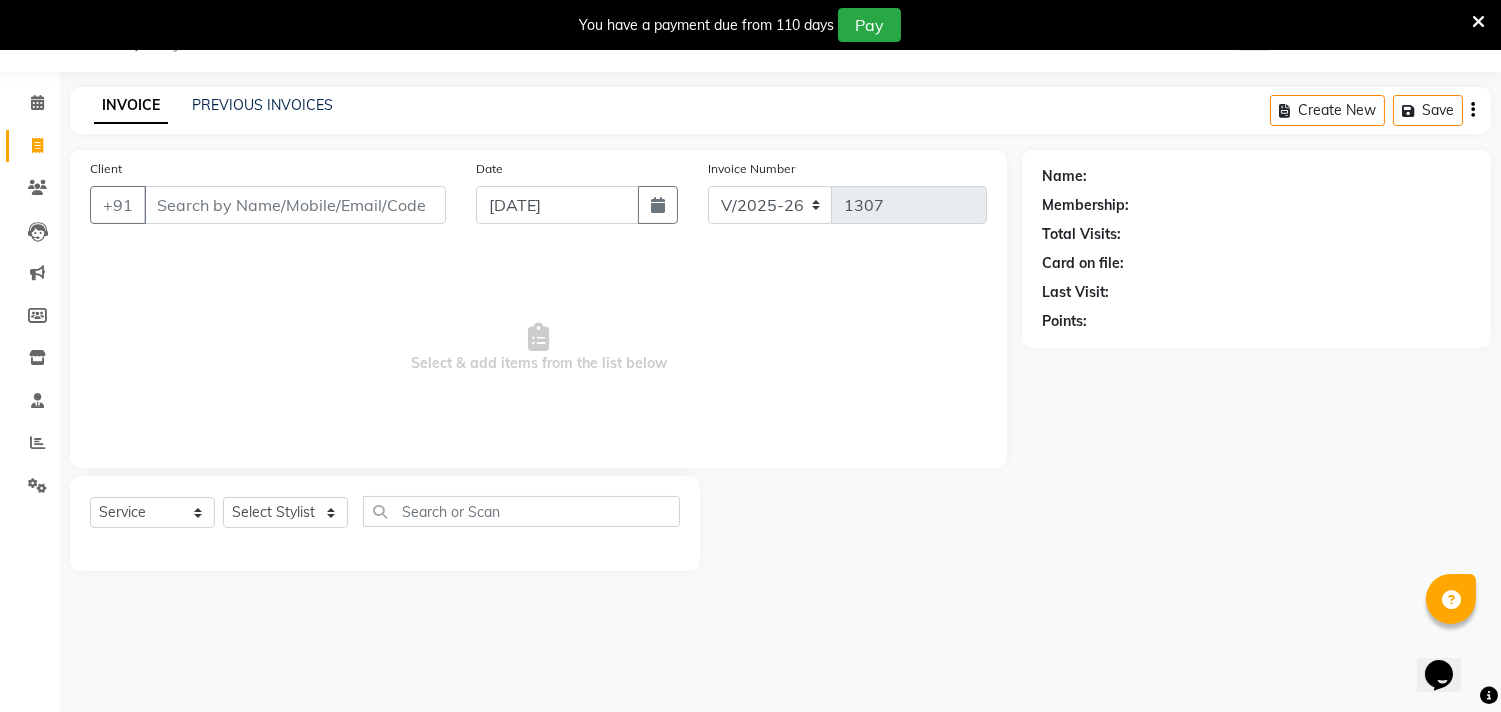 click on "Client" at bounding box center (295, 205) 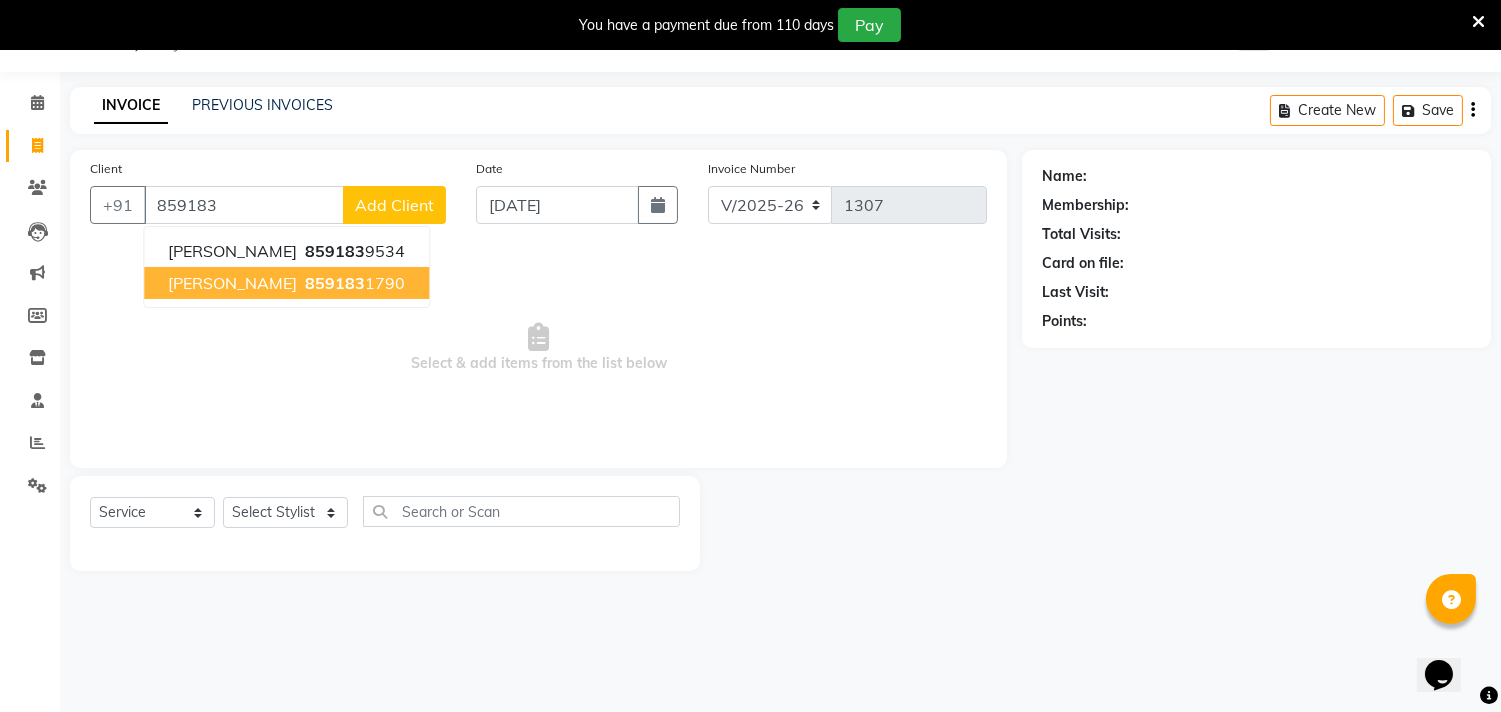 click on "[PERSON_NAME]" at bounding box center (232, 283) 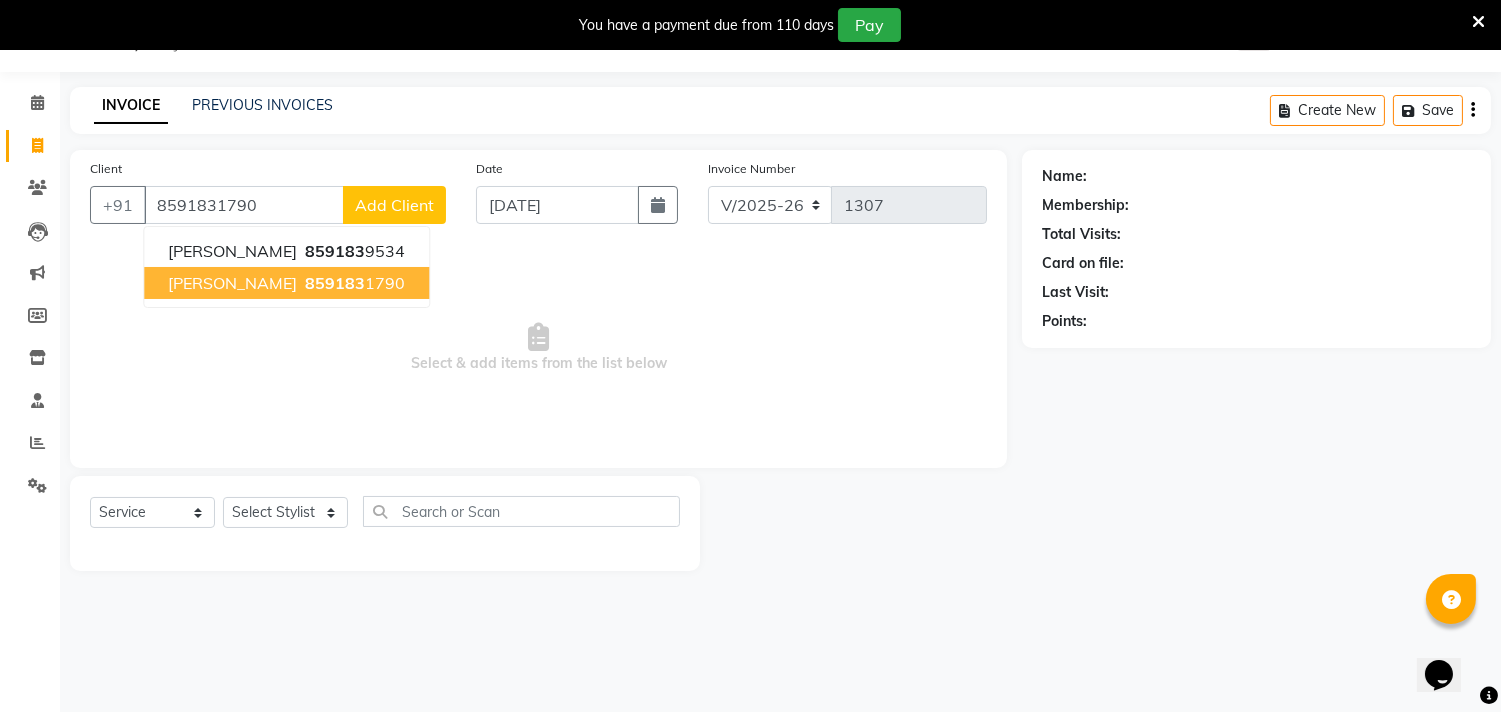 type on "8591831790" 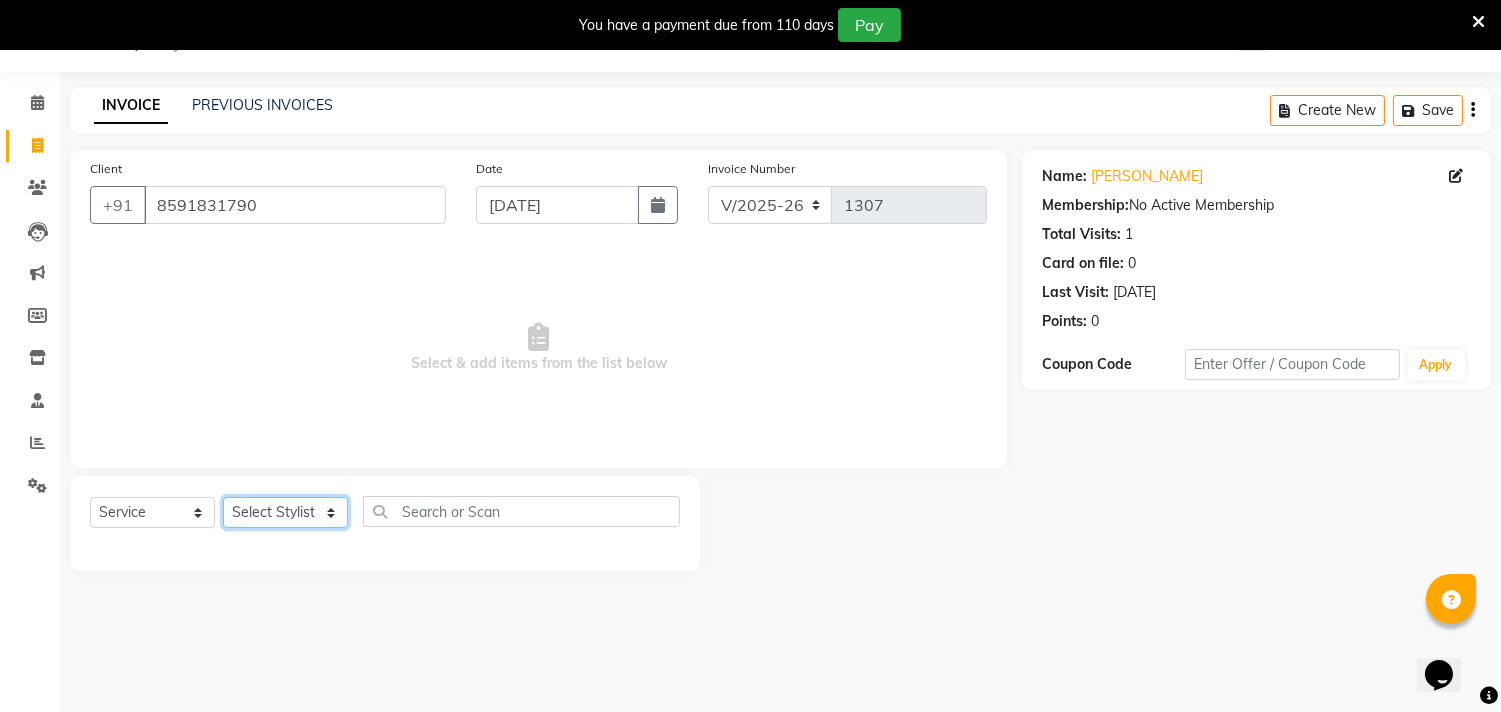 click on "Select Stylist Gita mala [PERSON_NAME] Mam" 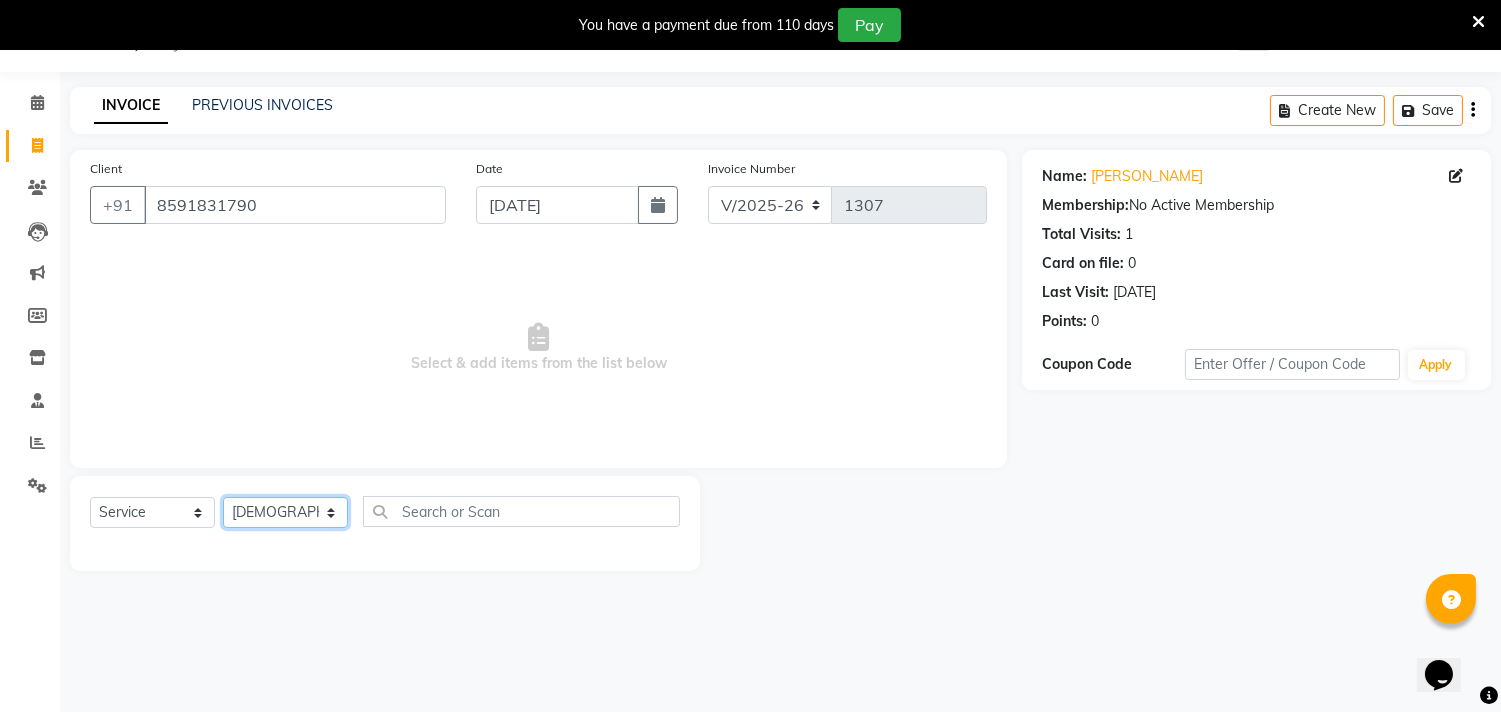 click on "Select Stylist Gita mala [PERSON_NAME] Mam" 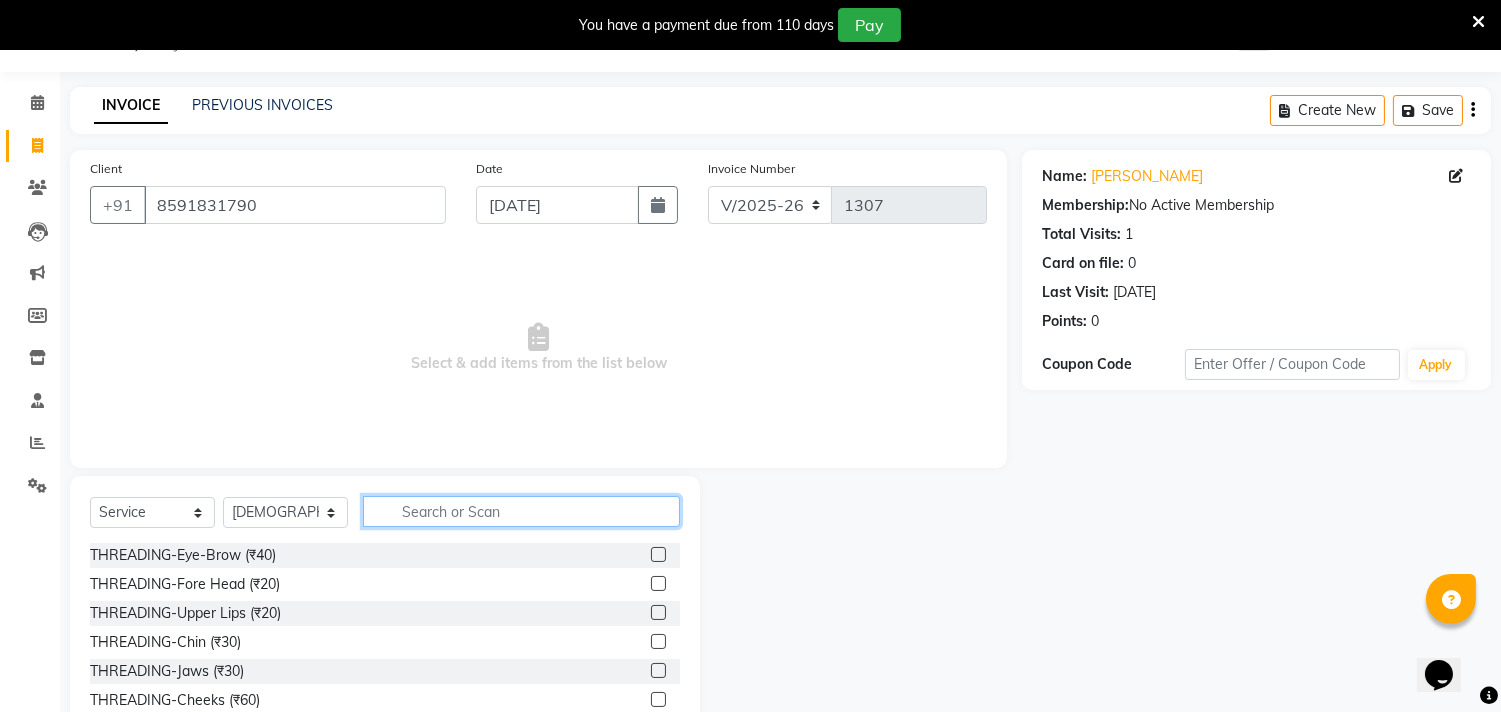 click 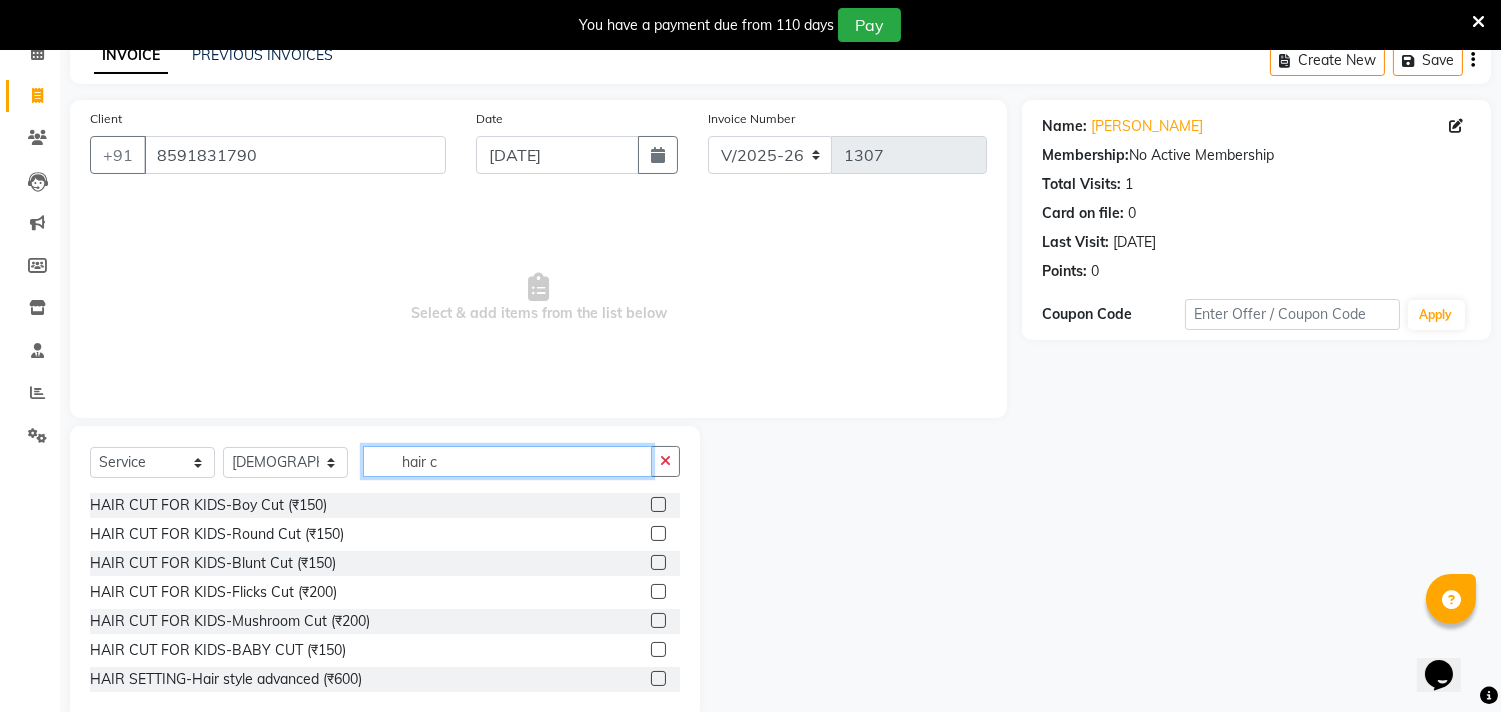 scroll, scrollTop: 138, scrollLeft: 0, axis: vertical 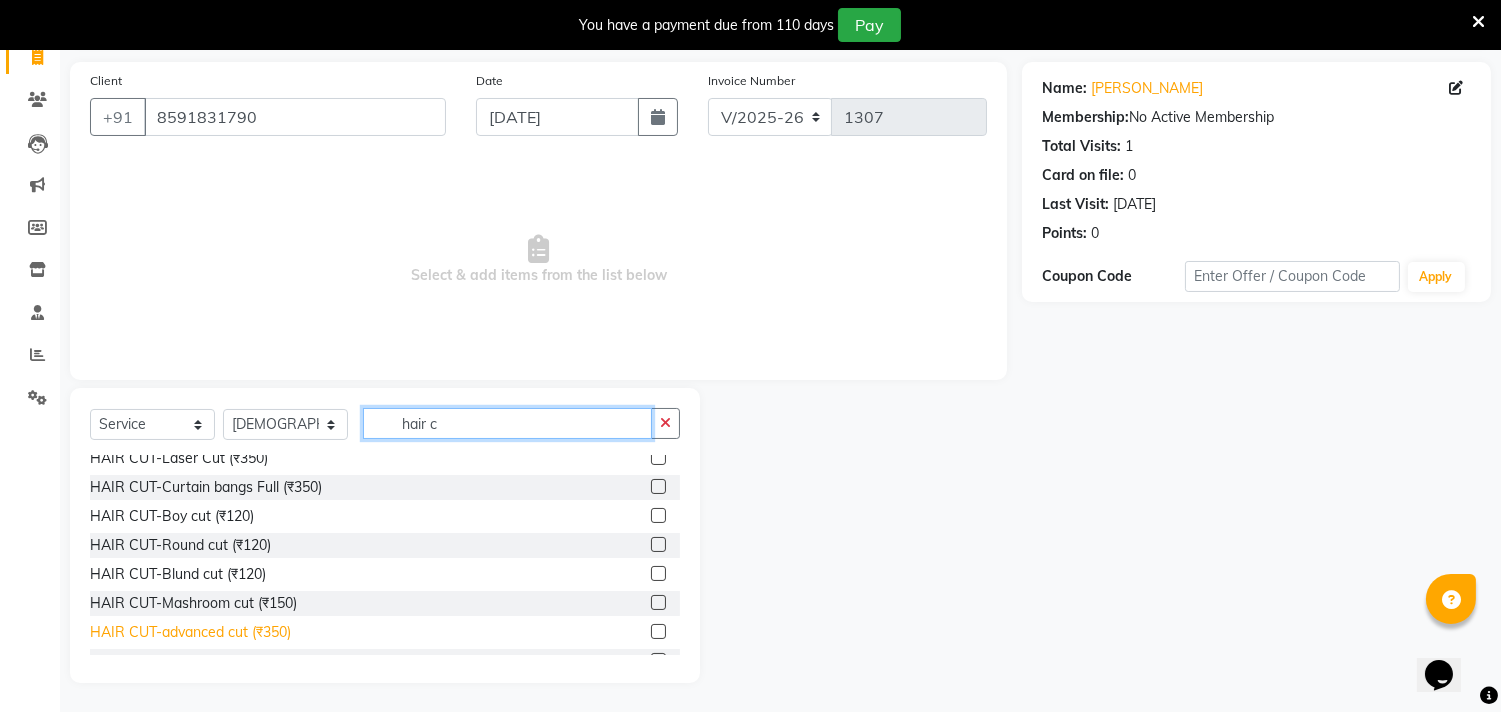 type on "hair c" 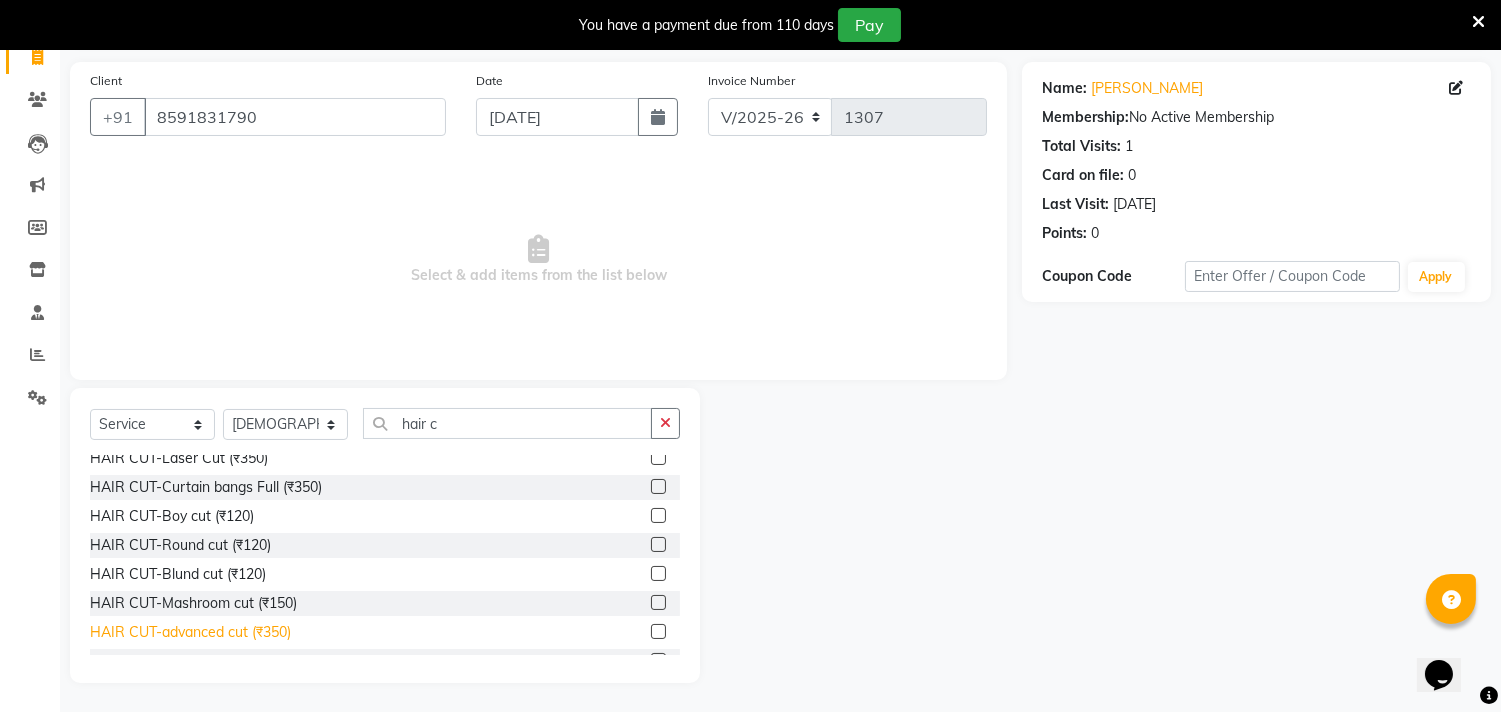 click on "HAIR CUT-advanced cut (₹350)" 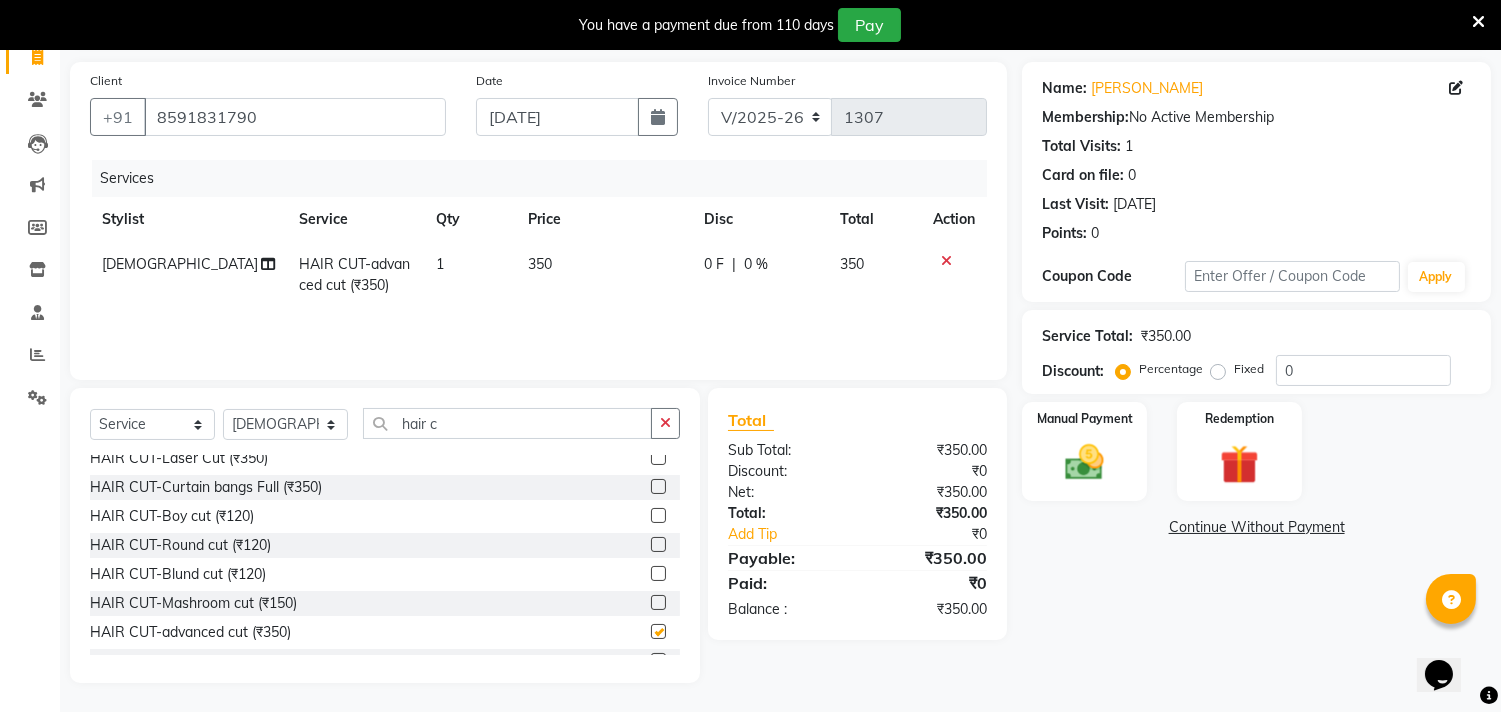 checkbox on "false" 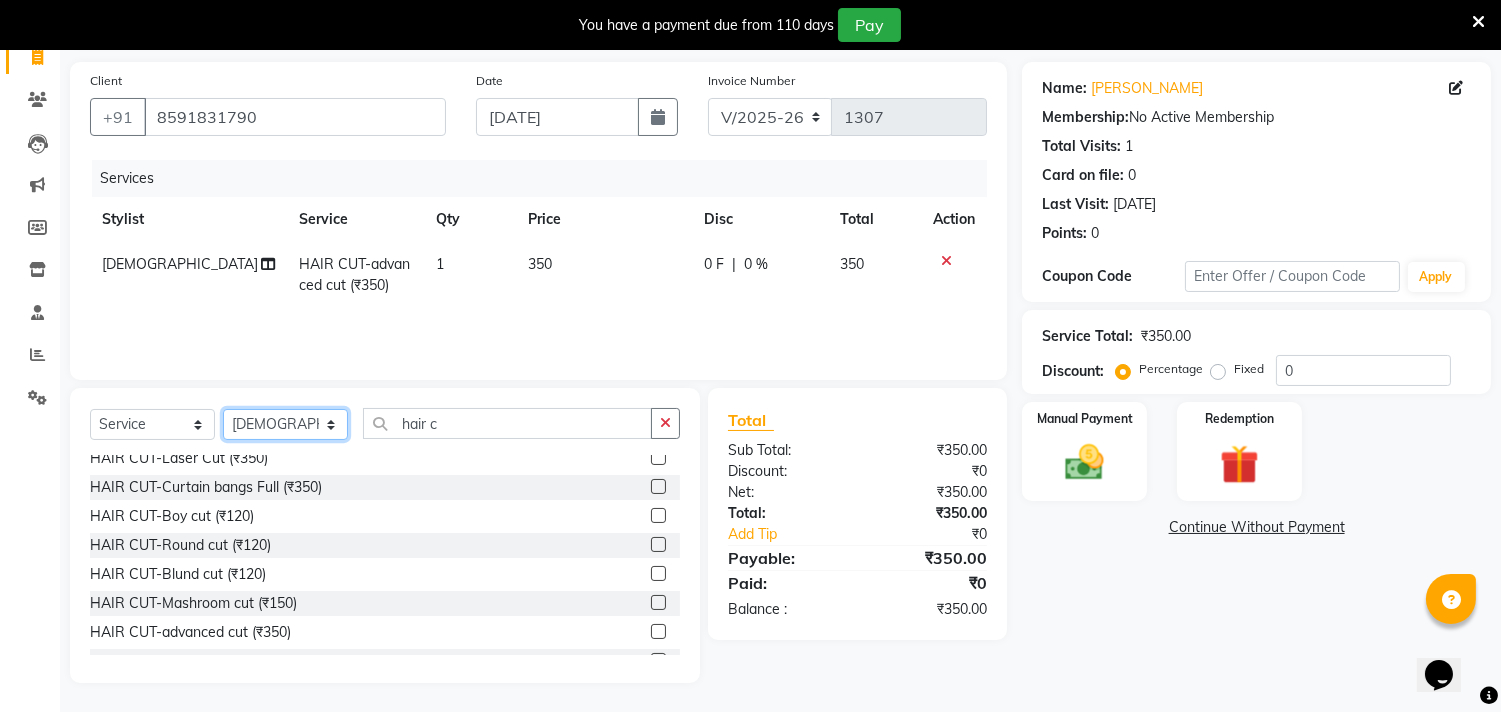 click on "Select Stylist Gita mala [PERSON_NAME] Mam" 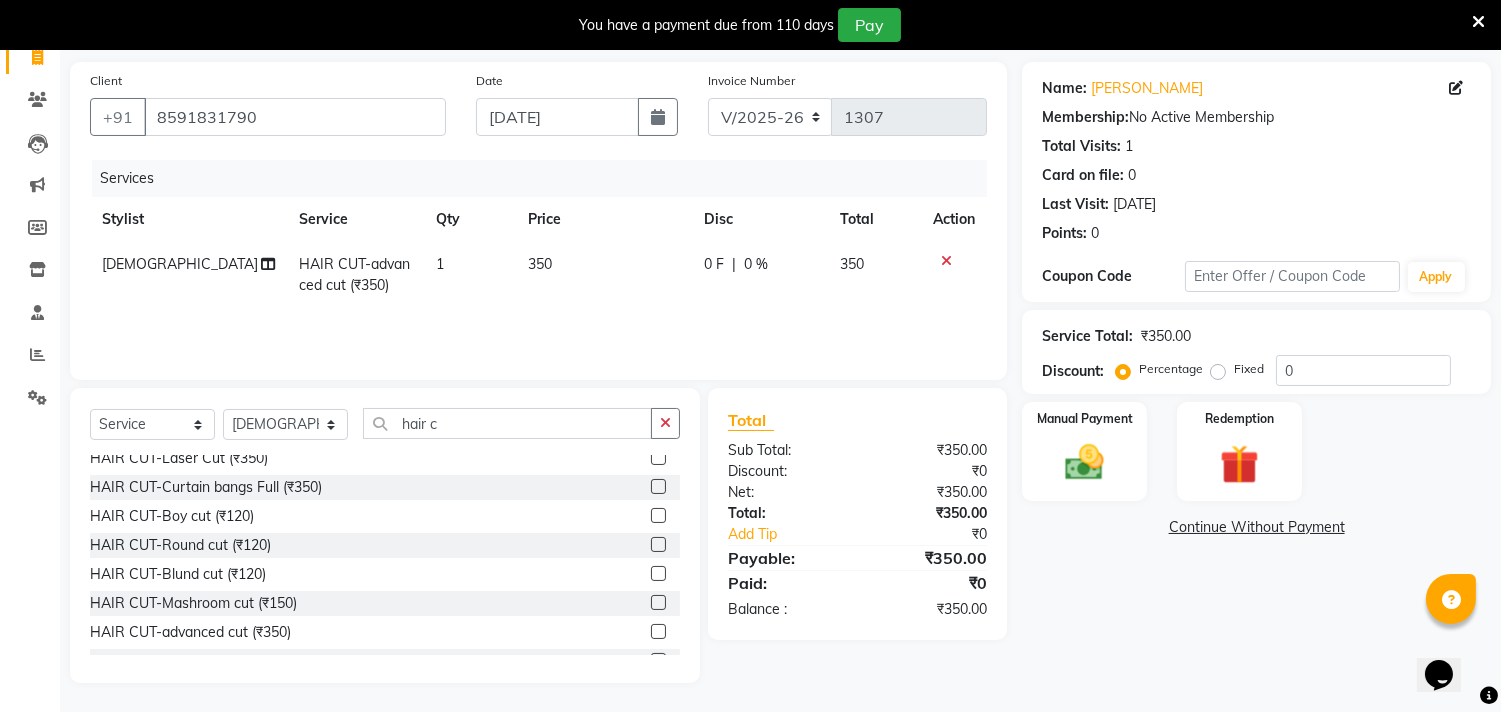 click on "HAIR CUT-Blund cut (₹120)" 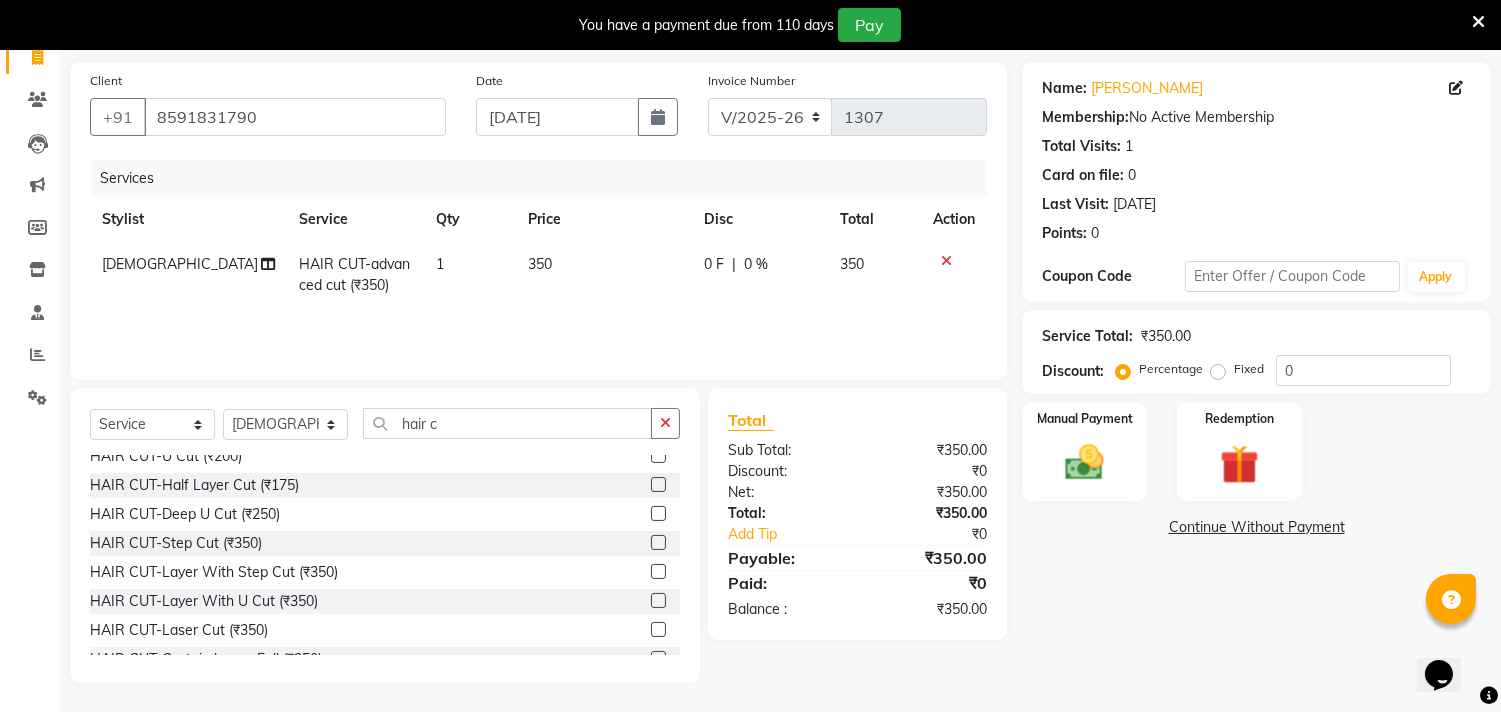 scroll, scrollTop: 222, scrollLeft: 0, axis: vertical 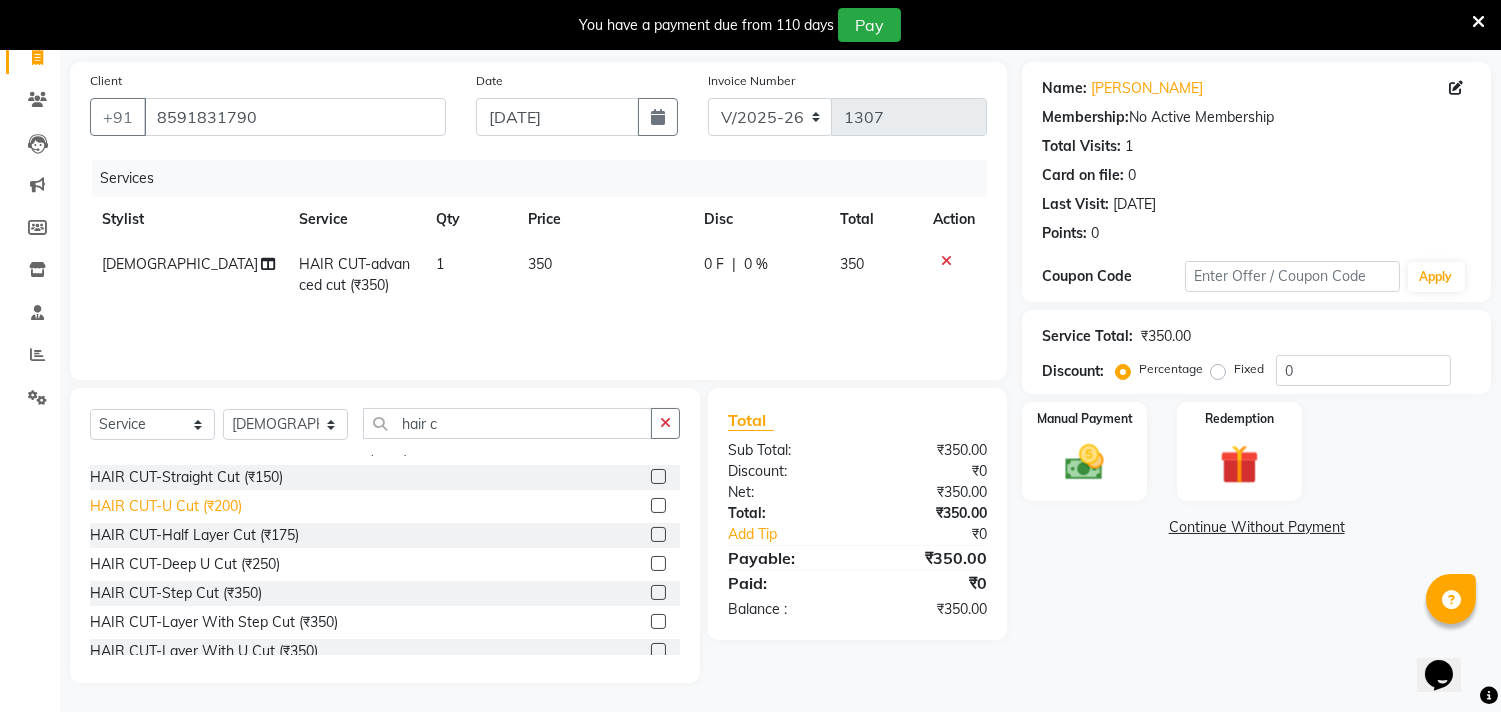 click on "HAIR CUT-U Cut (₹200)" 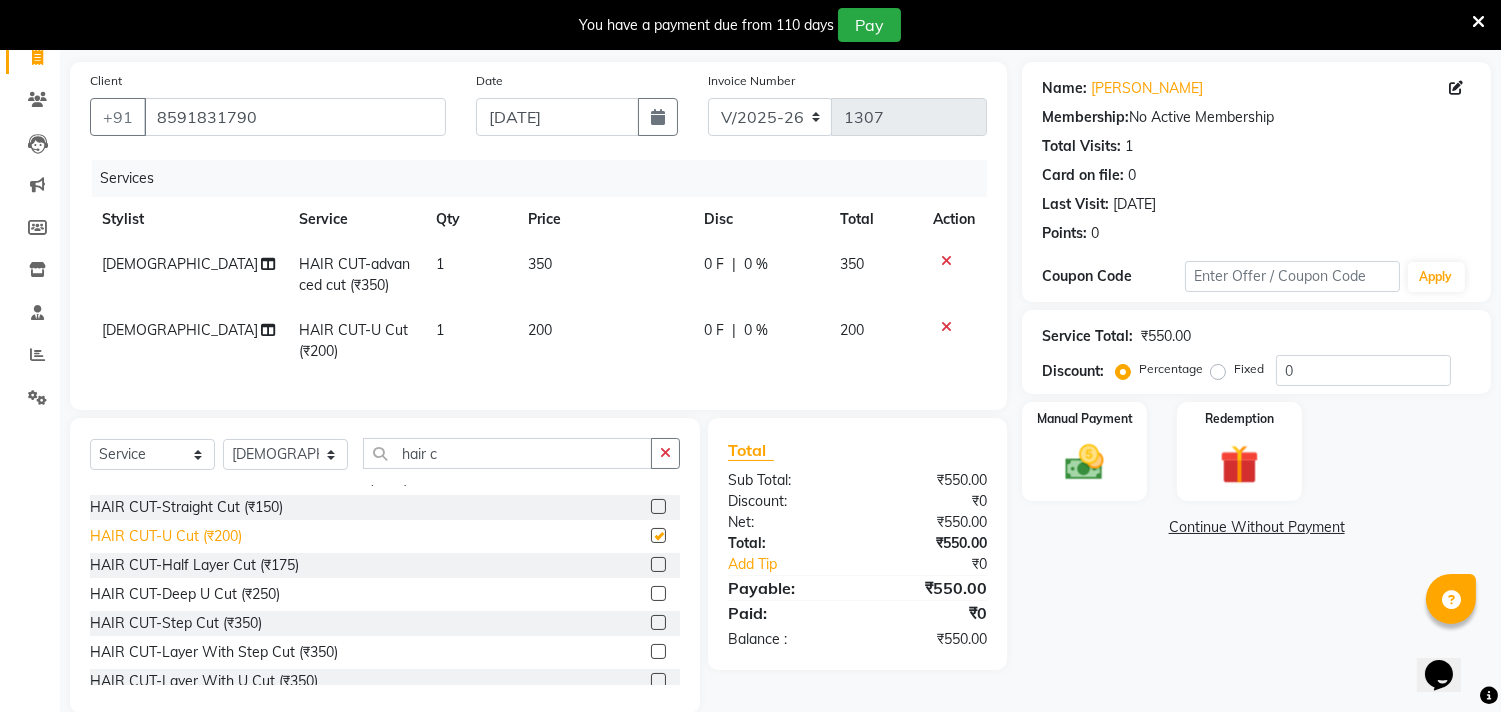 checkbox on "false" 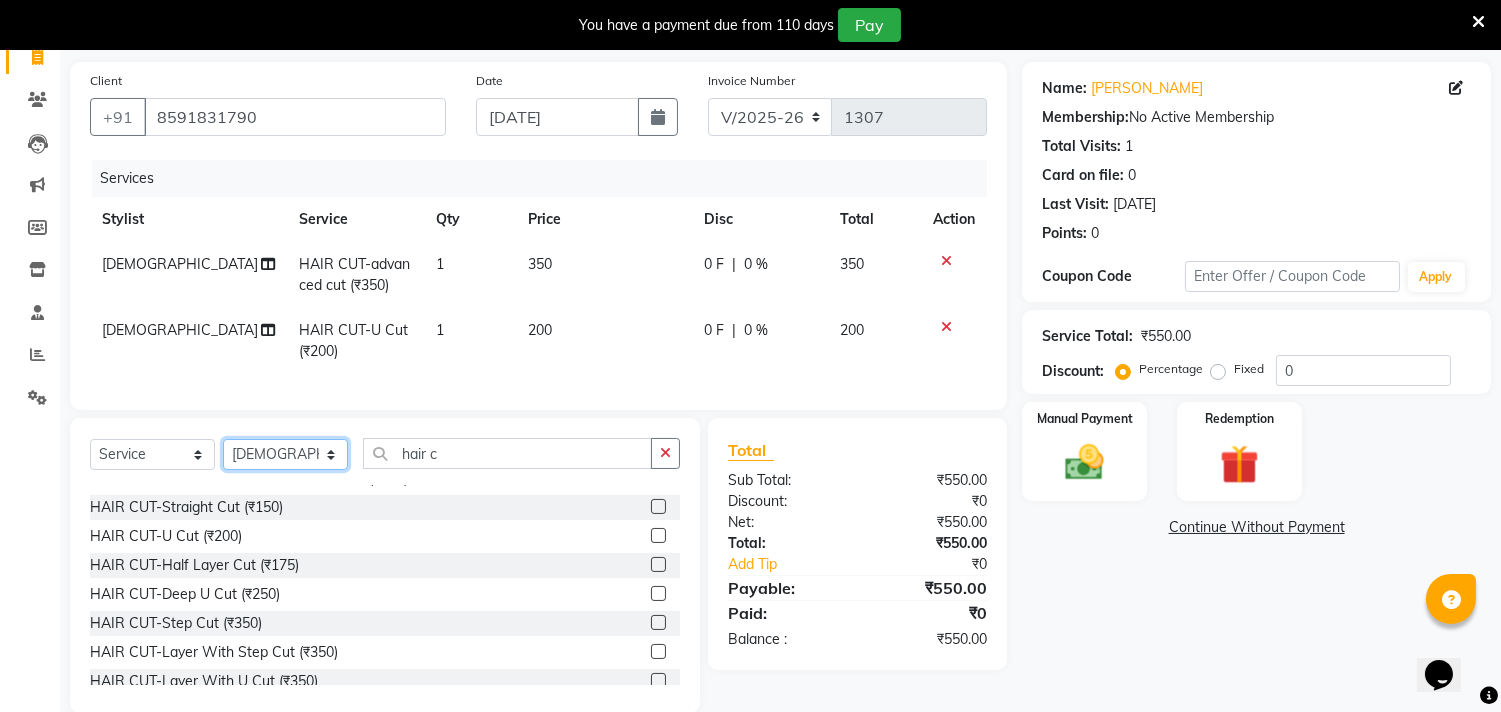 click on "Select Stylist Gita mala [PERSON_NAME] Mam" 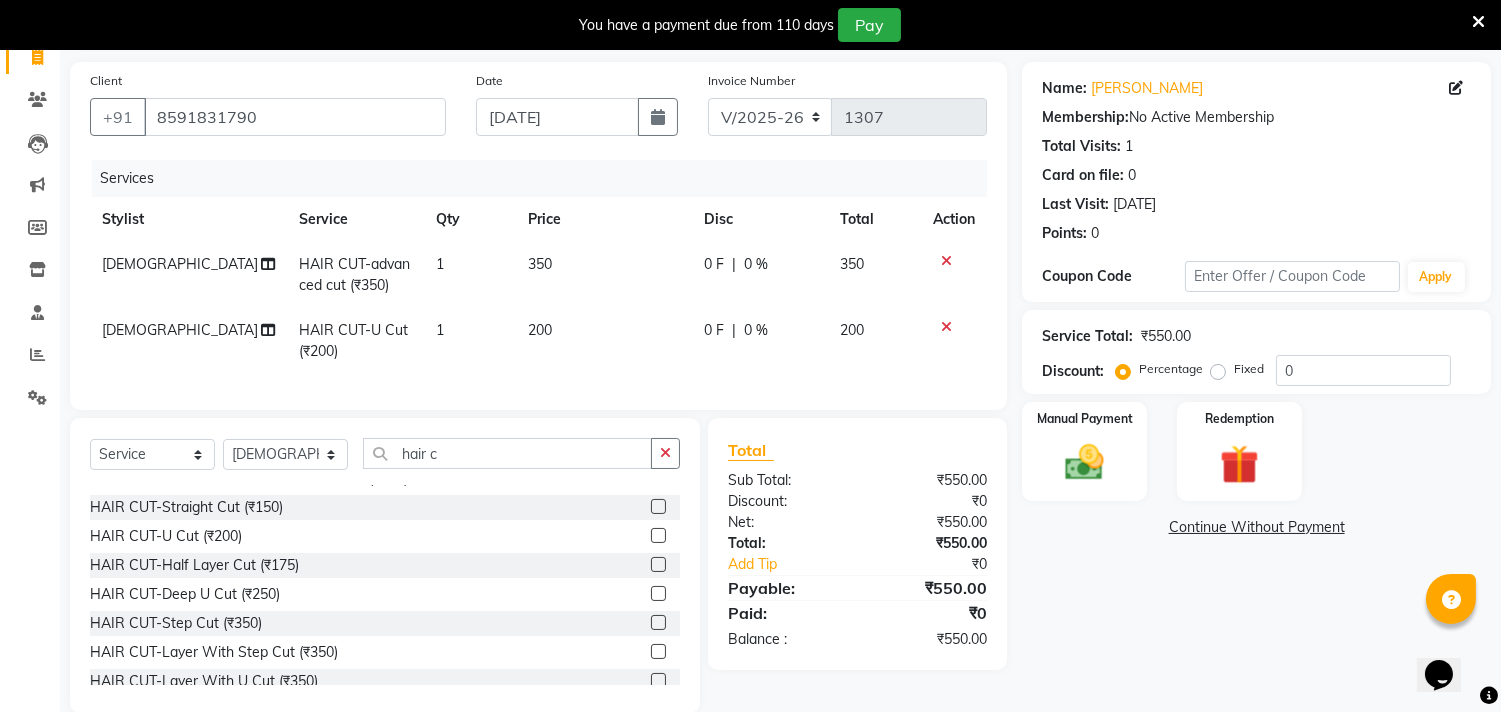 click on "[DEMOGRAPHIC_DATA]" 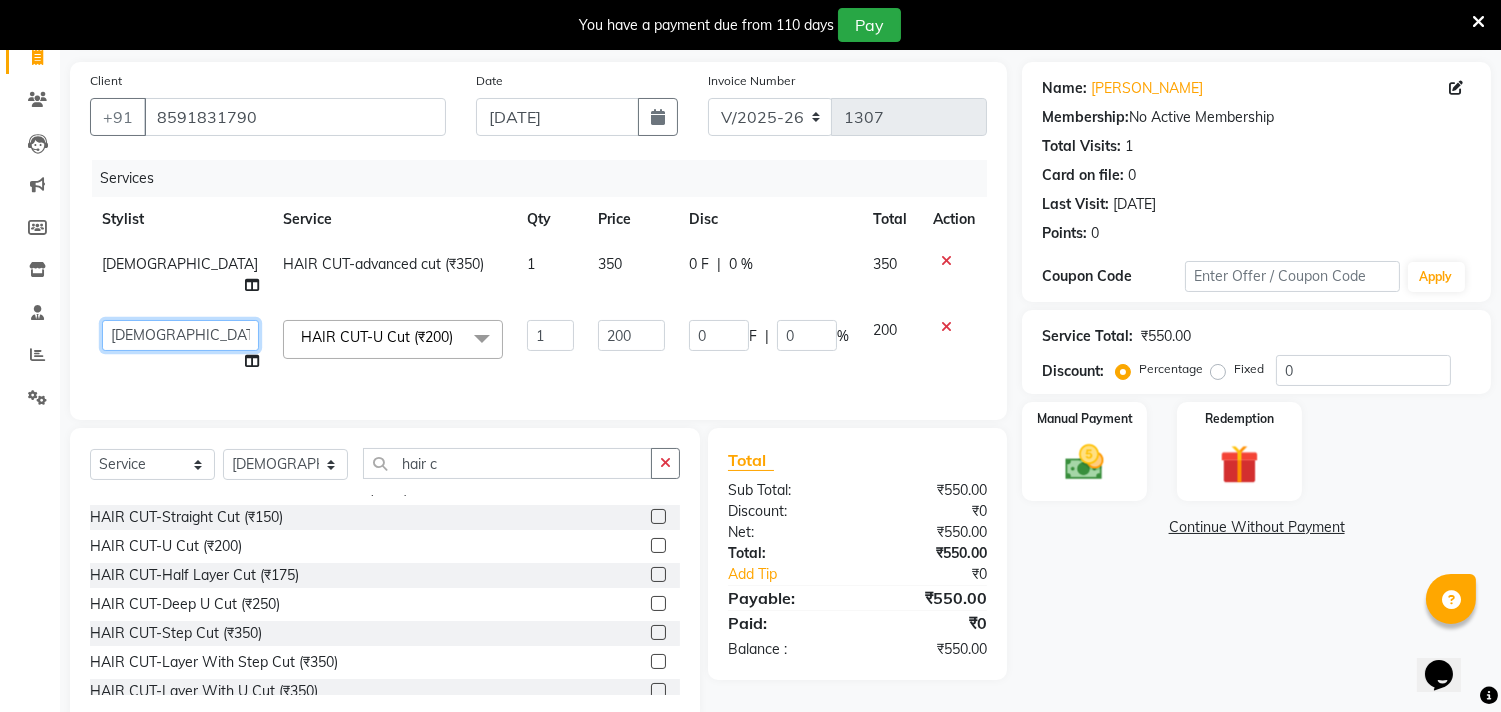 click on "Gita   mala   [PERSON_NAME] Mam" 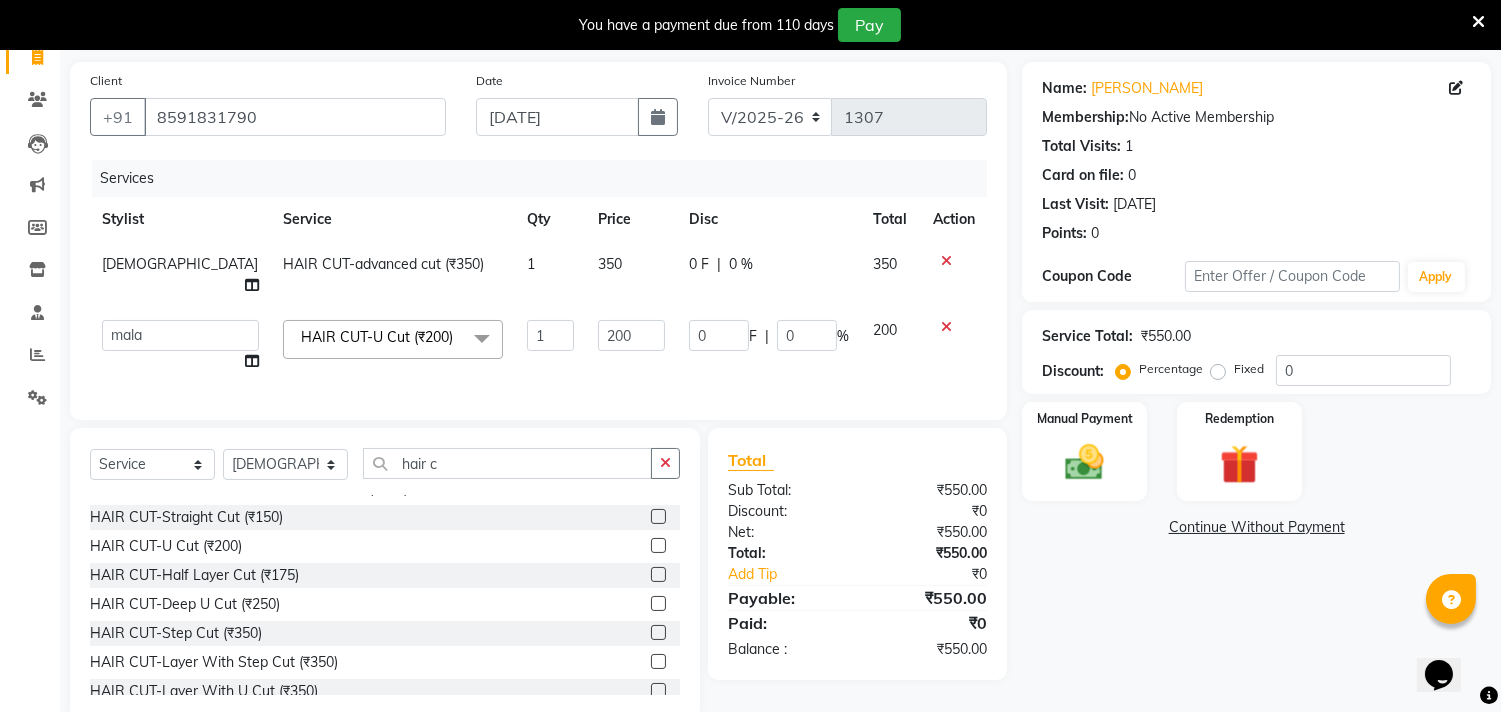 select on "54719" 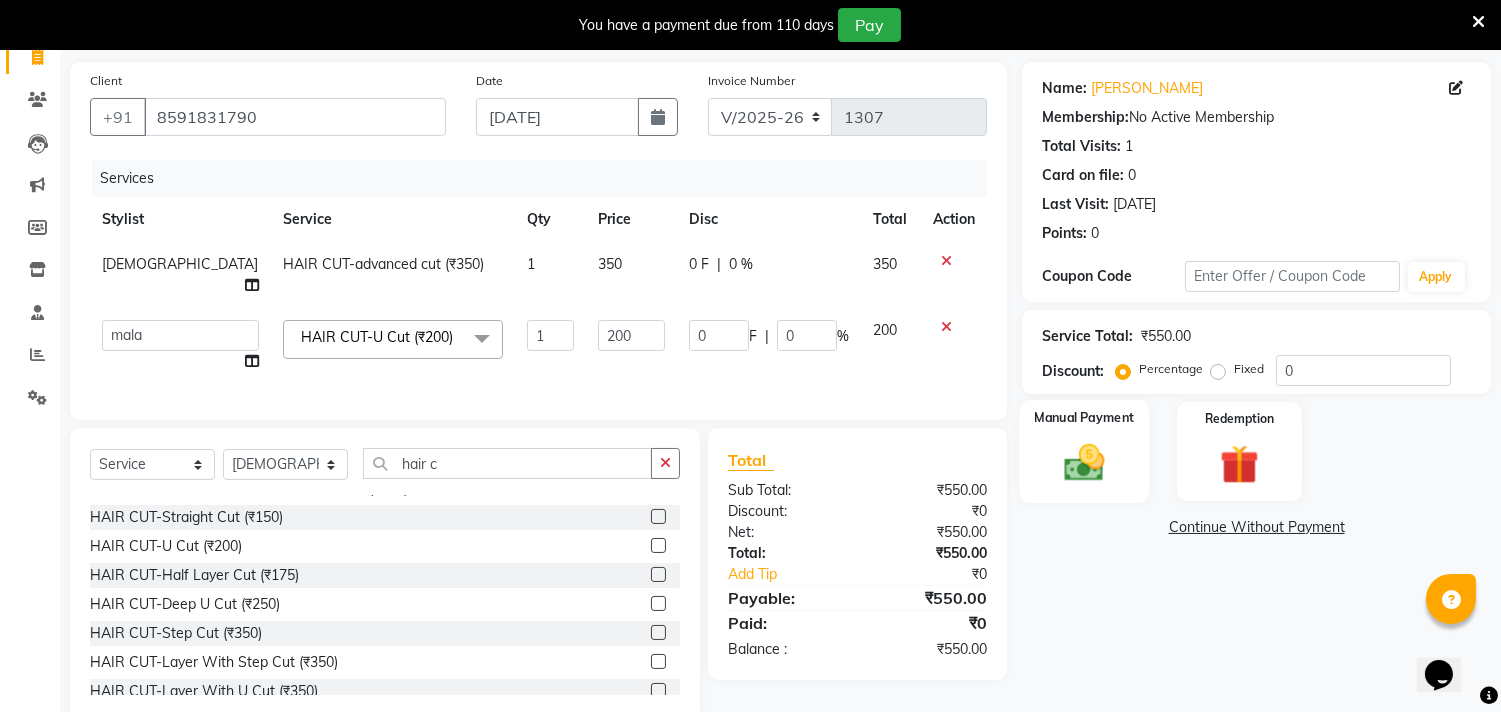 click 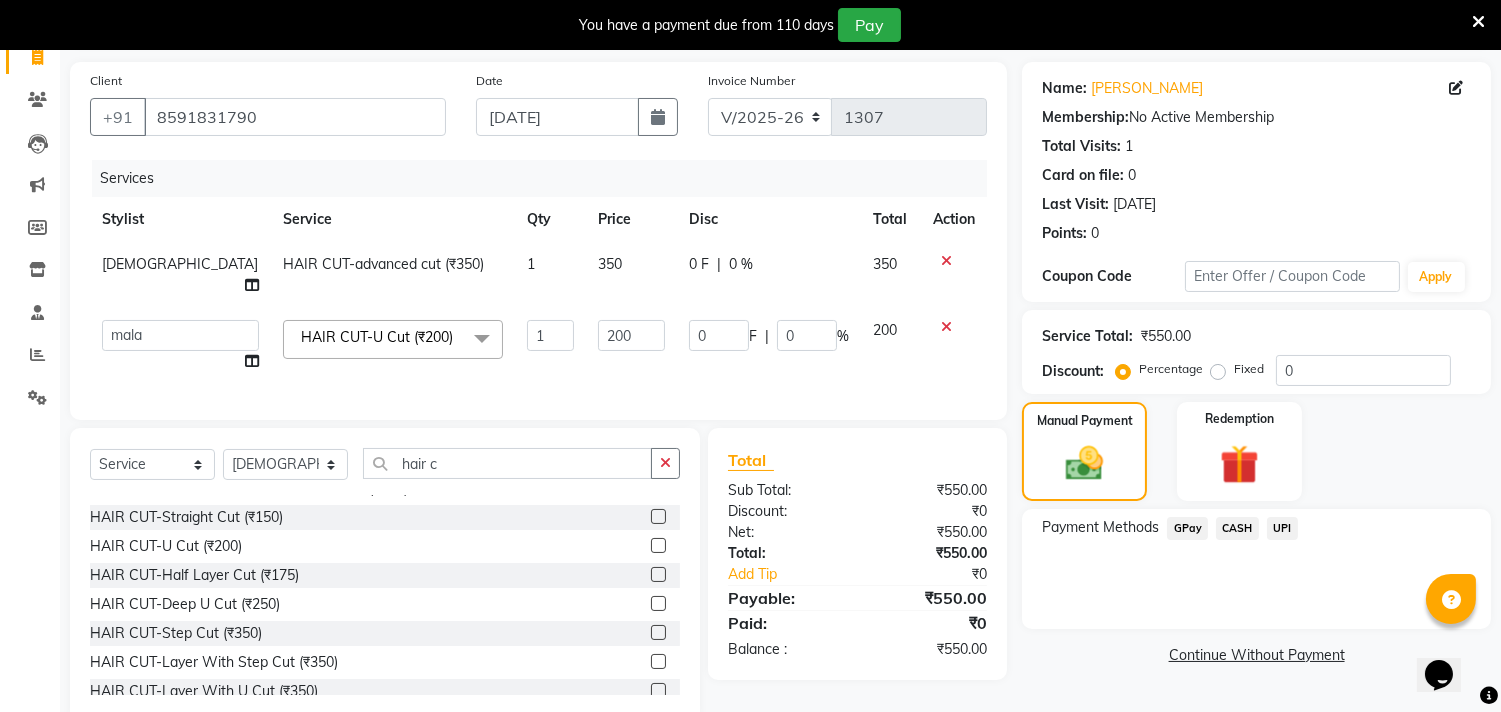 click on "GPay" 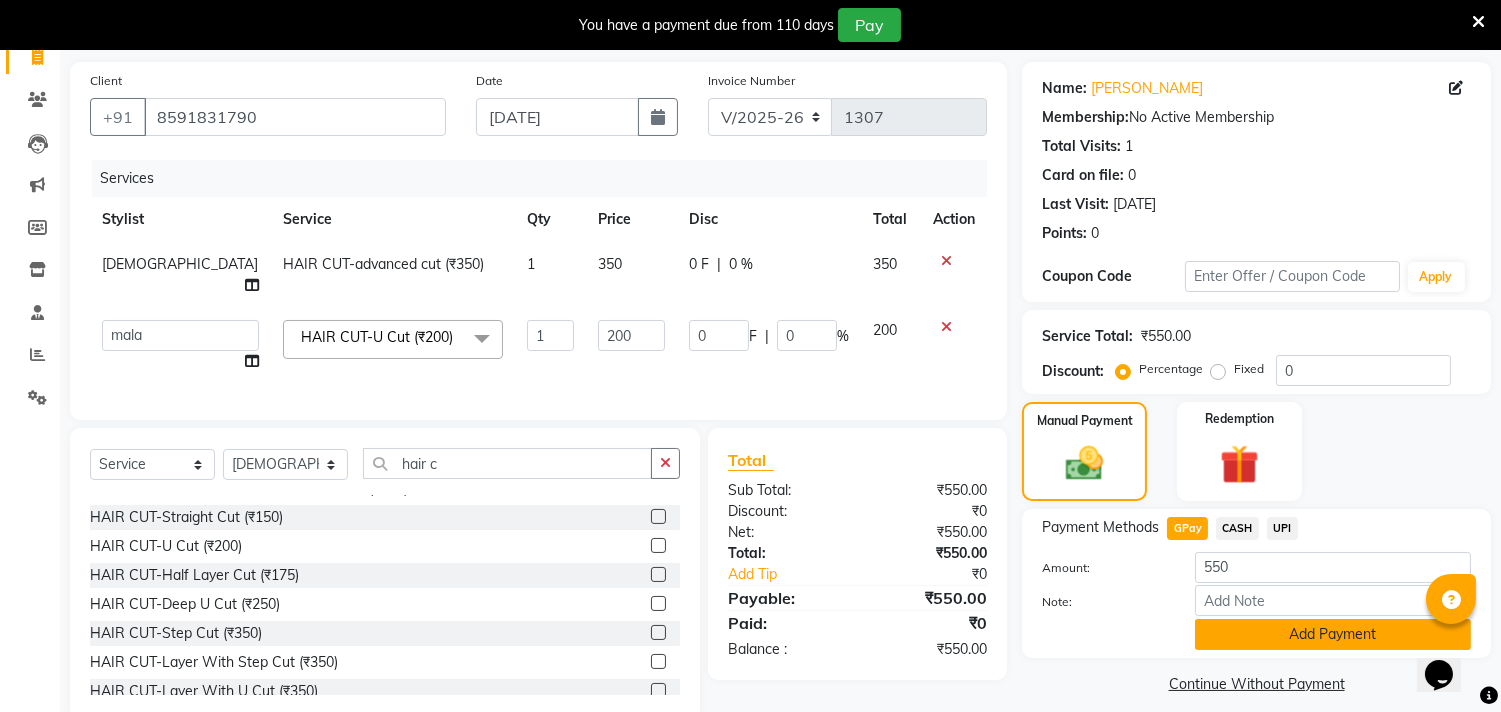 click on "Add Payment" 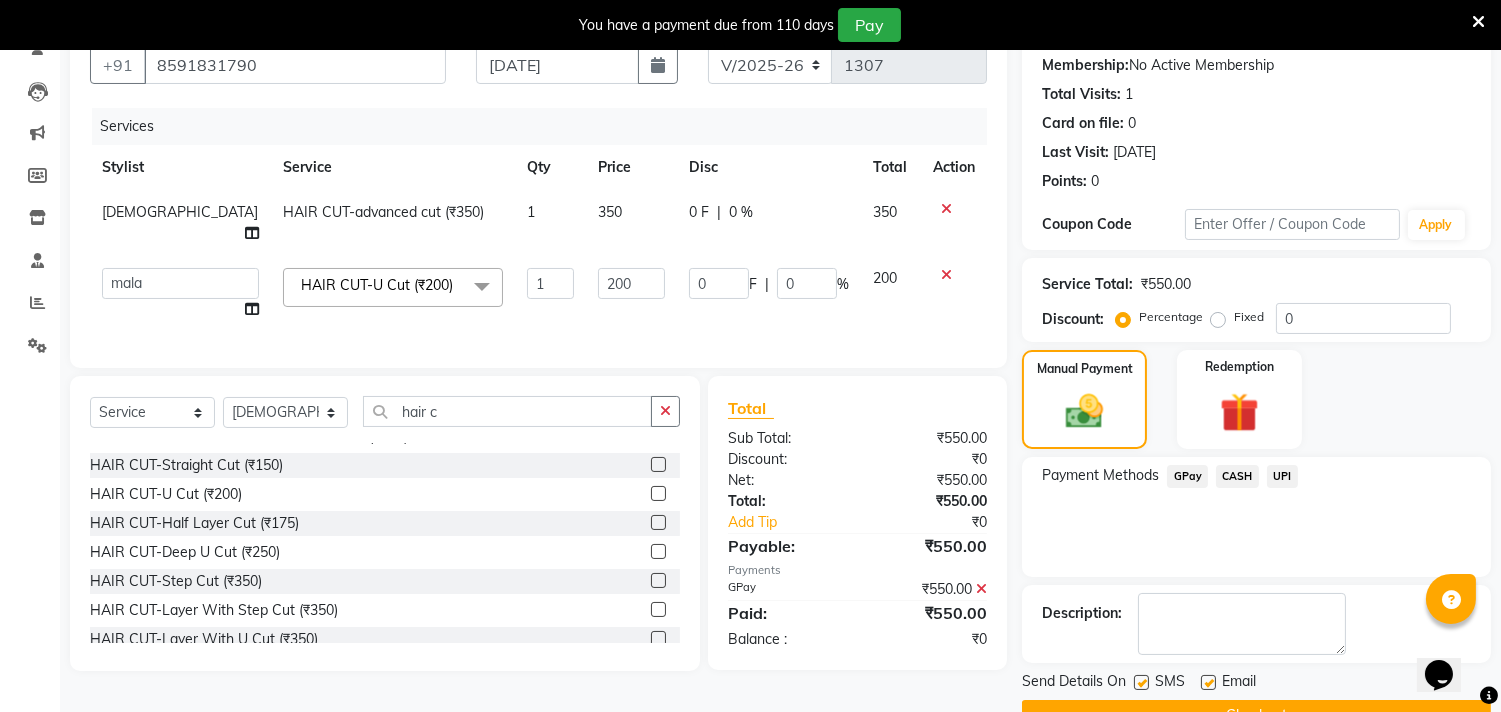 scroll, scrollTop: 237, scrollLeft: 0, axis: vertical 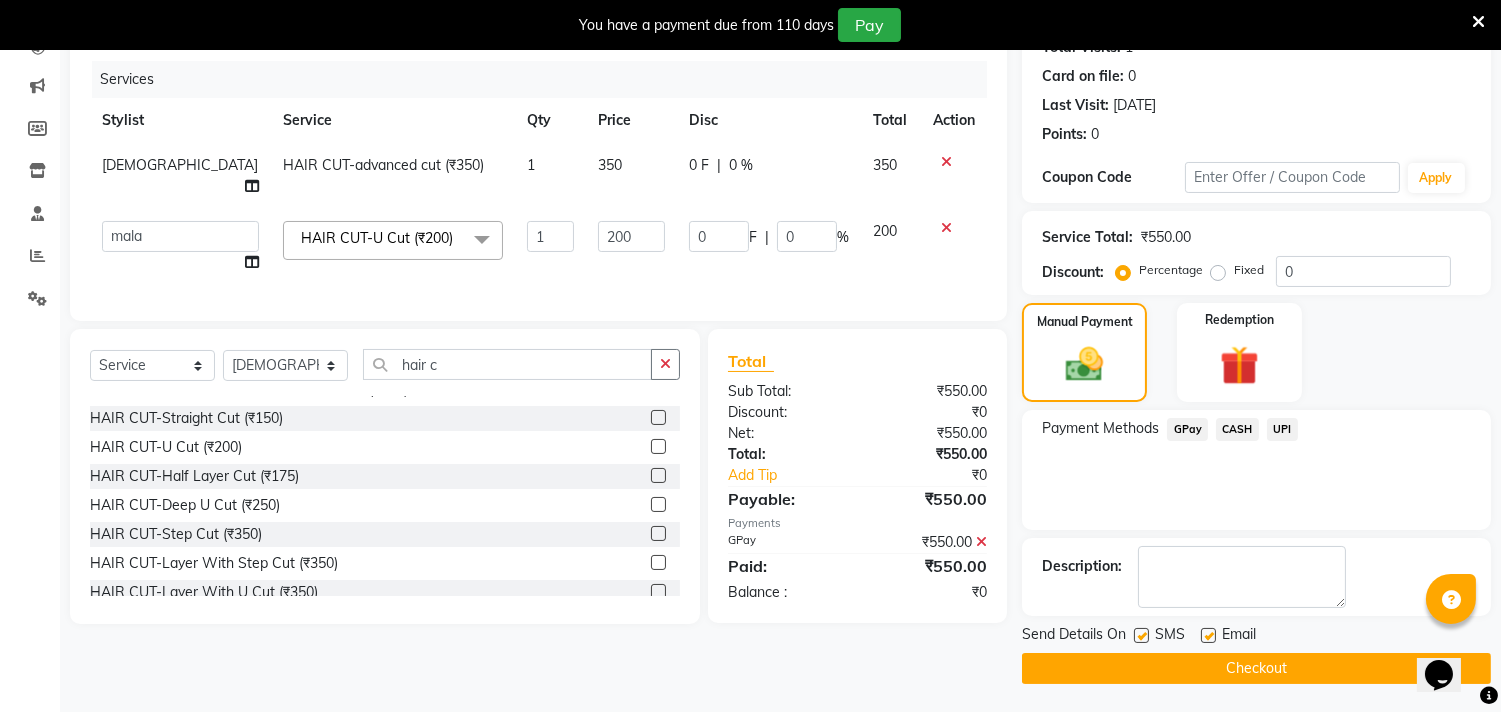 click on "Checkout" 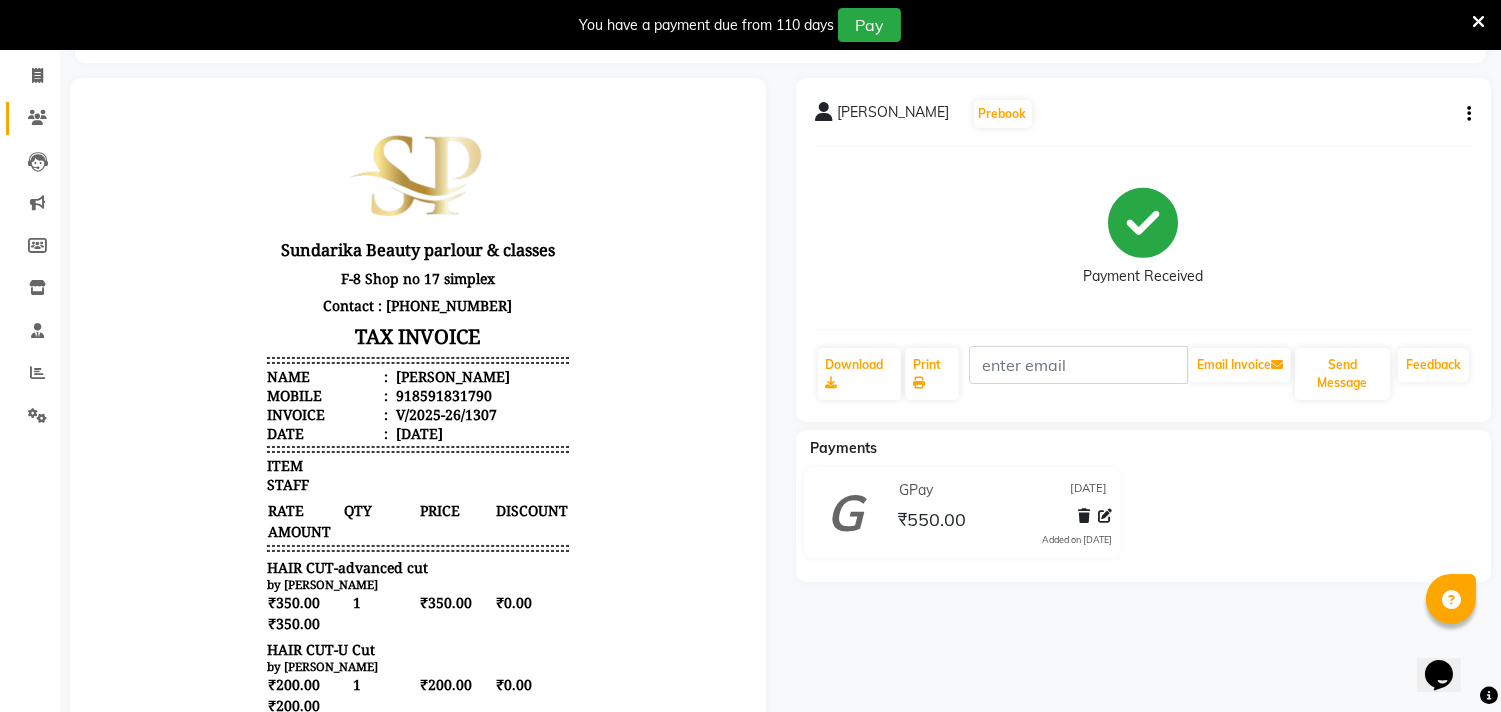scroll, scrollTop: 0, scrollLeft: 0, axis: both 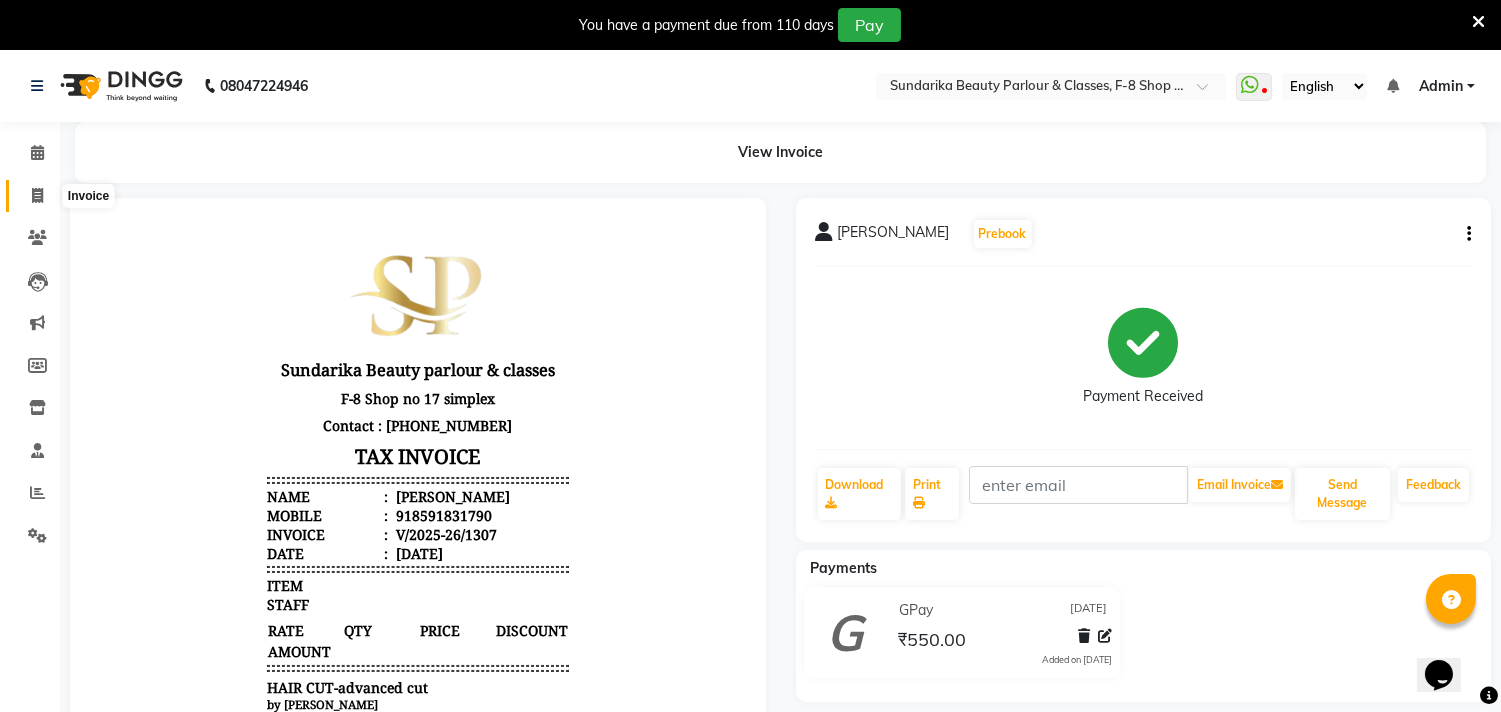 click 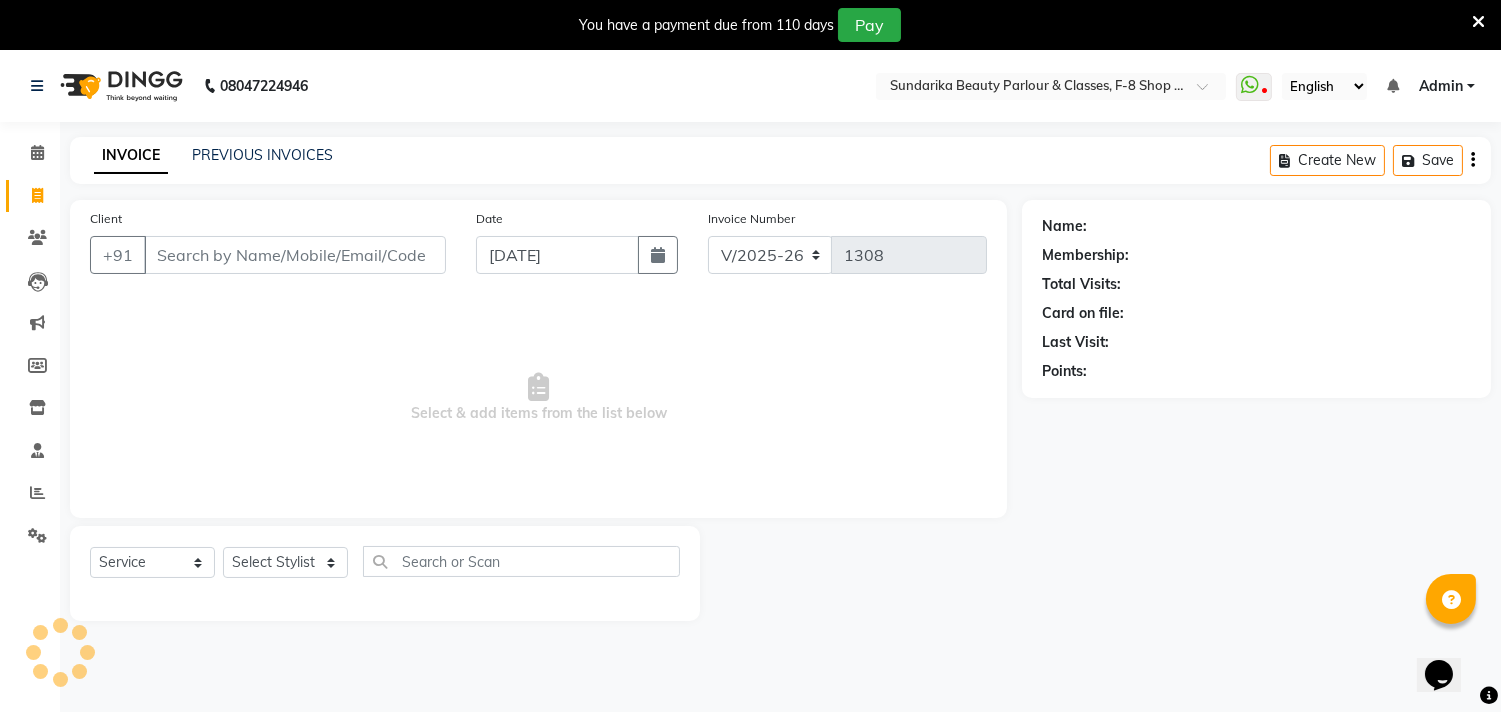 scroll, scrollTop: 50, scrollLeft: 0, axis: vertical 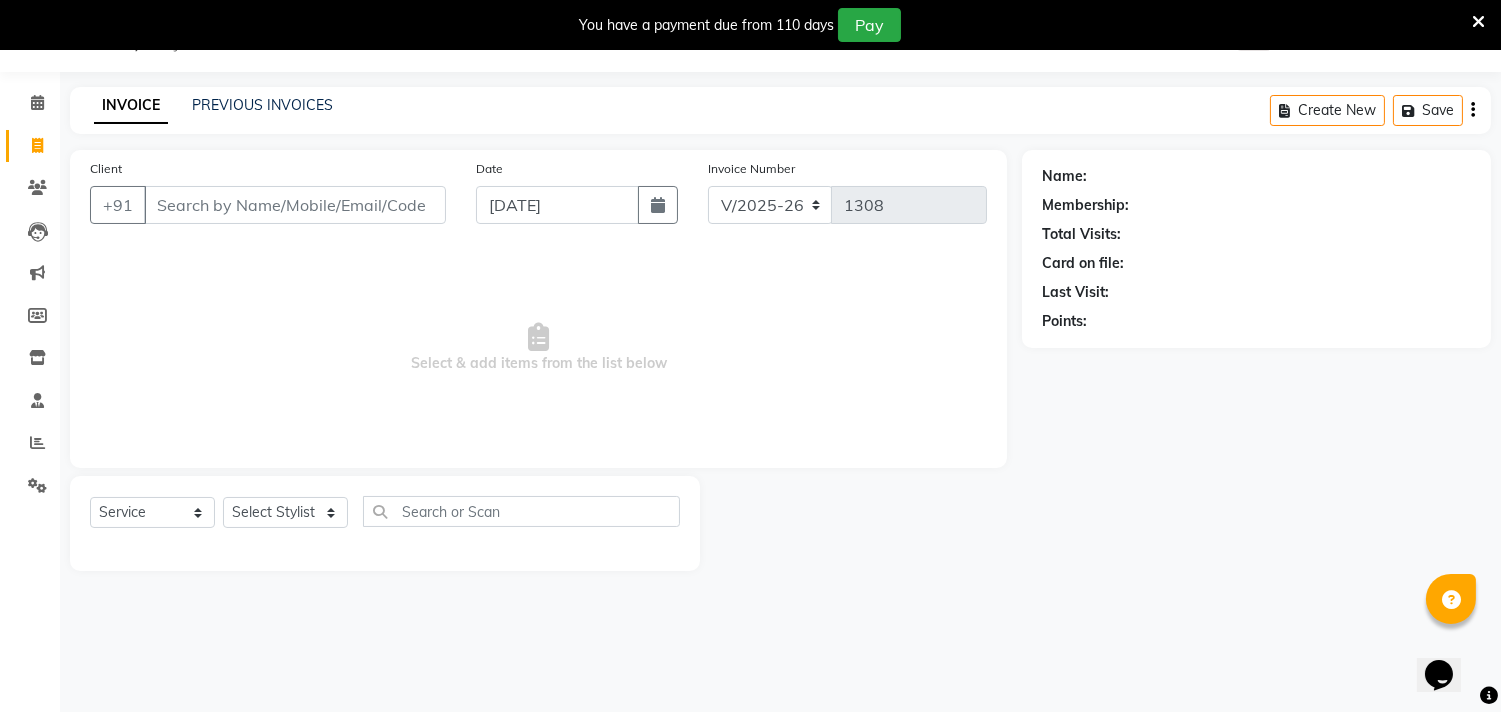 drag, startPoint x: 277, startPoint y: 487, endPoint x: 276, endPoint y: 513, distance: 26.019224 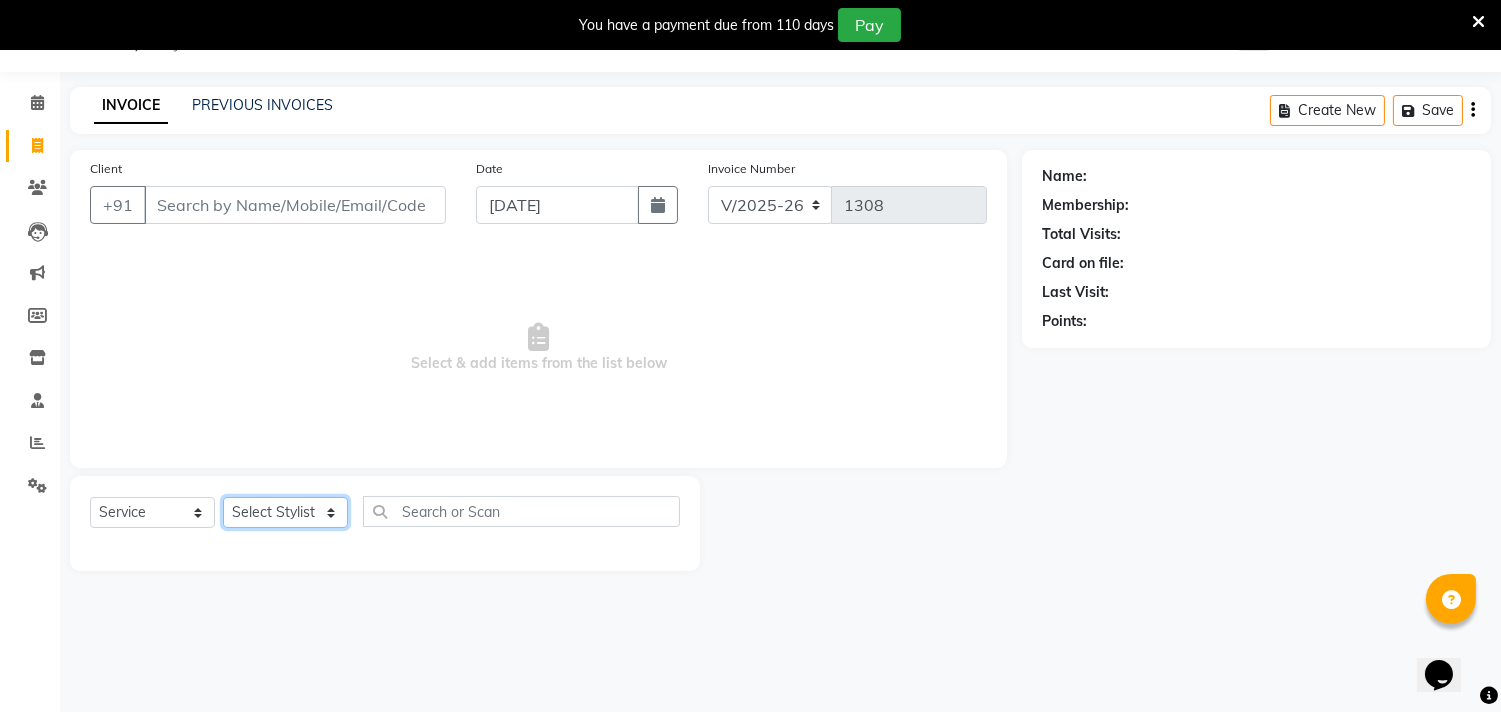 click on "Select Stylist Gita mala [PERSON_NAME] Mam" 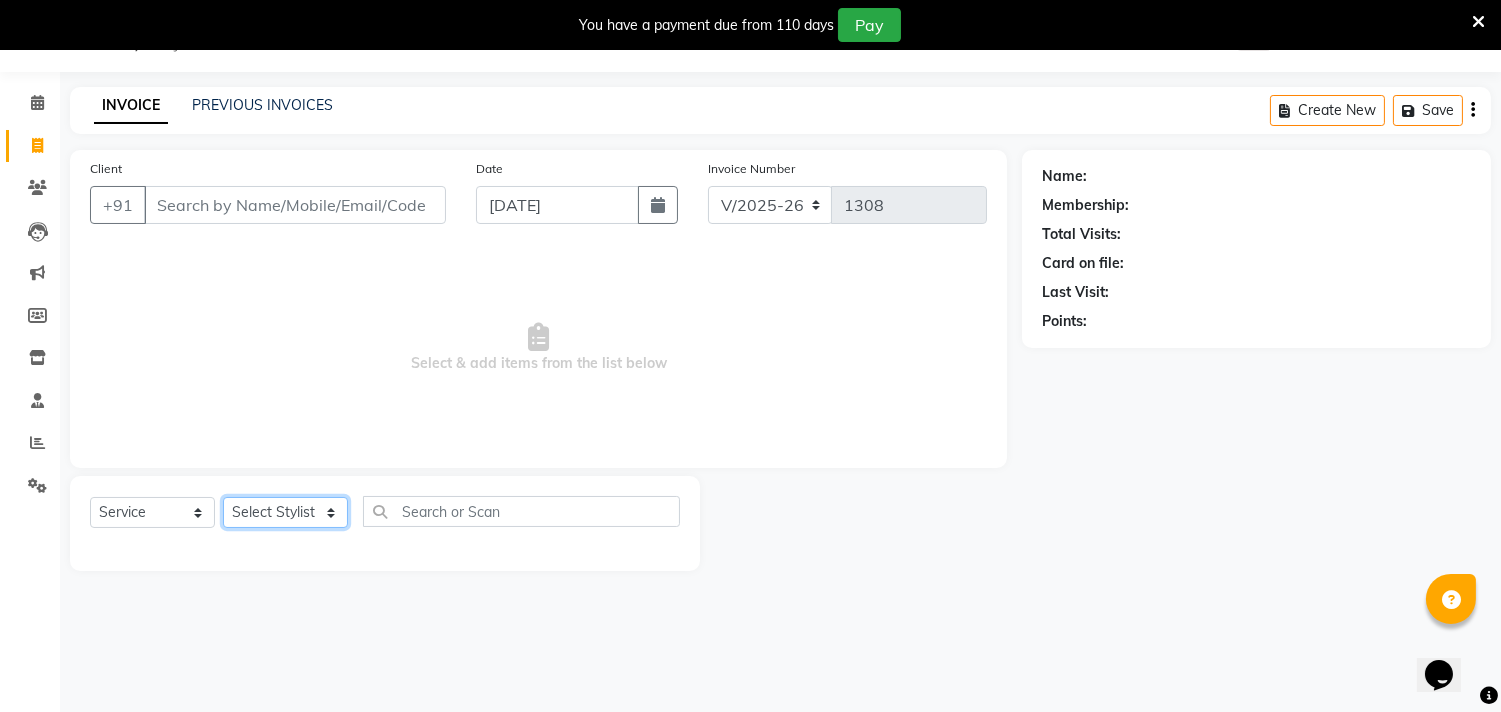 select on "35109" 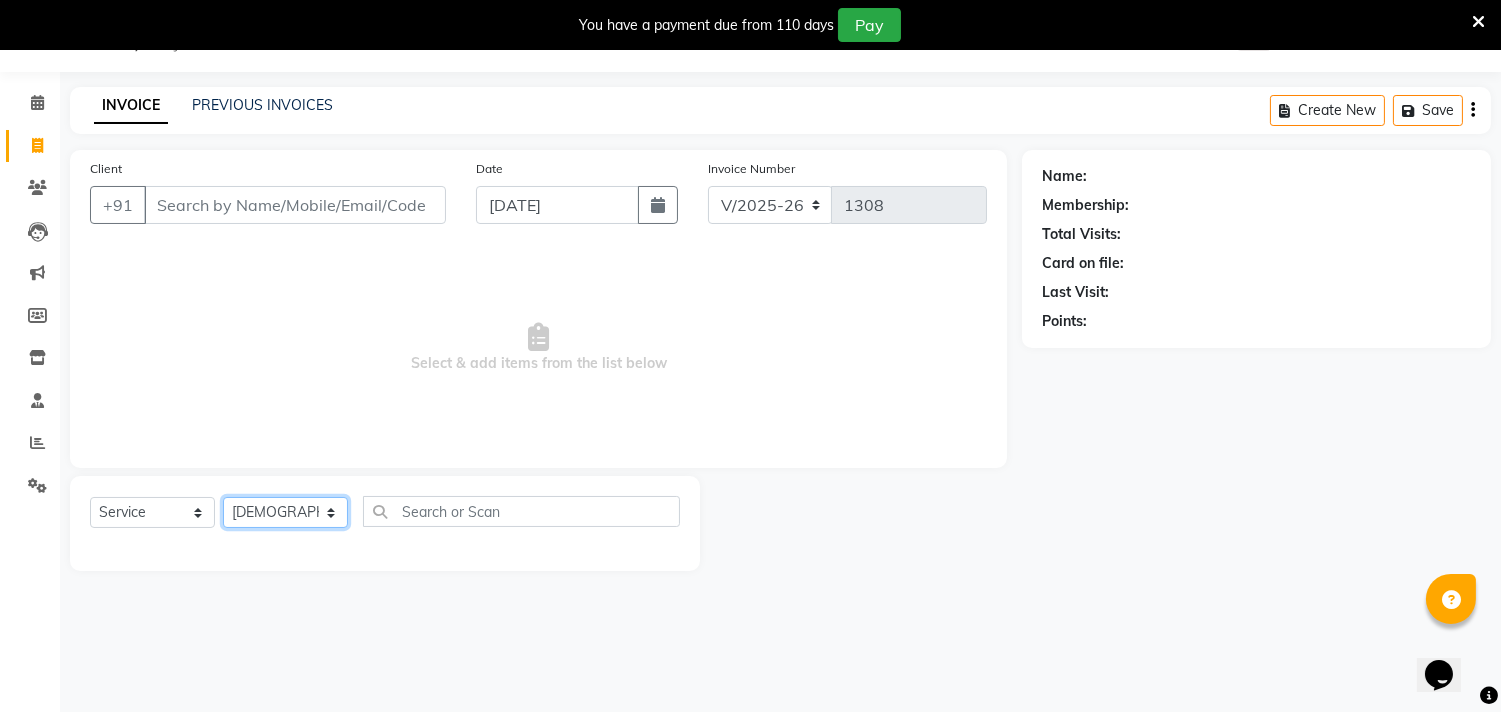 click on "Select Stylist Gita mala [PERSON_NAME] Mam" 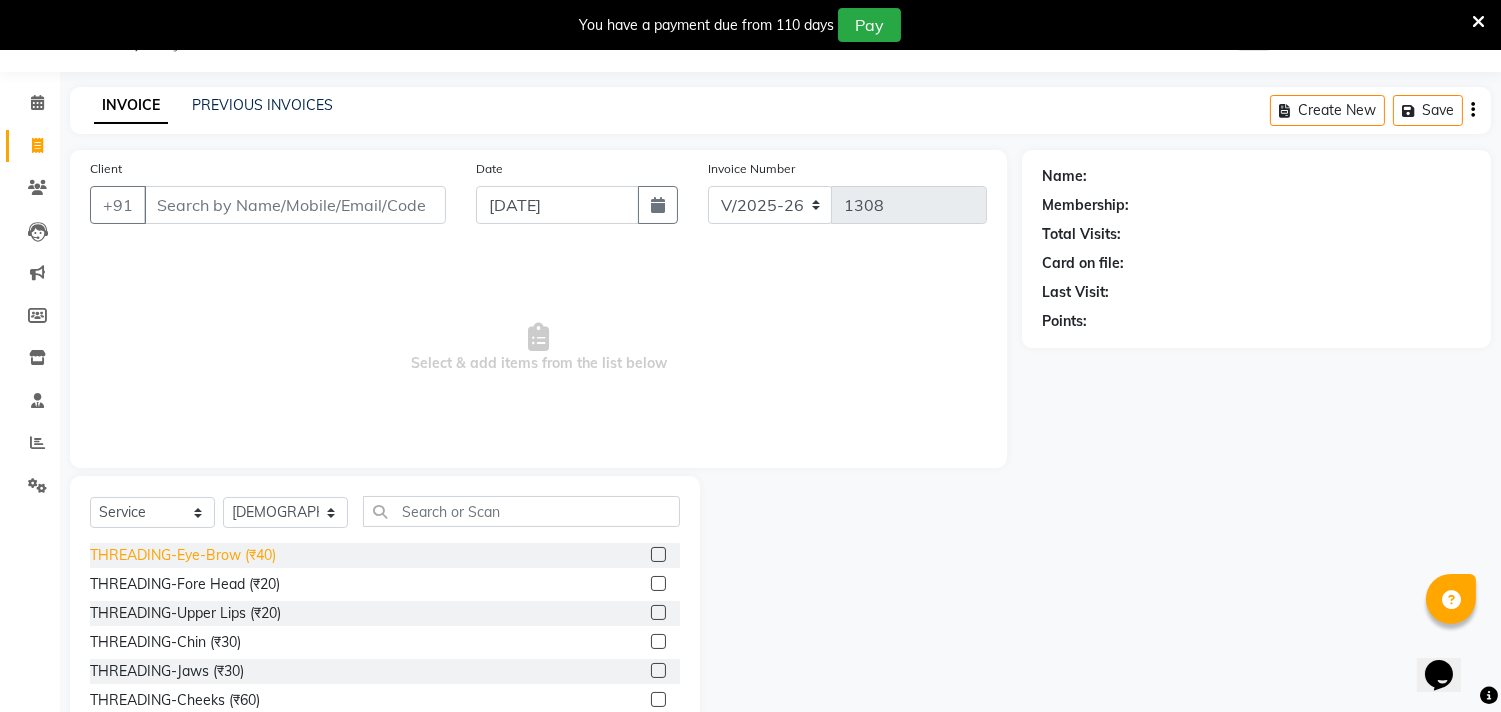 click on "THREADING-Eye-Brow (₹40)" 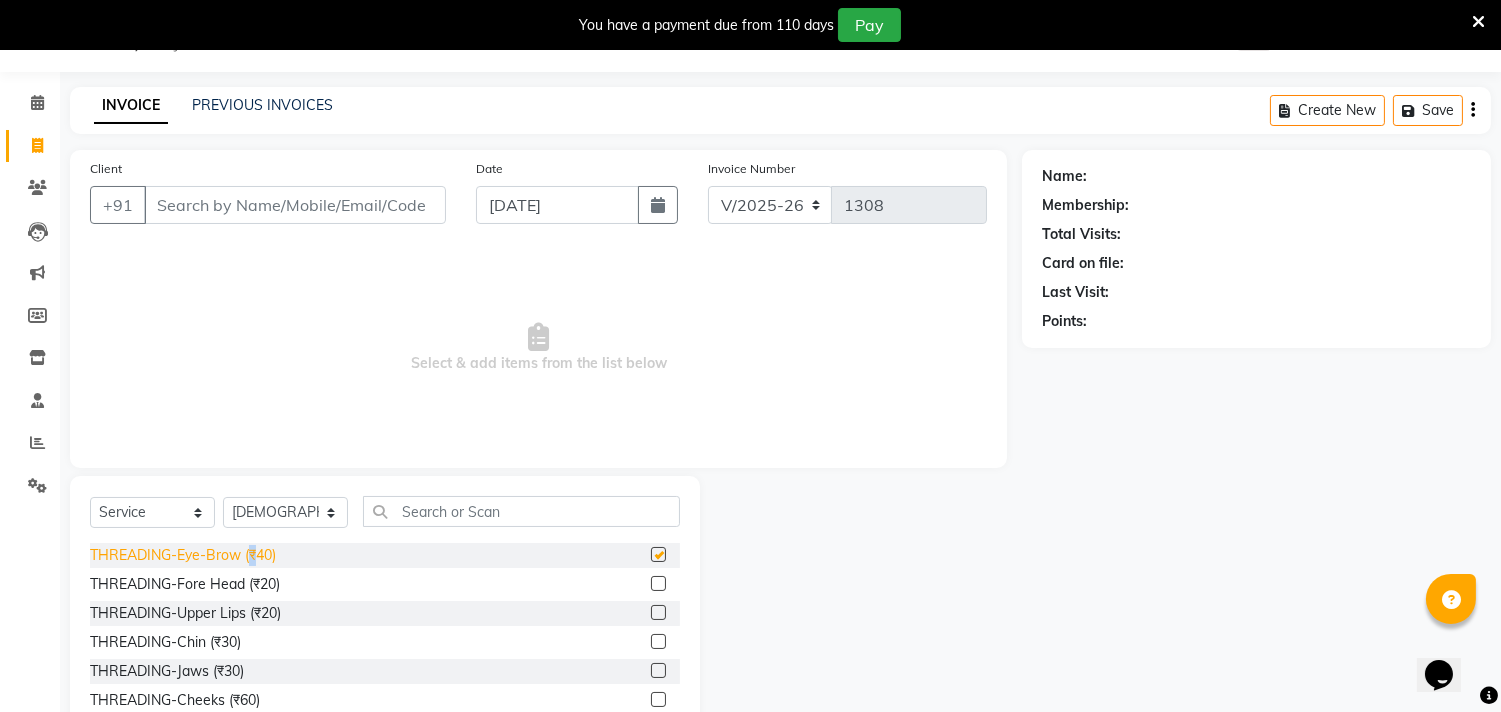 click on "THREADING-Eye-Brow (₹40)" 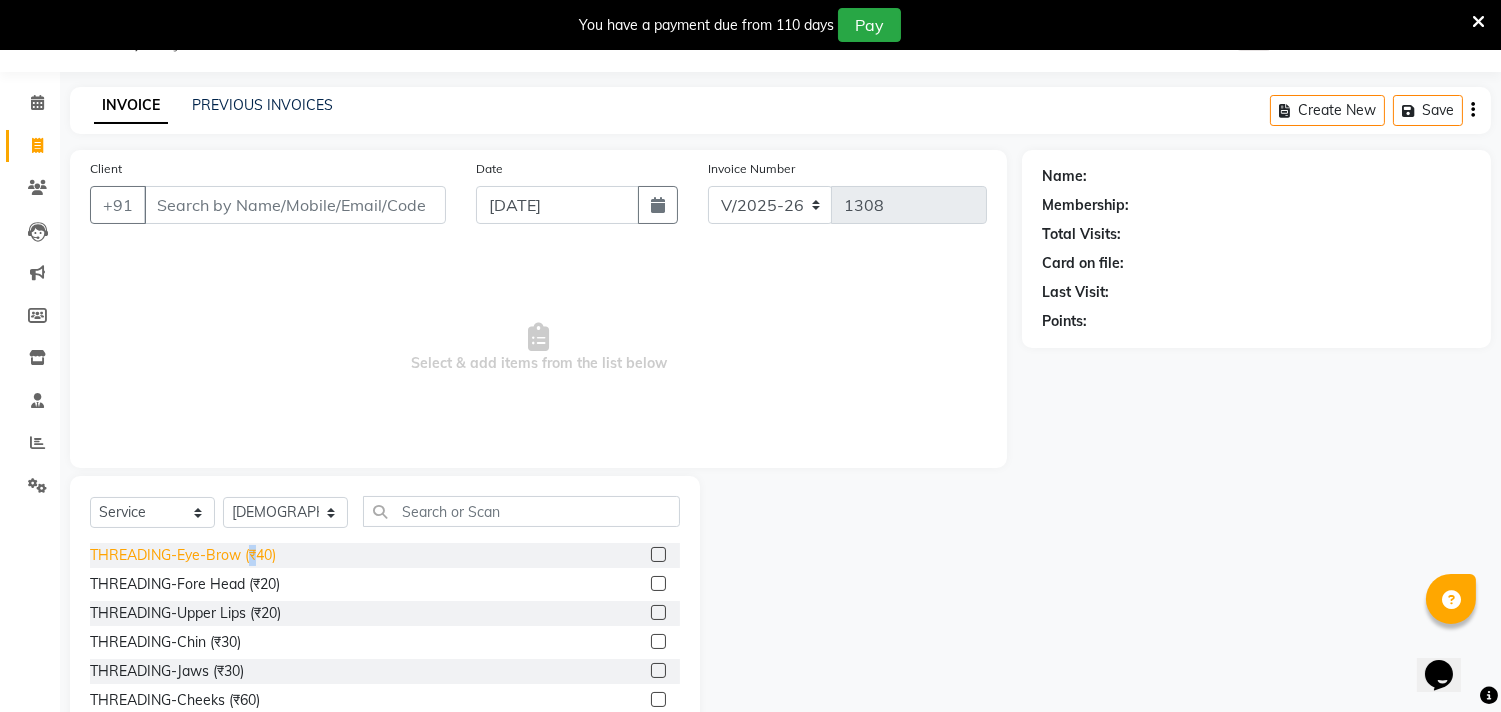 checkbox on "false" 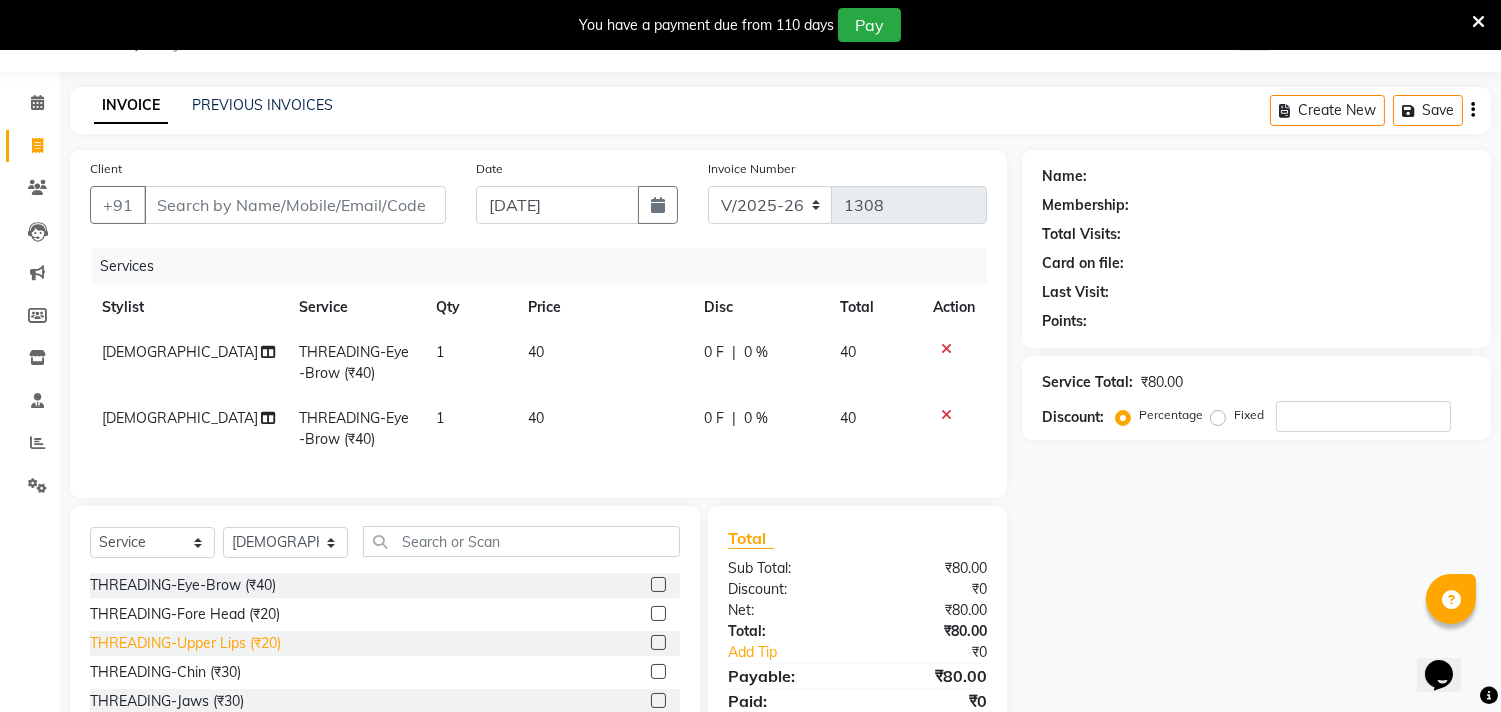 click on "THREADING-Upper Lips (₹20)" 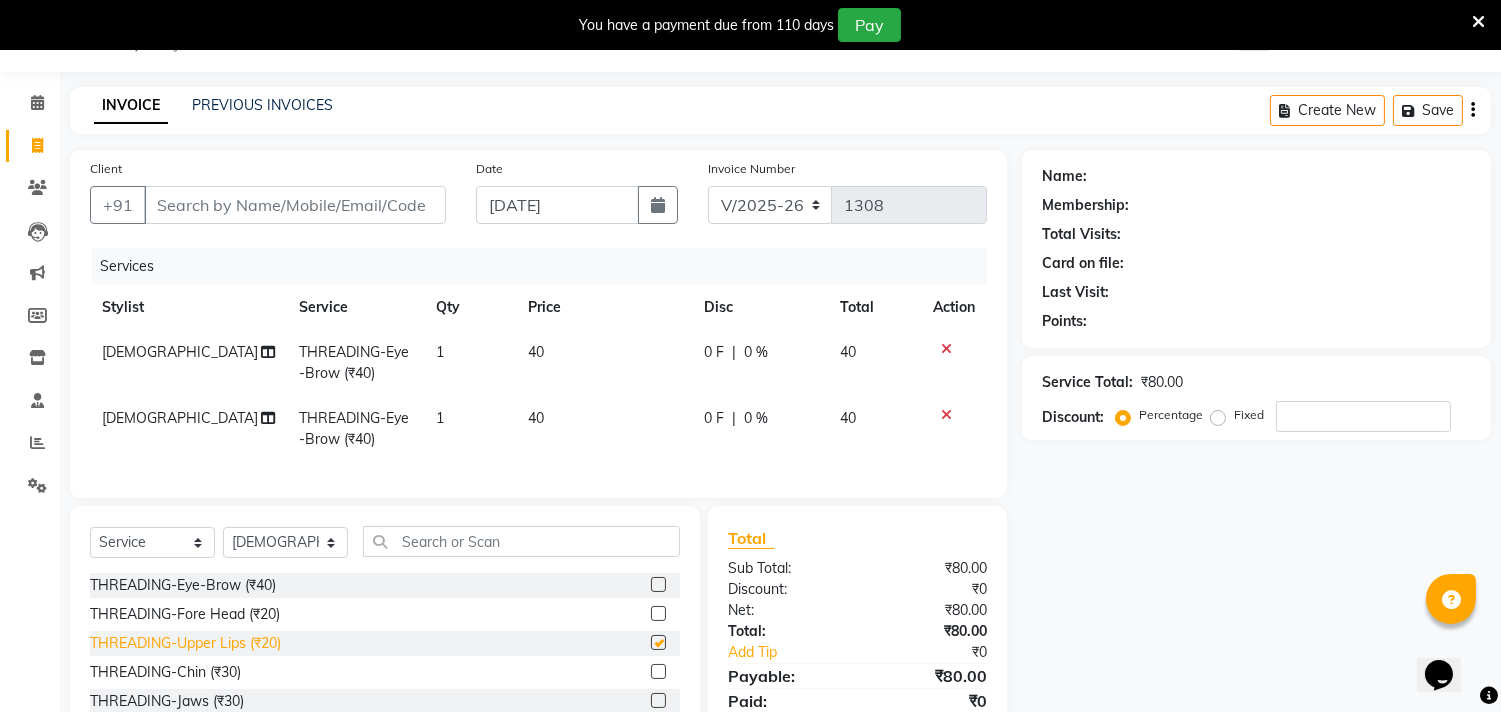 checkbox on "true" 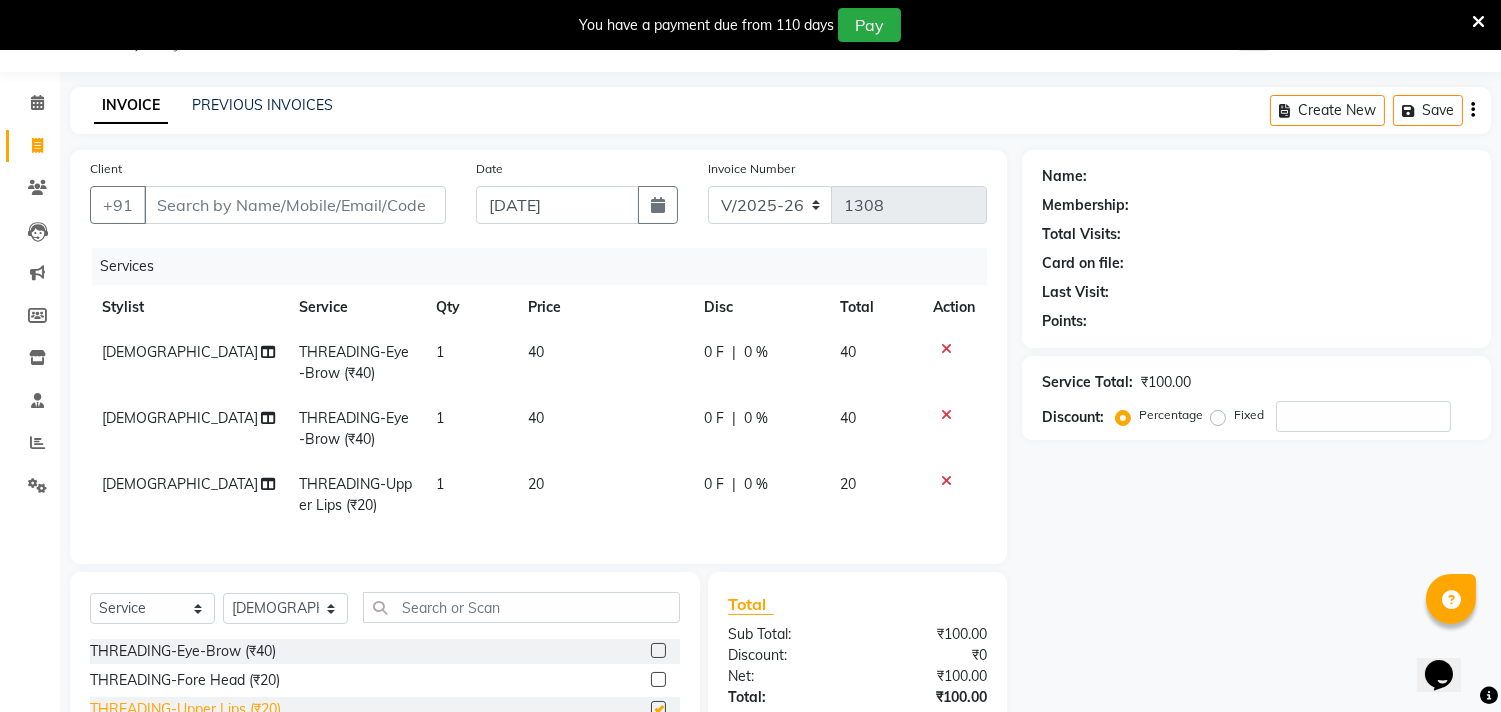click on "THREADING-Eye-Brow (₹40)" 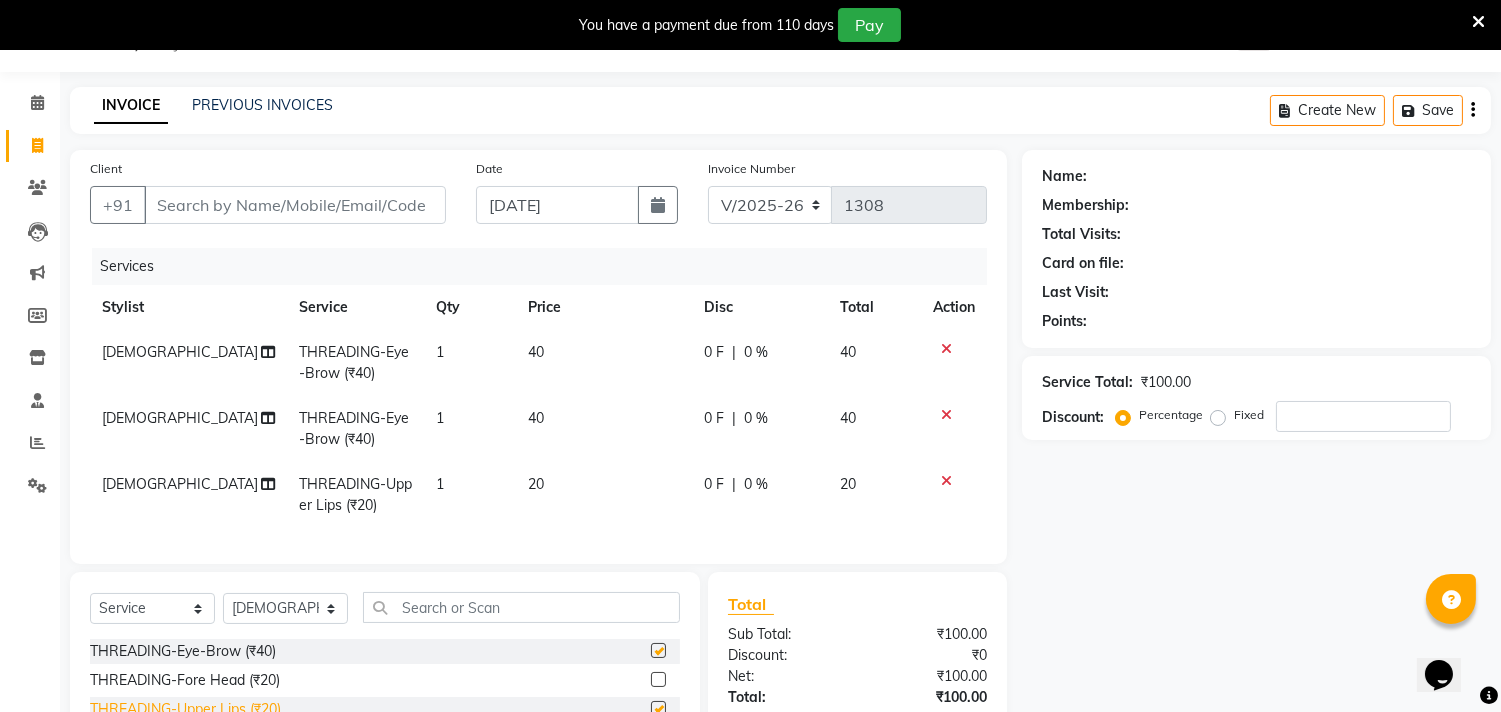 checkbox on "true" 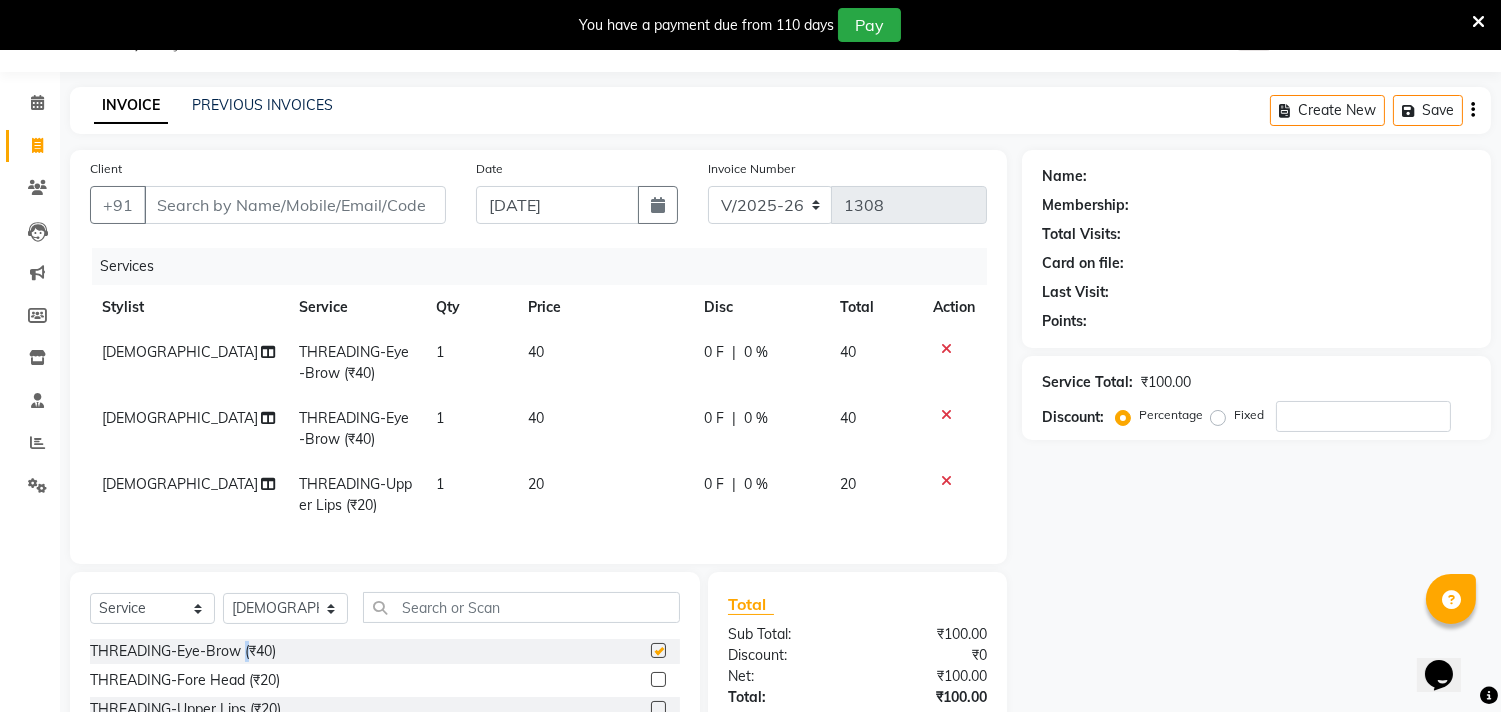 checkbox on "false" 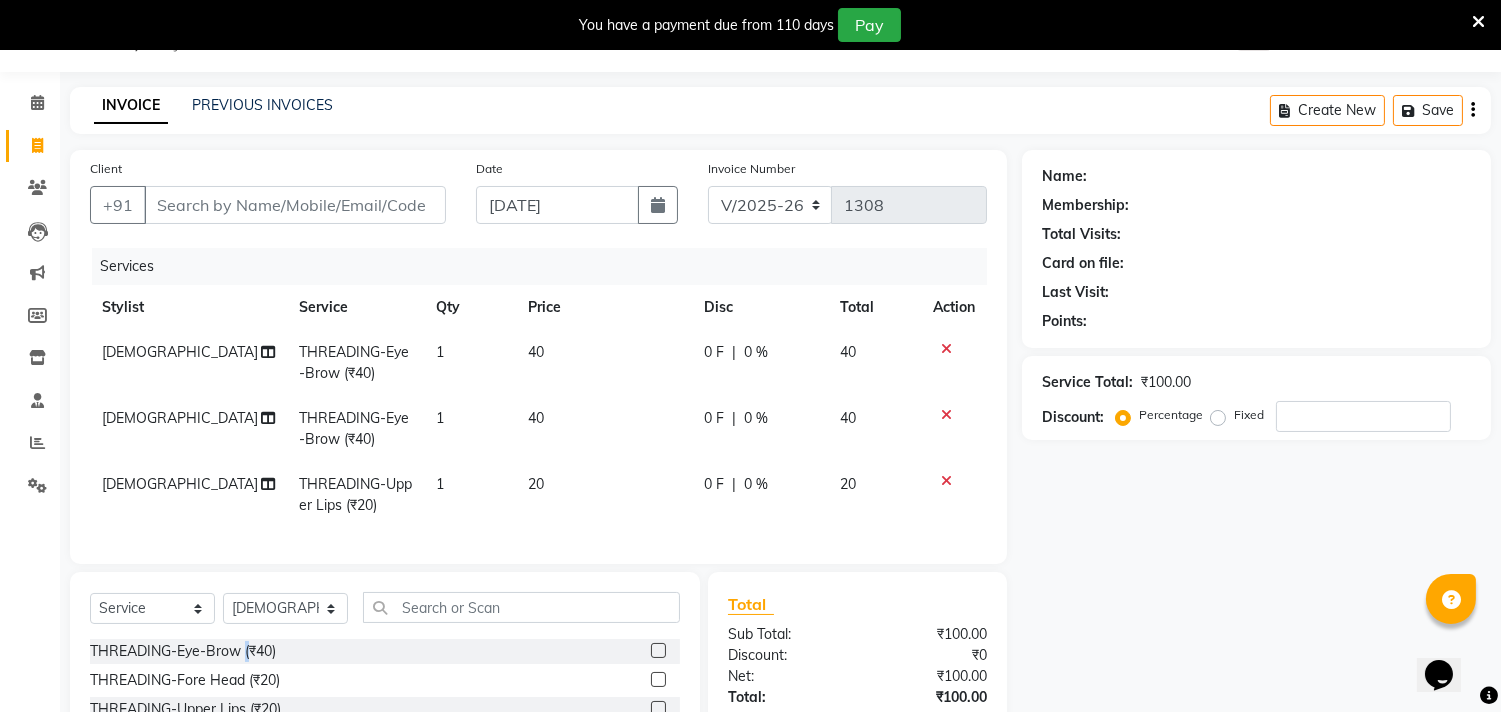 checkbox on "false" 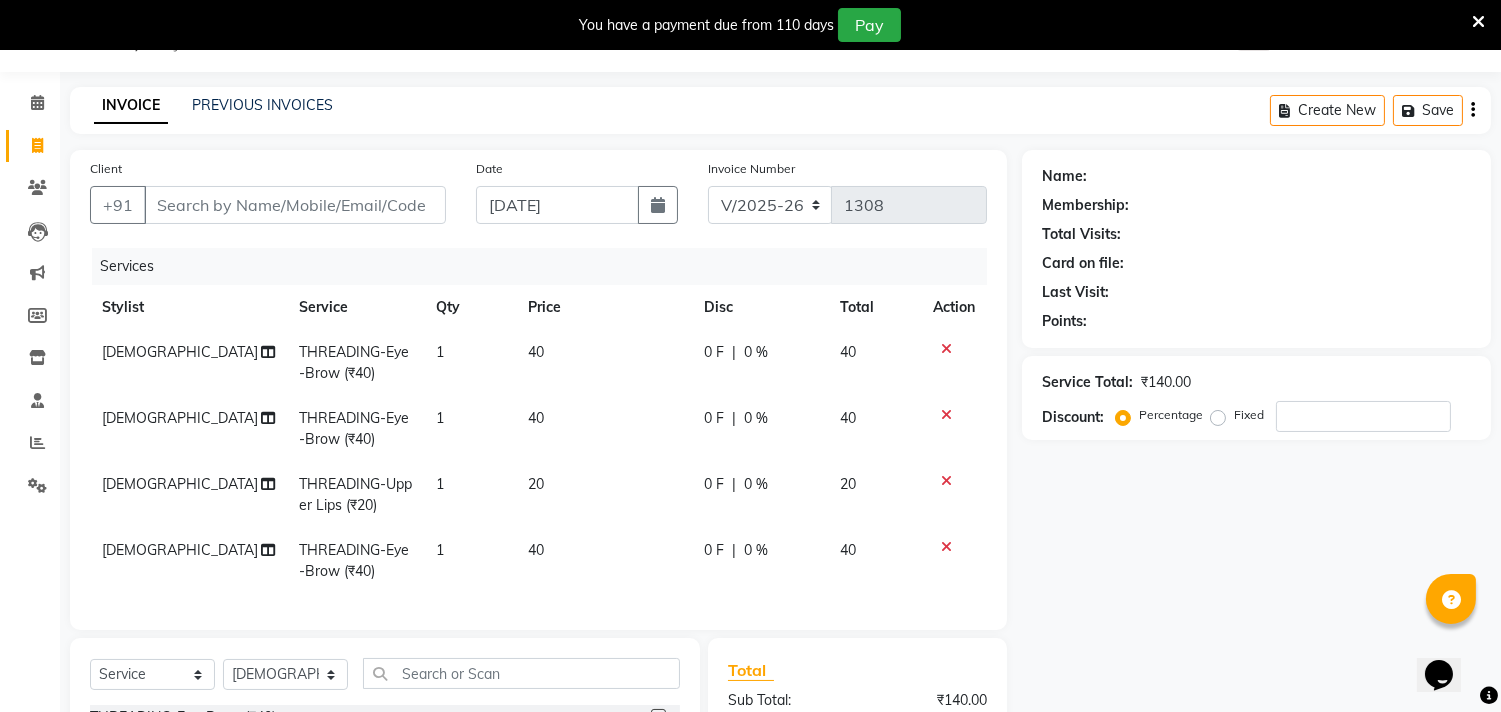 click 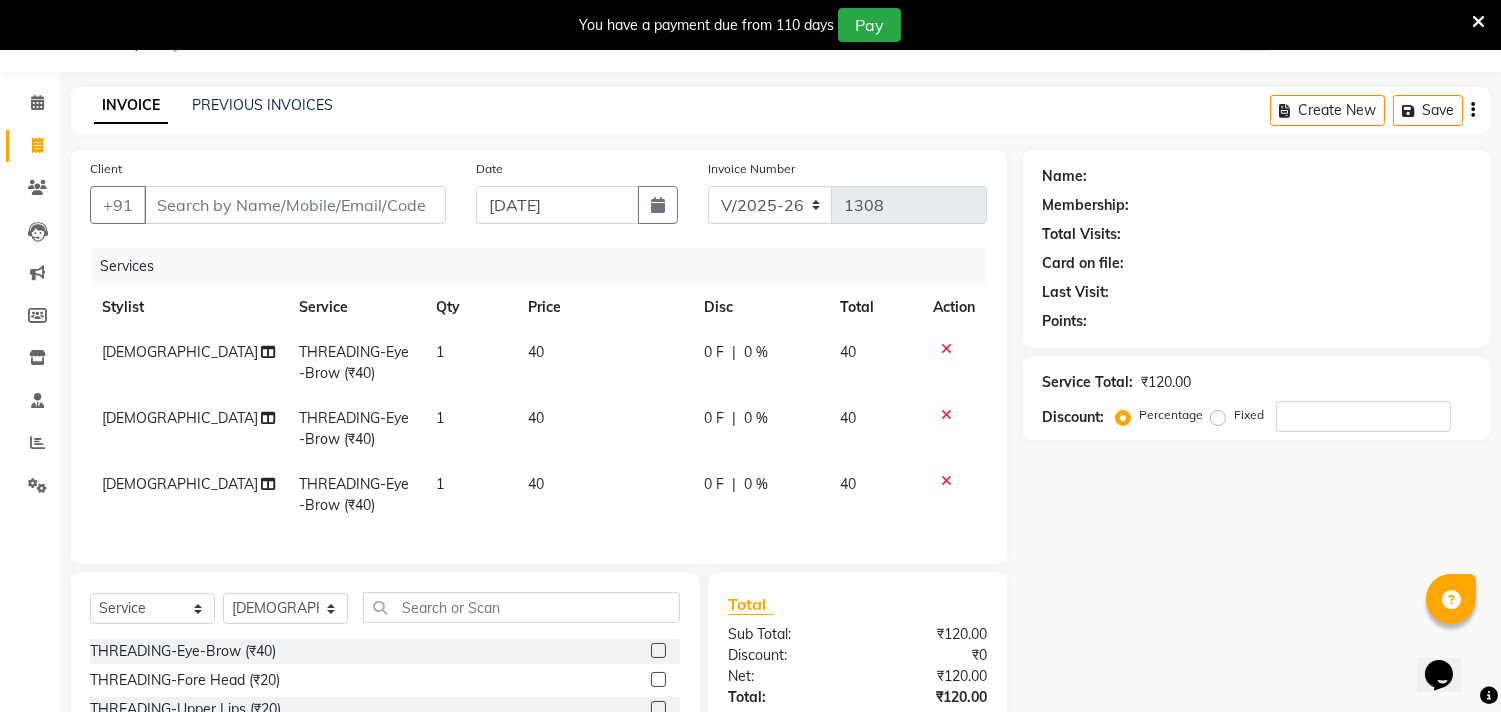 click 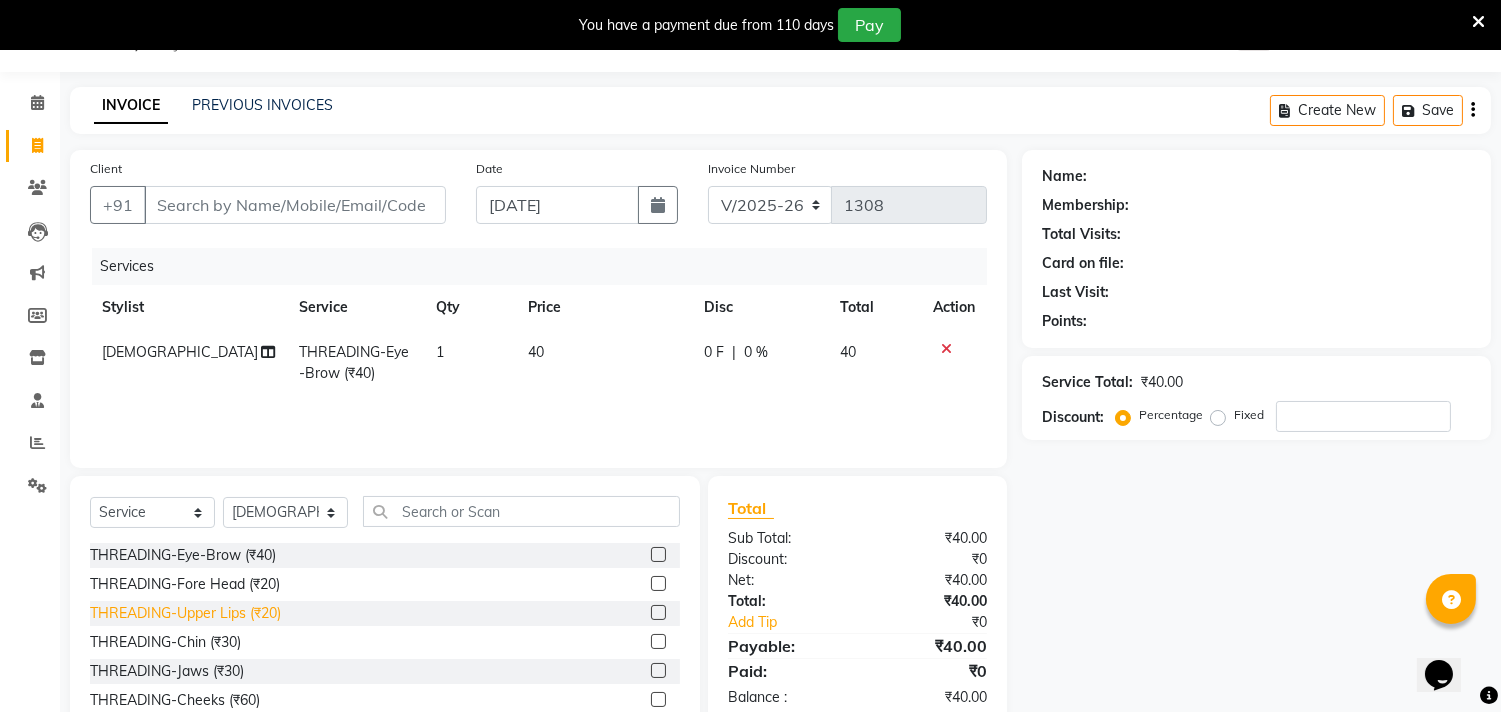 click on "THREADING-Upper Lips (₹20)" 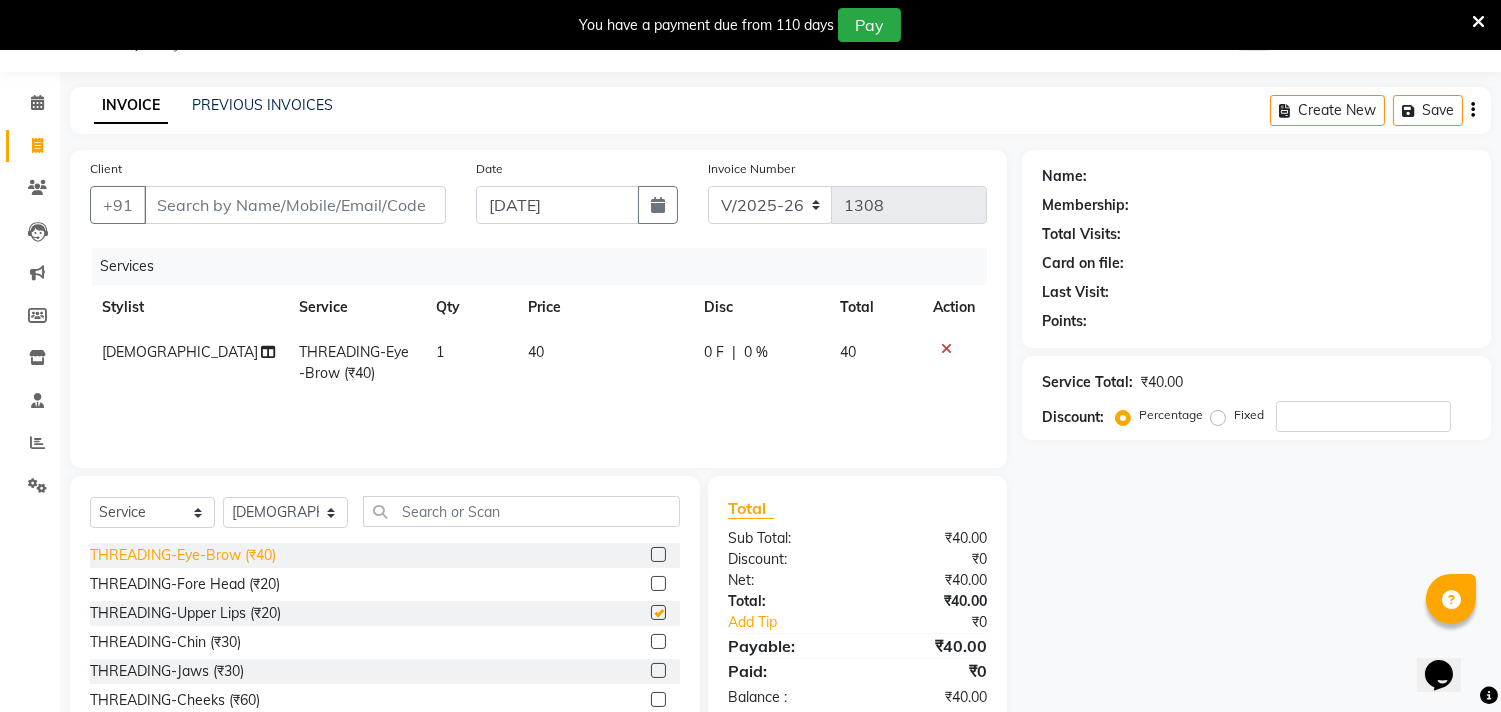 checkbox on "false" 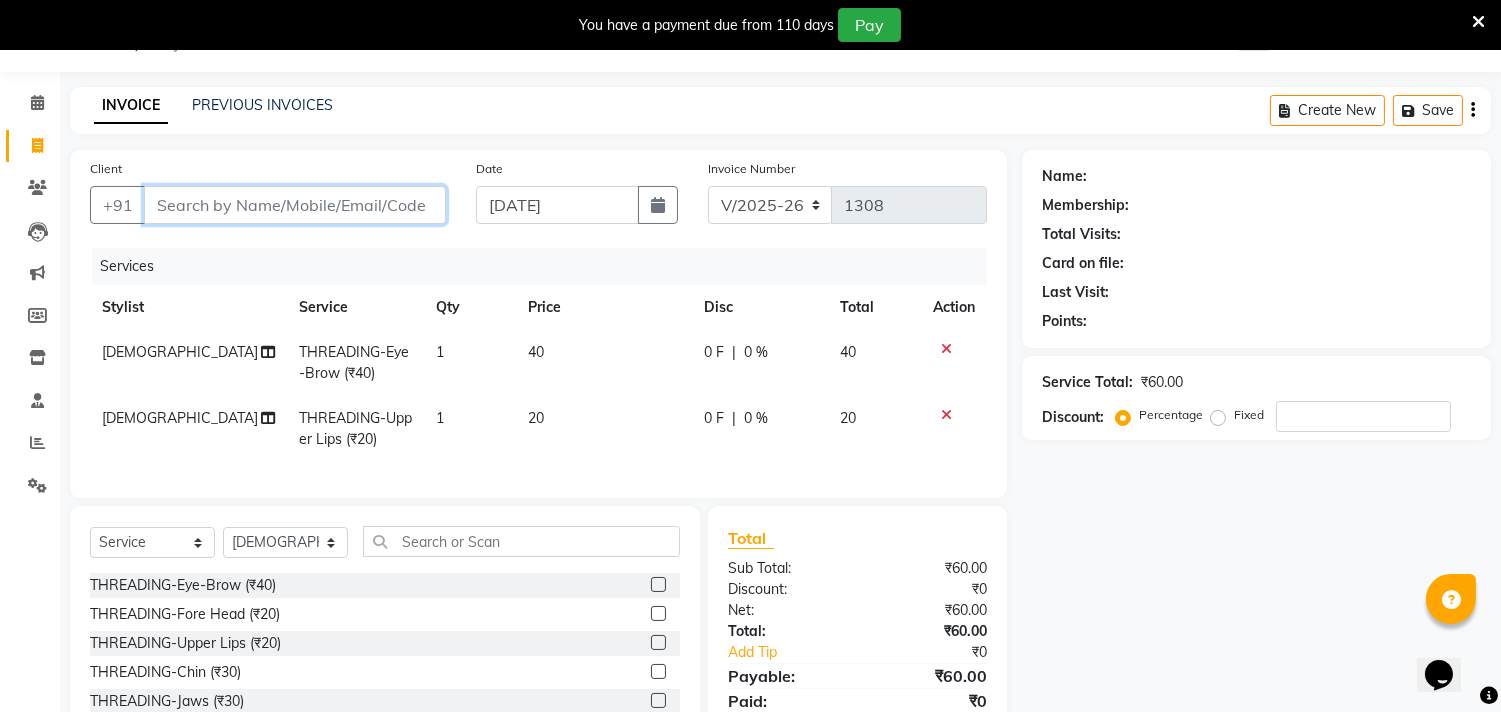 click on "Client" at bounding box center [295, 205] 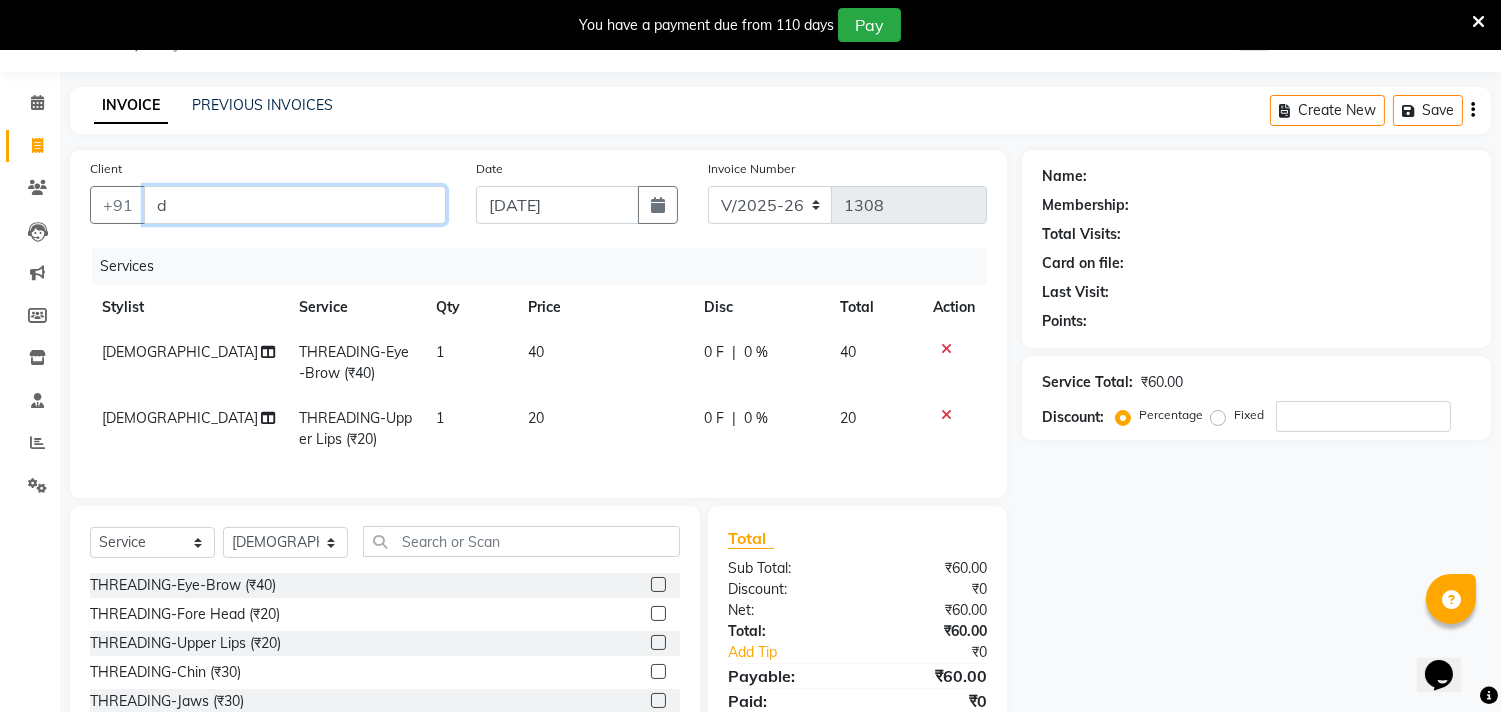 type on "0" 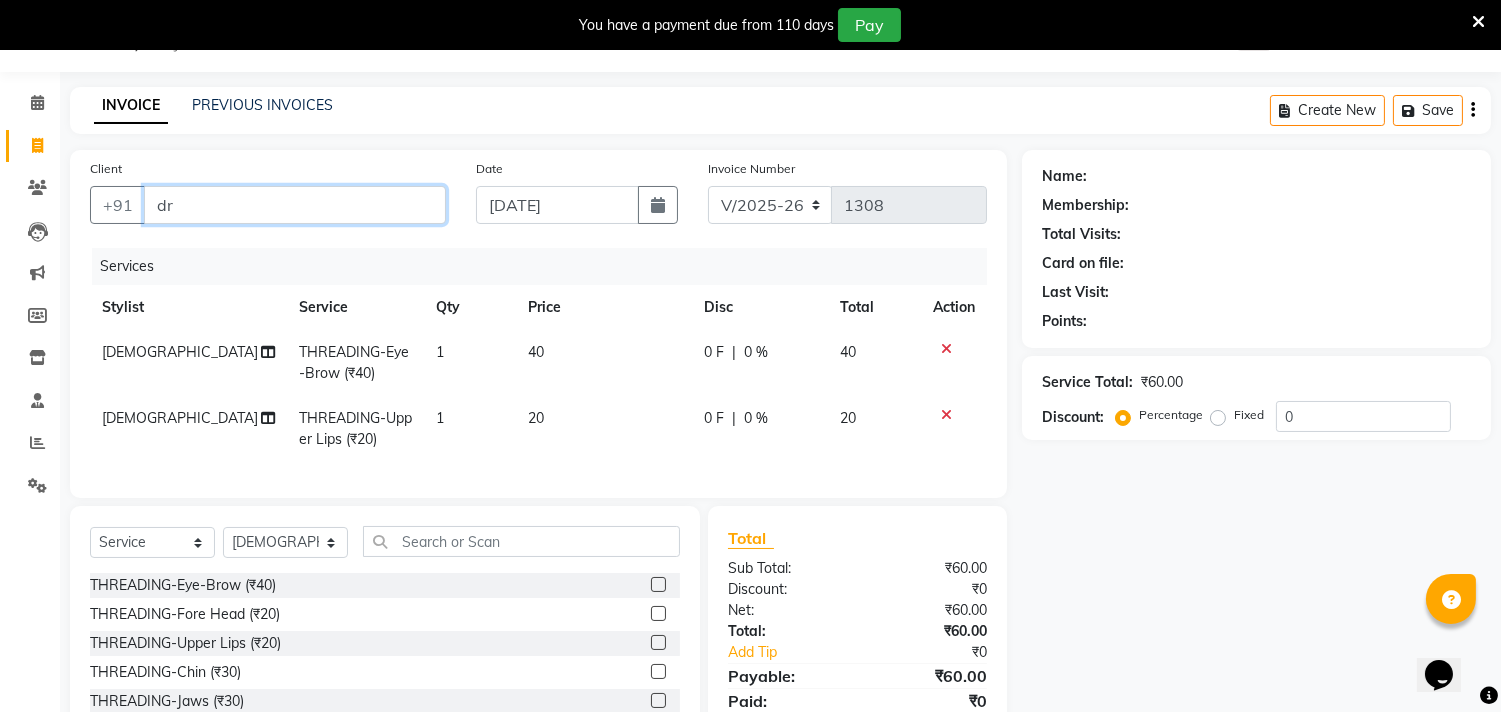 type on "d" 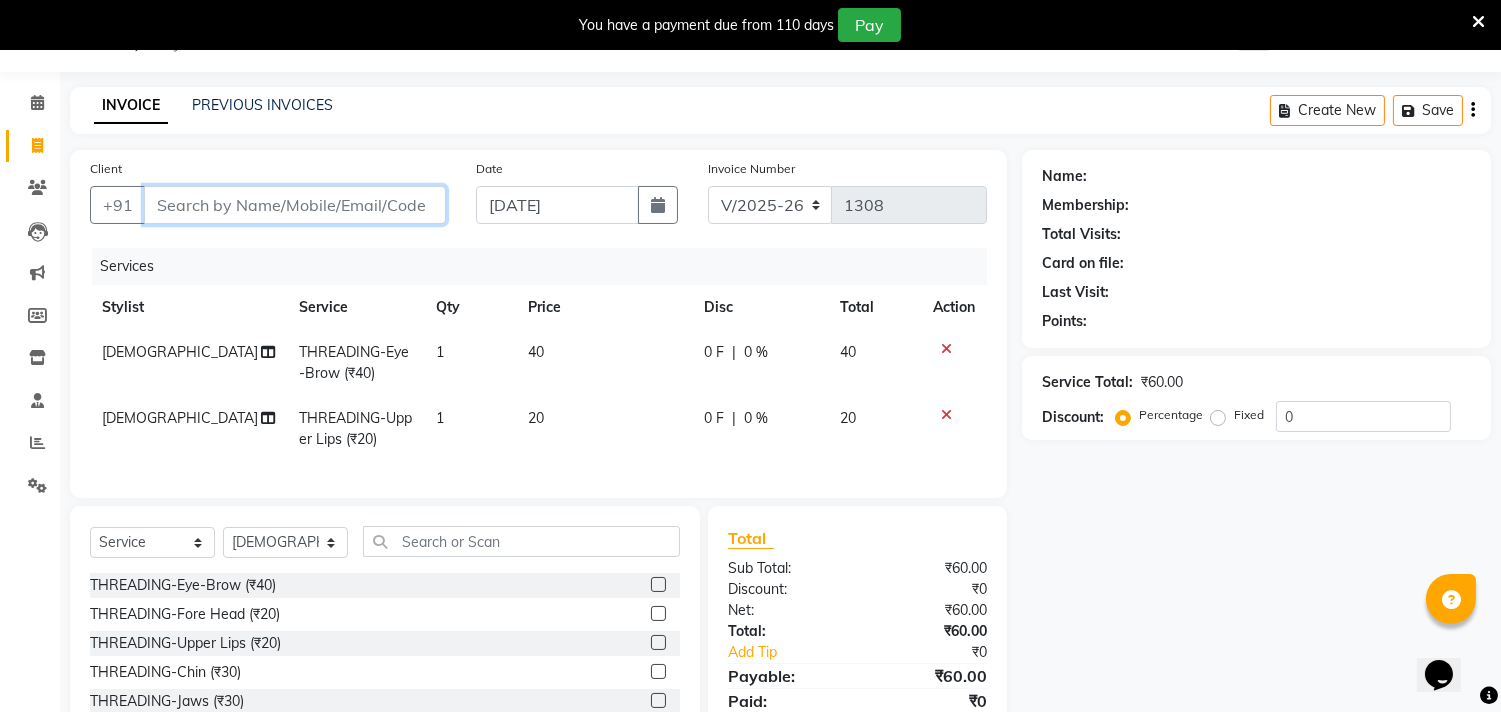 click on "Client" at bounding box center [295, 205] 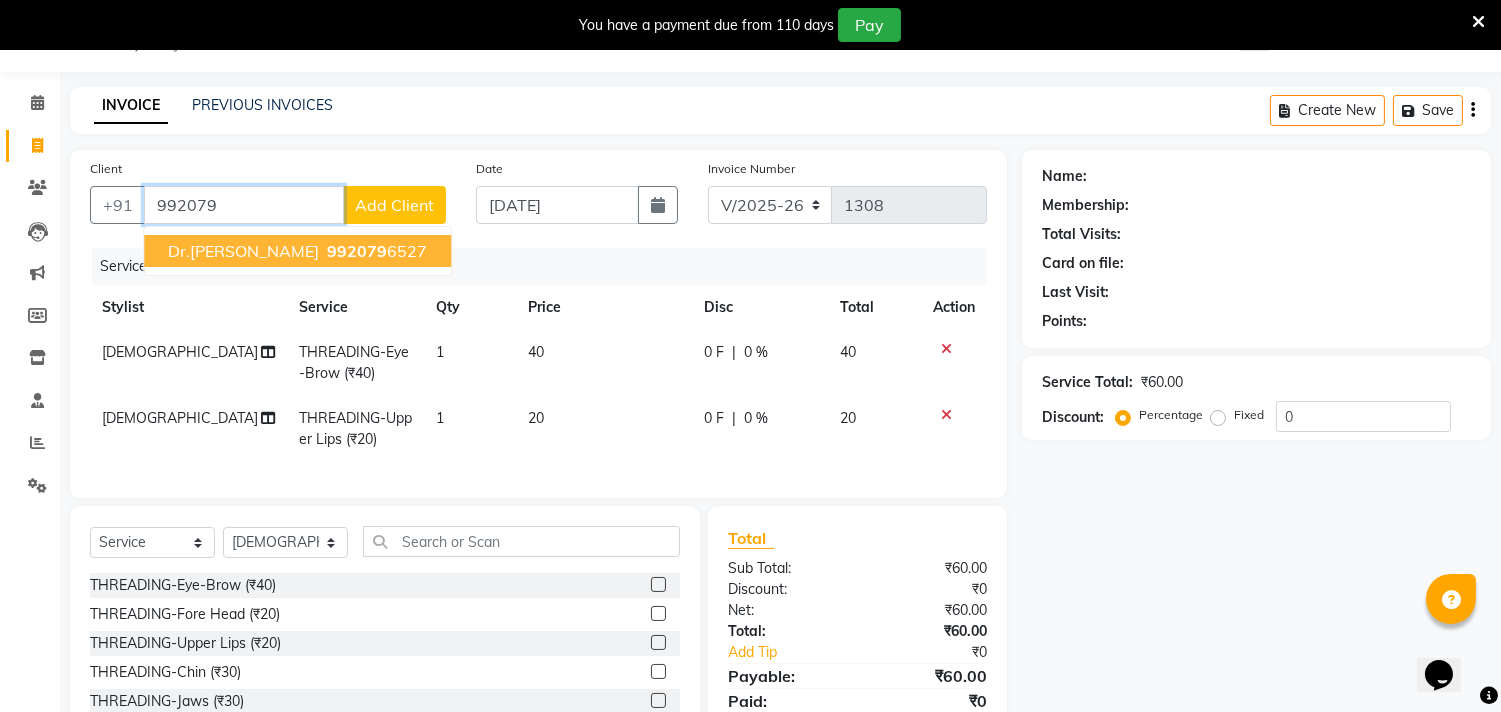 click on "992079" at bounding box center [357, 251] 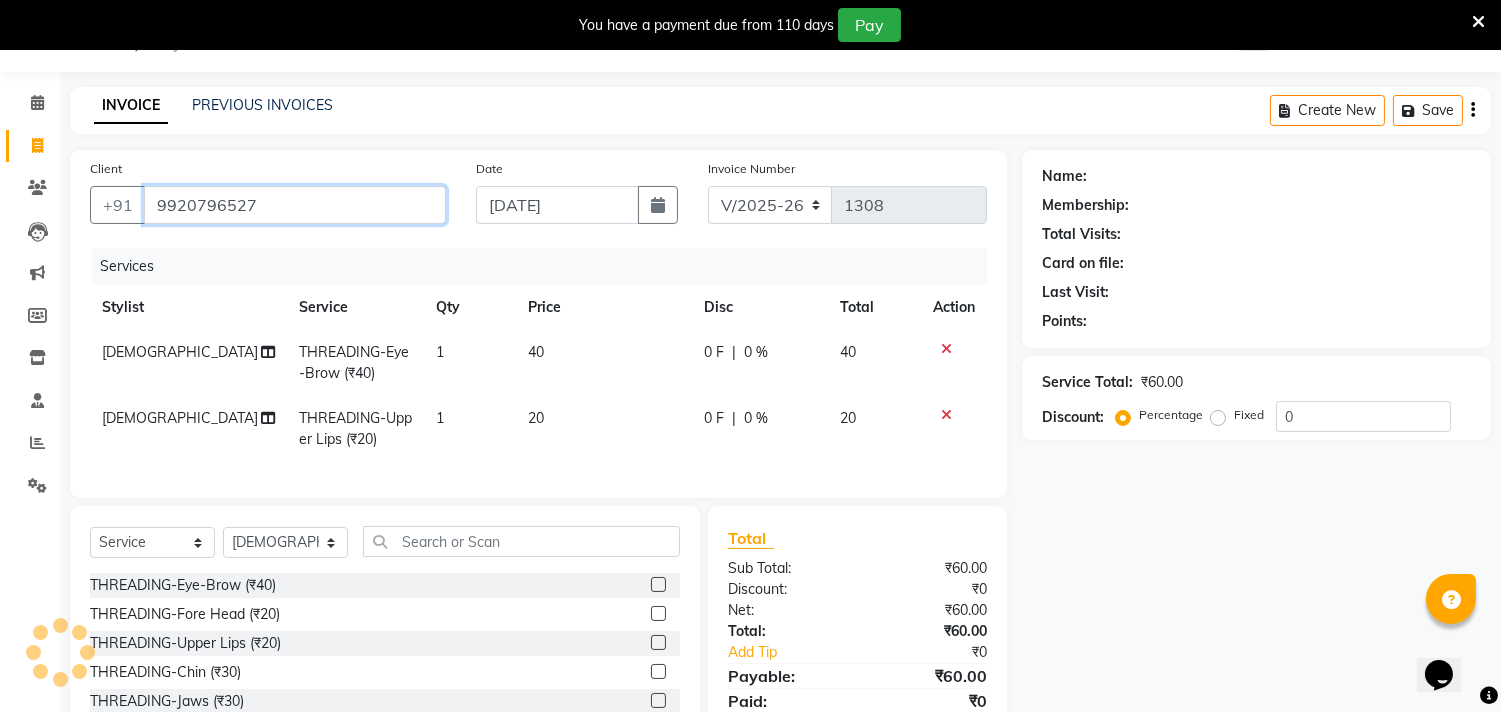 type on "9920796527" 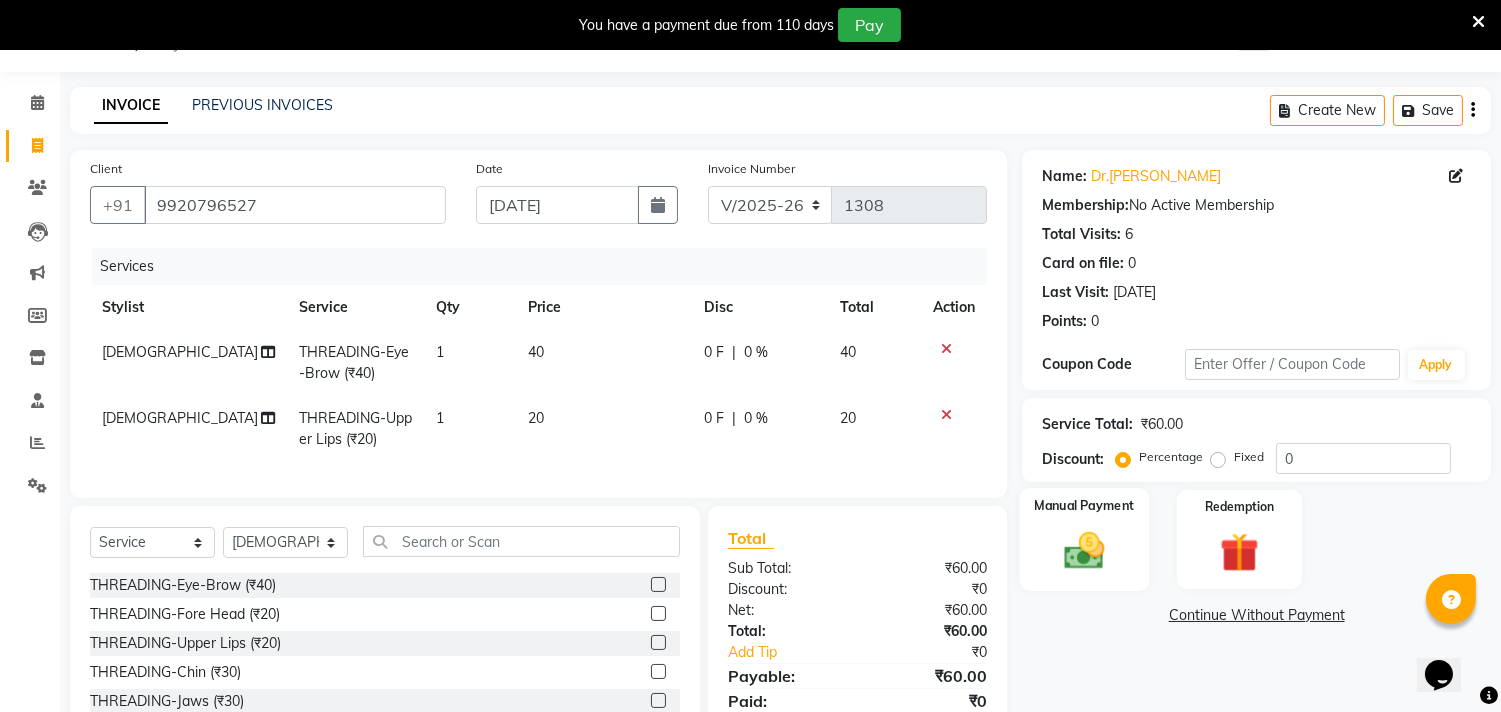 click 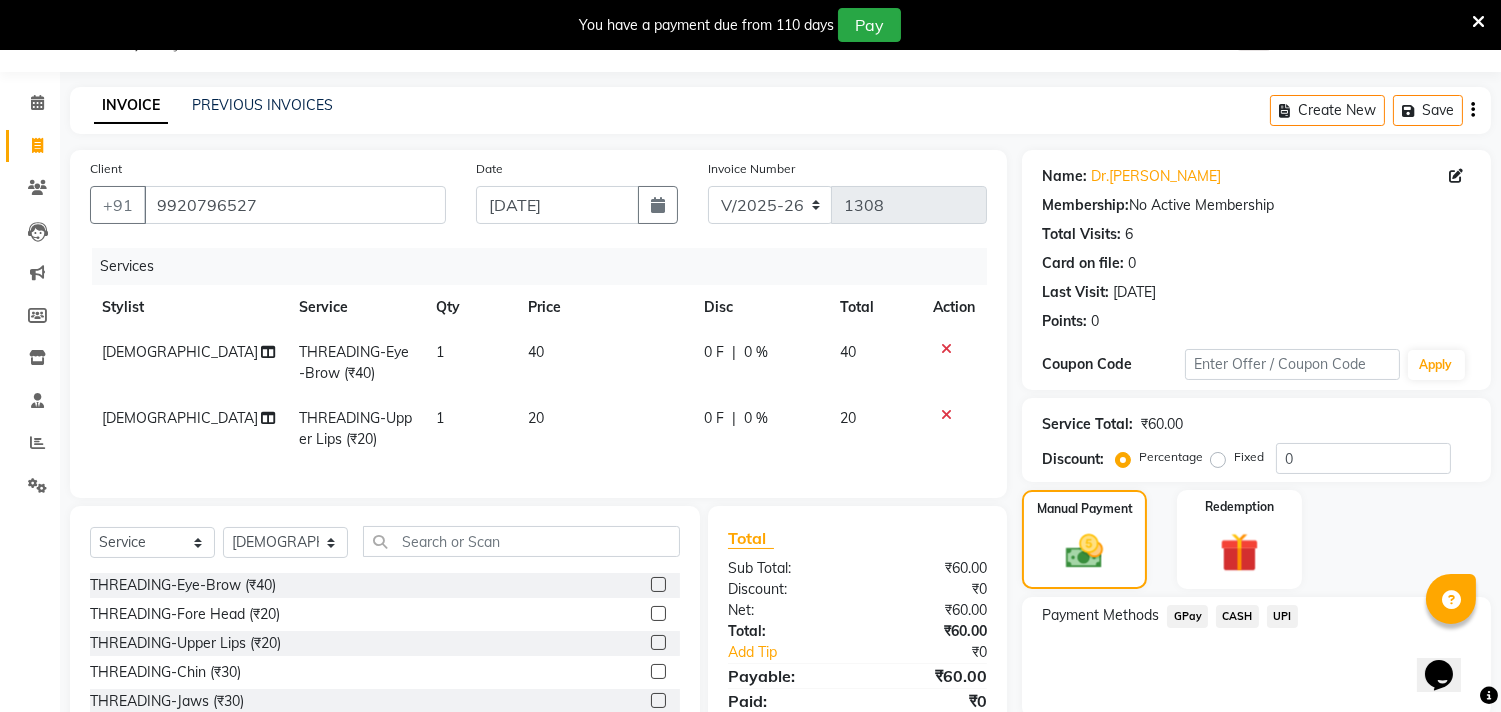 click on "GPay" 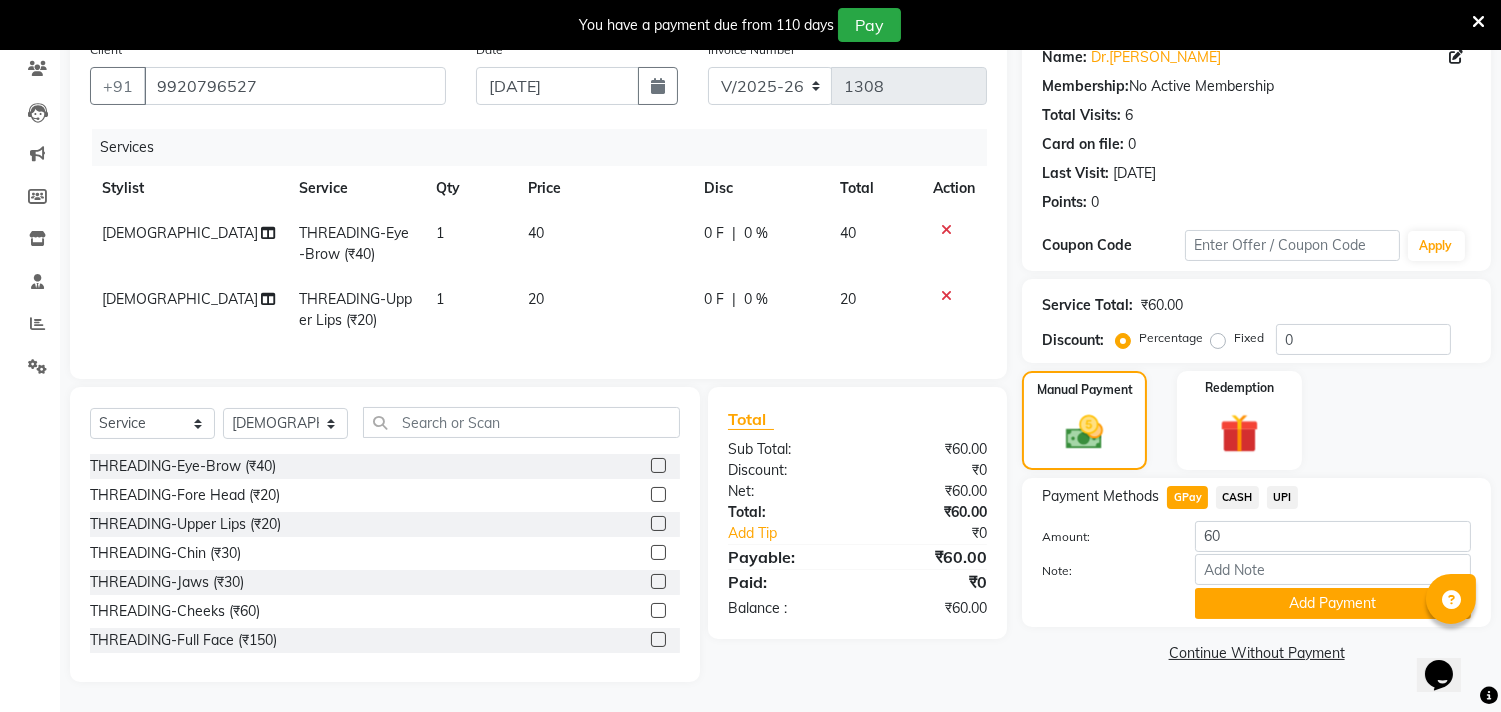 scroll, scrollTop: 185, scrollLeft: 0, axis: vertical 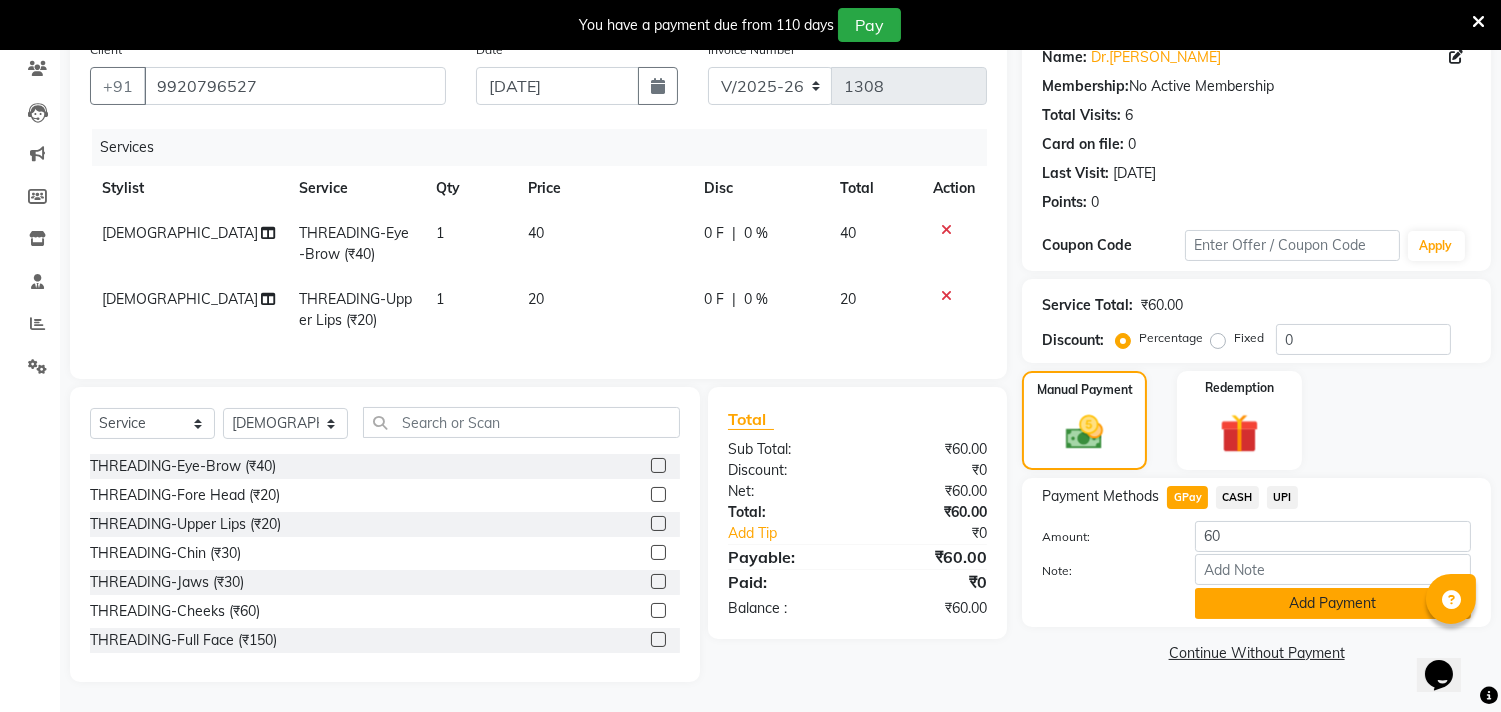 click on "Add Payment" 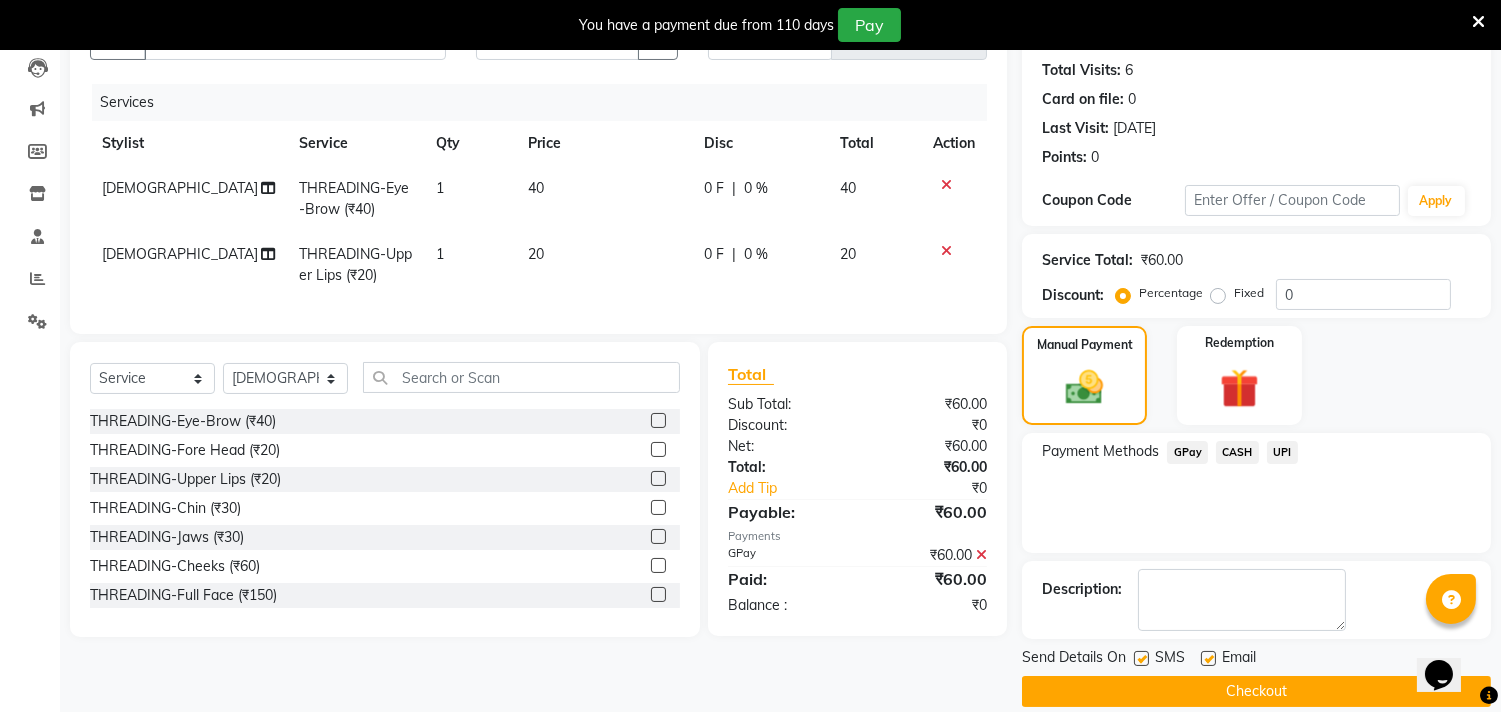 scroll, scrollTop: 237, scrollLeft: 0, axis: vertical 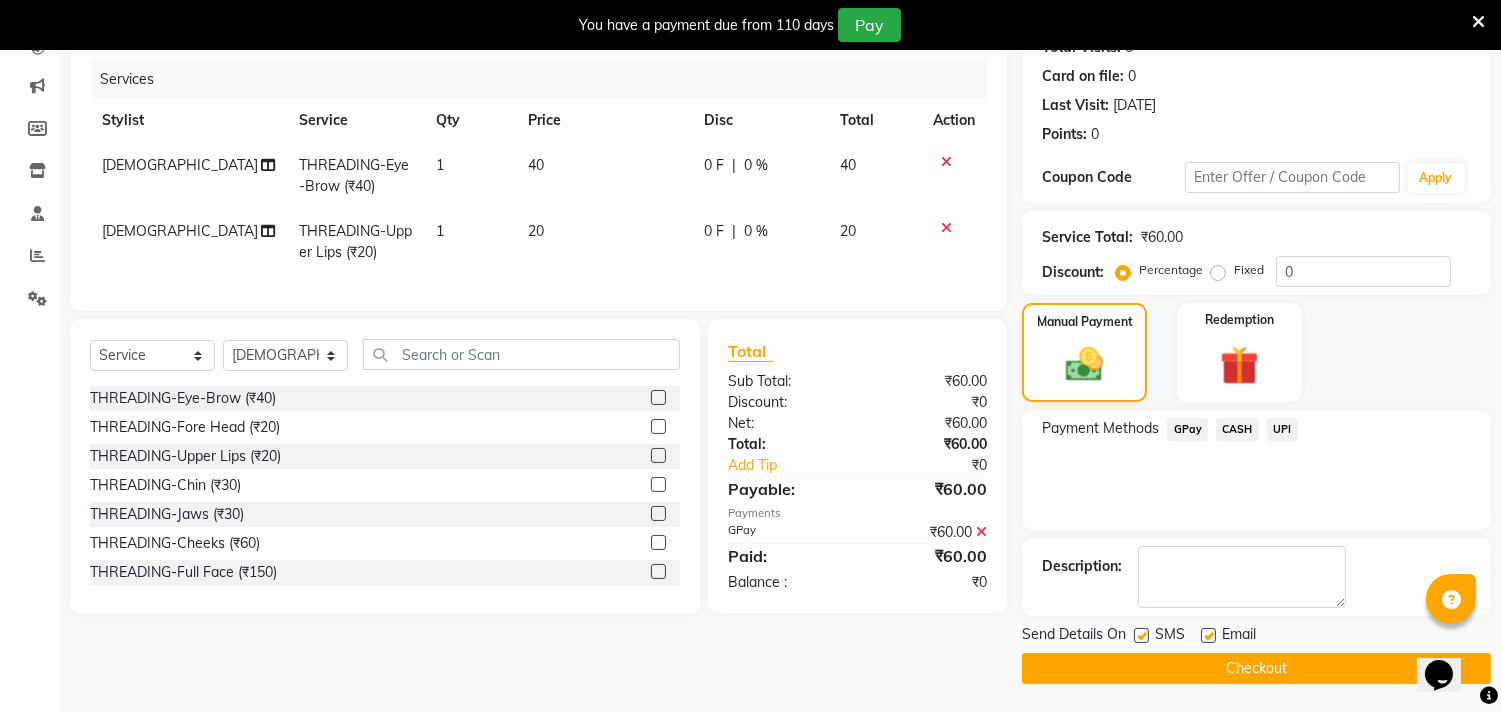 click on "Checkout" 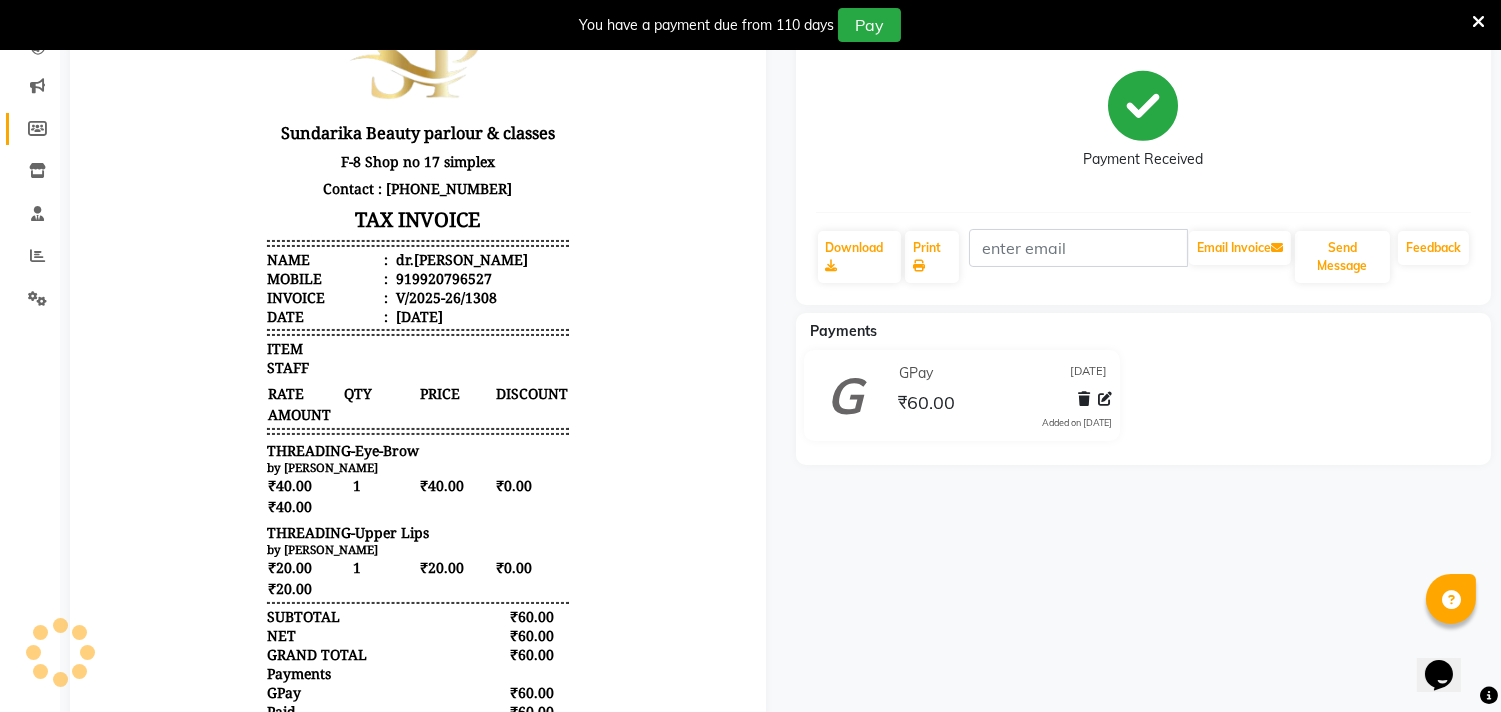 scroll, scrollTop: 385, scrollLeft: 0, axis: vertical 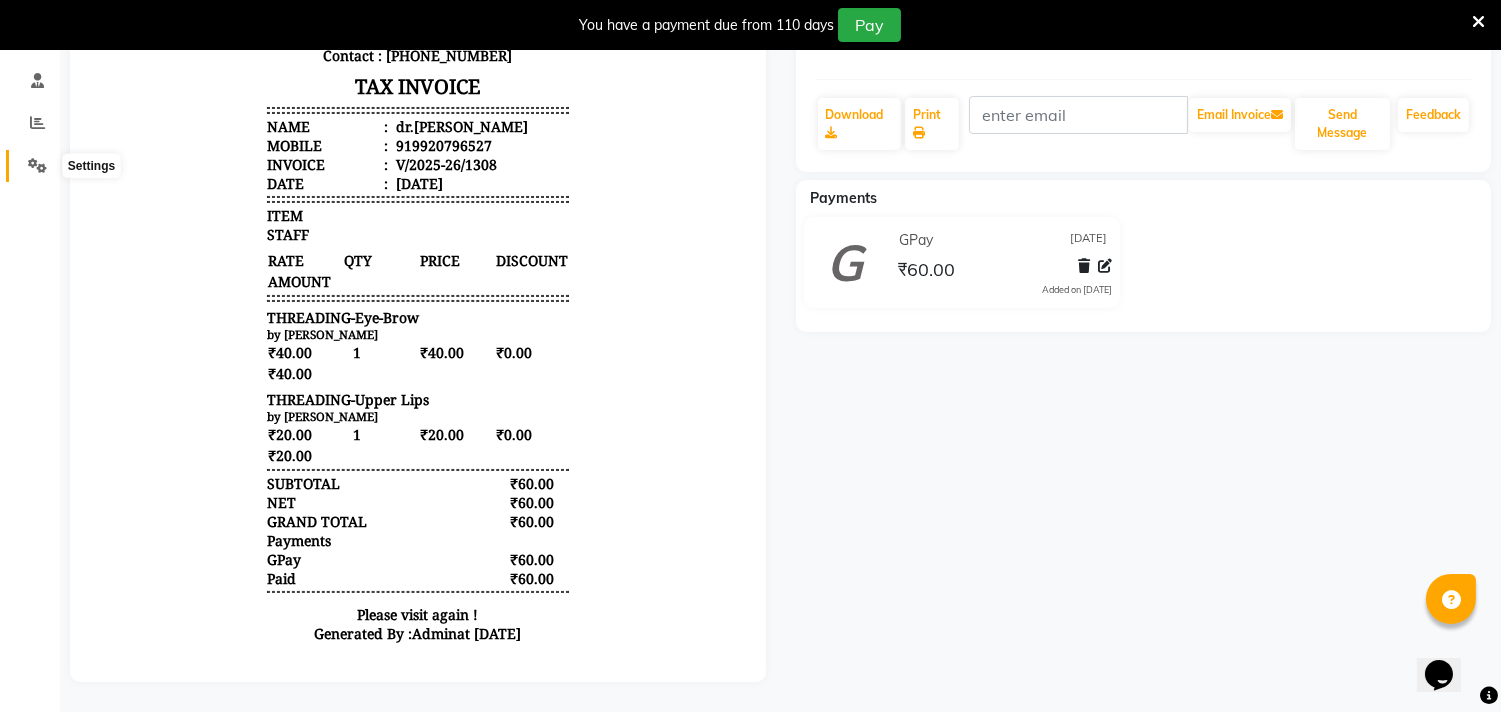 click on "Settings" 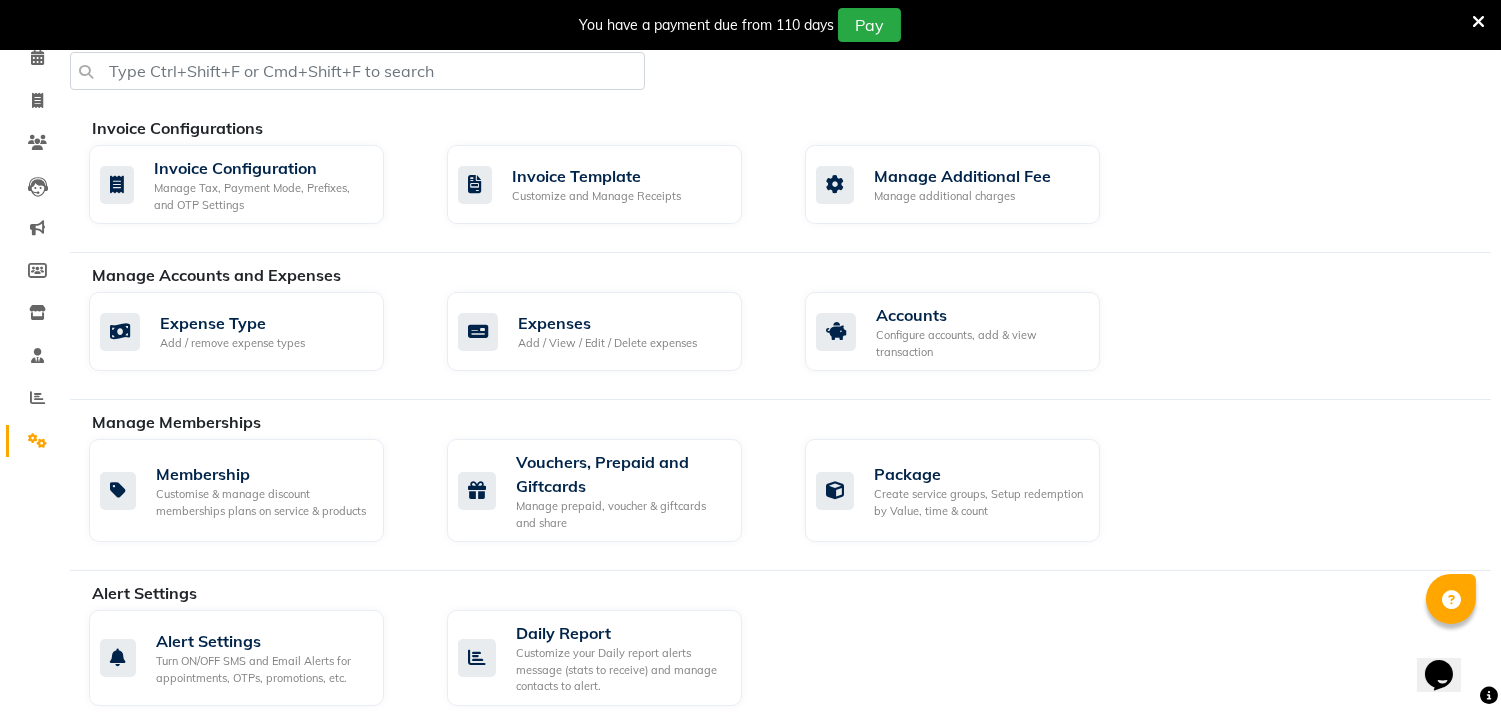 scroll, scrollTop: 0, scrollLeft: 0, axis: both 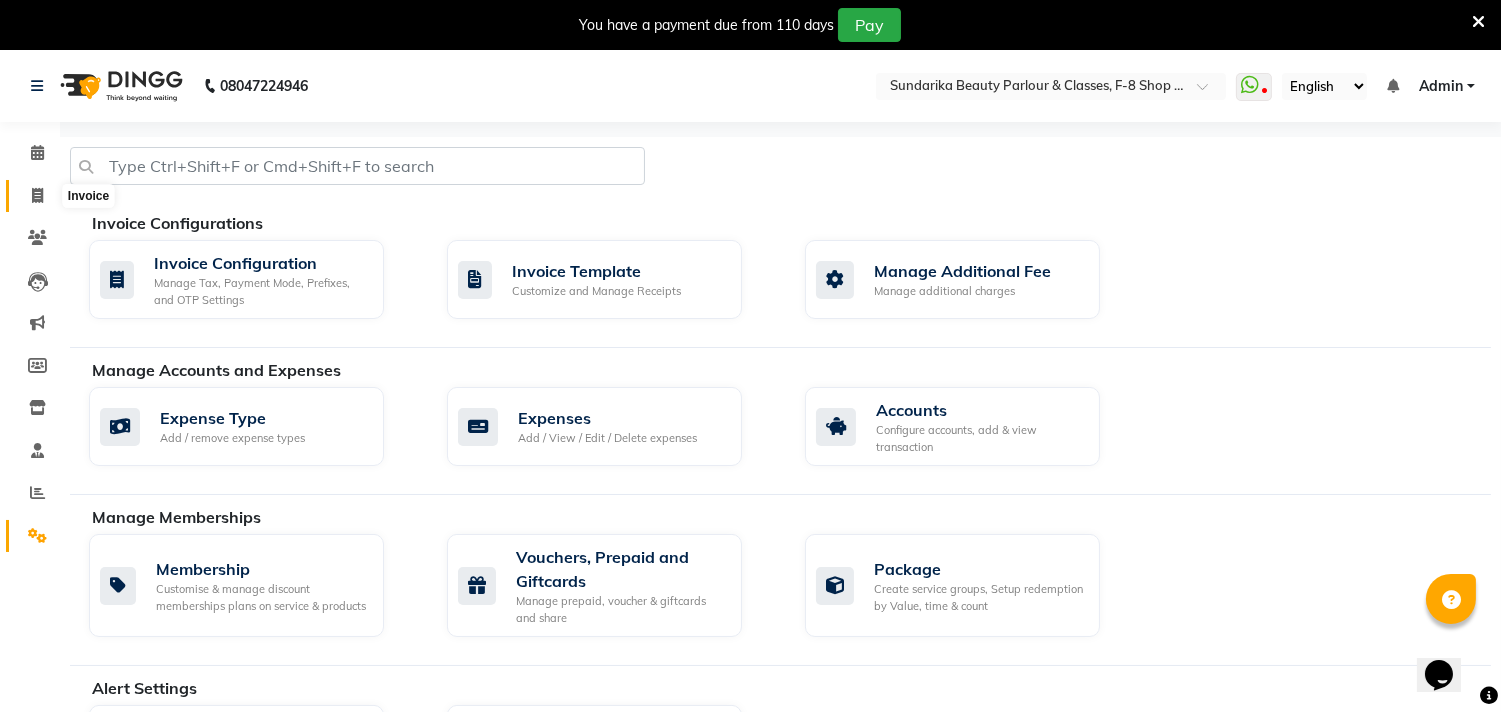 click 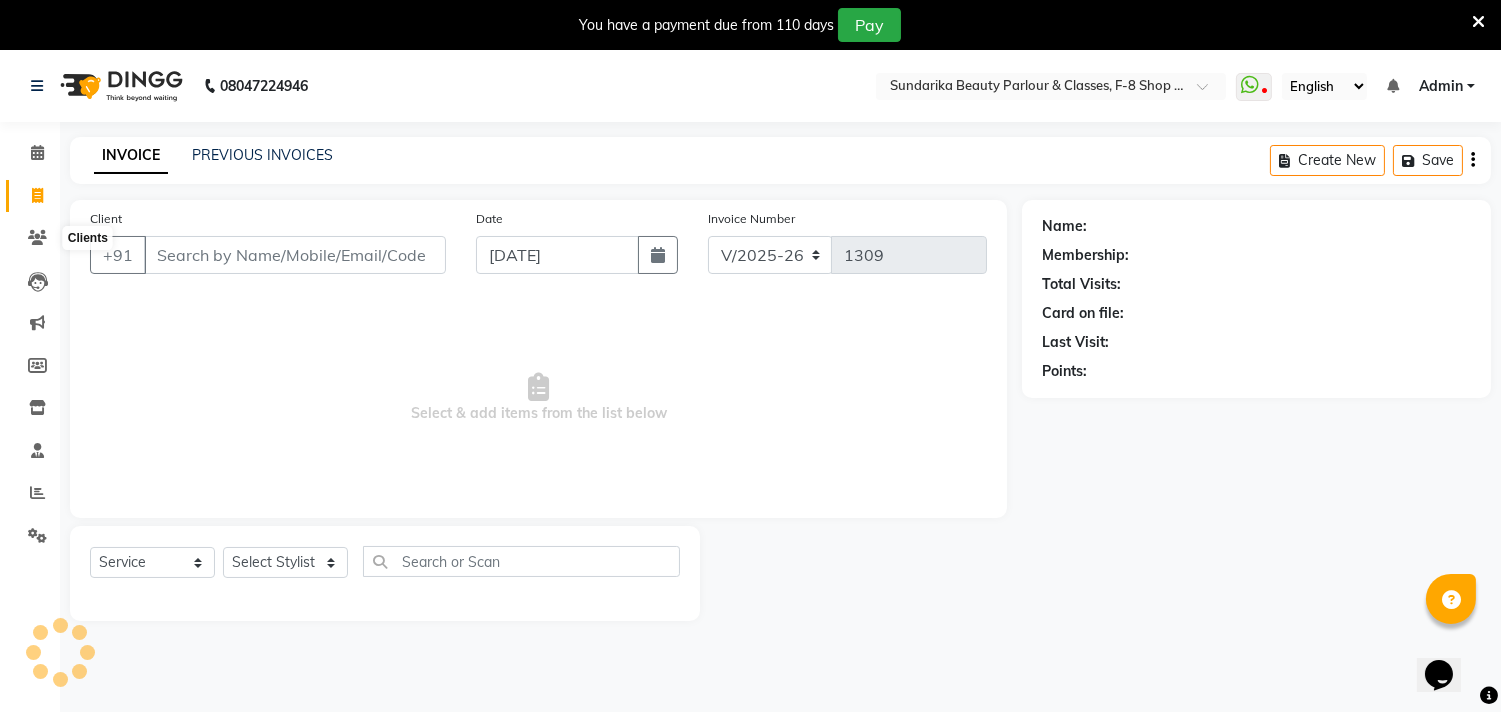 scroll, scrollTop: 50, scrollLeft: 0, axis: vertical 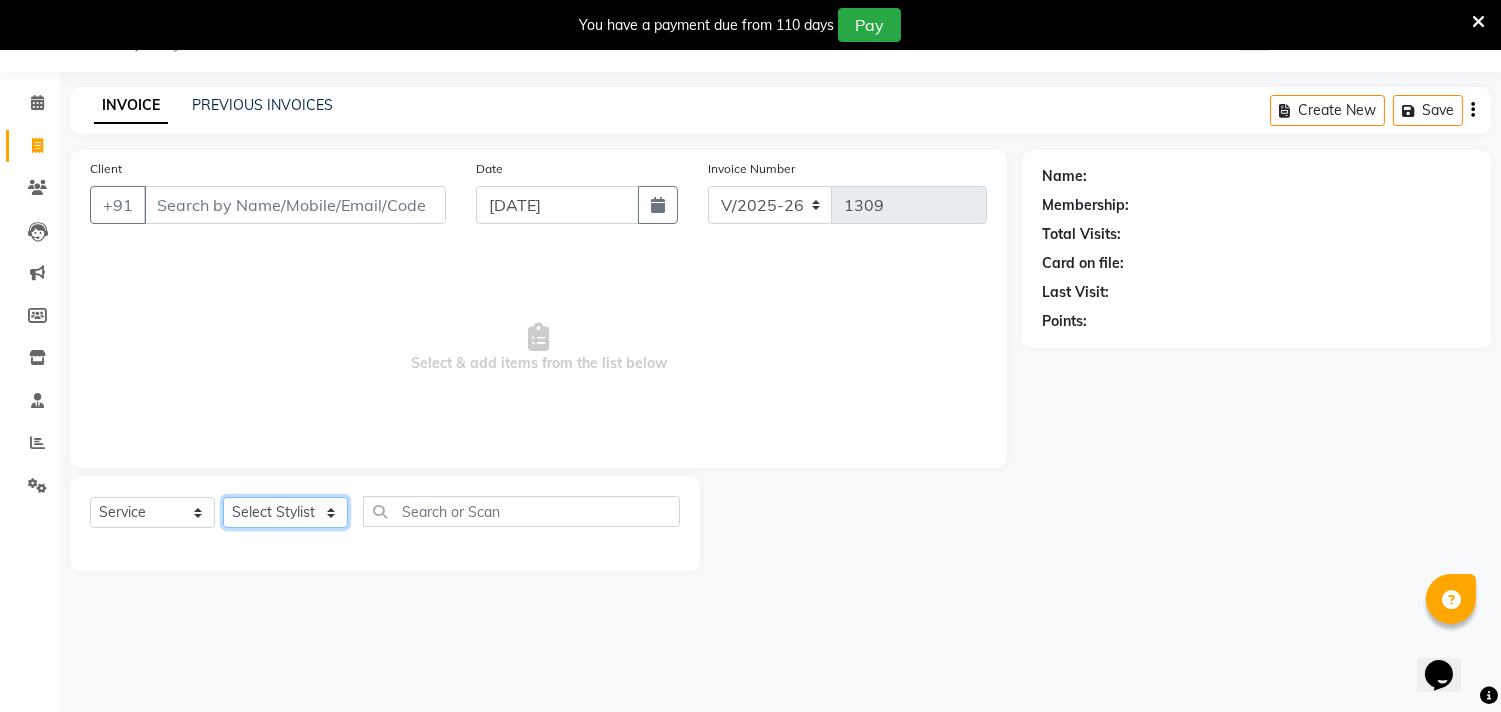 click on "Select Stylist Gita mala [PERSON_NAME] Mam" 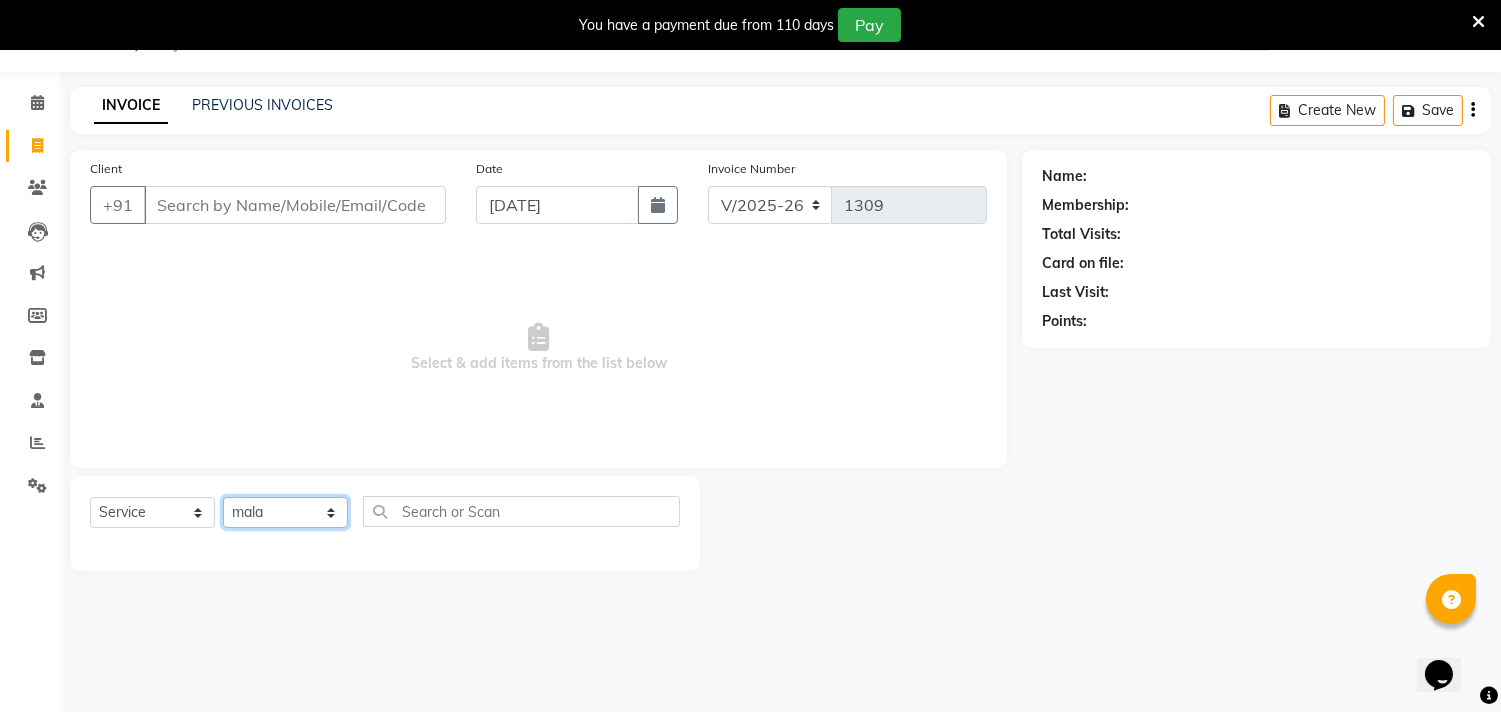 click on "Select Stylist Gita mala [PERSON_NAME] Mam" 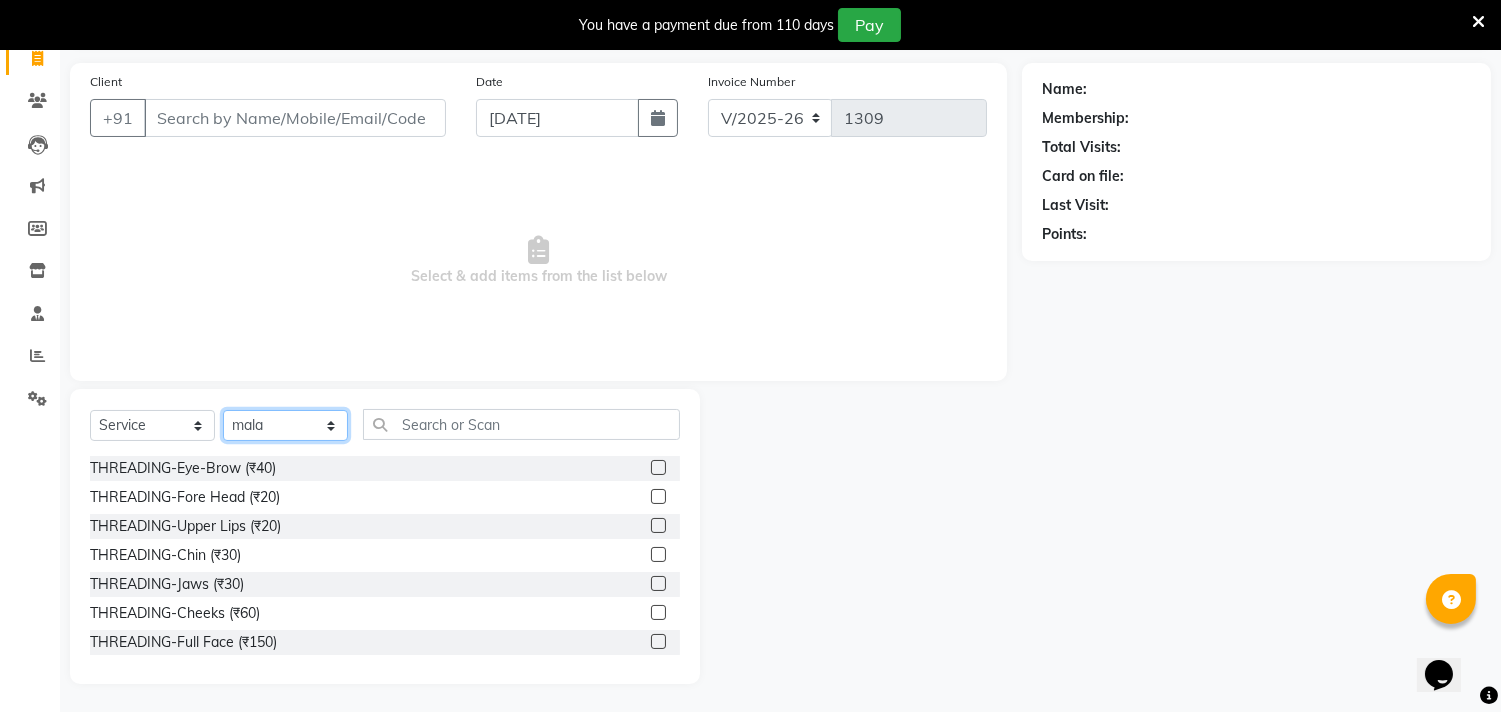 scroll, scrollTop: 138, scrollLeft: 0, axis: vertical 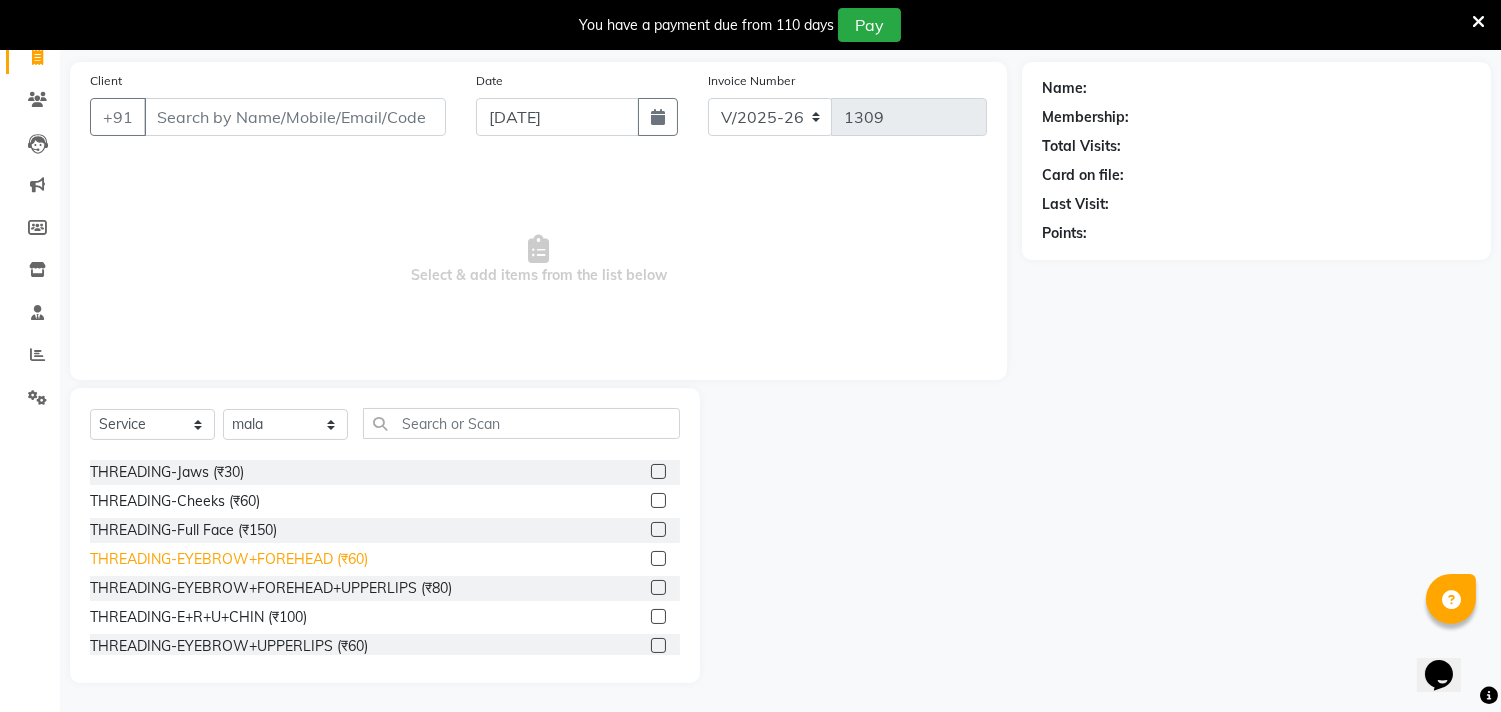 click on "THREADING-EYEBROW+FOREHEAD+UPPERLIPS (₹80)" 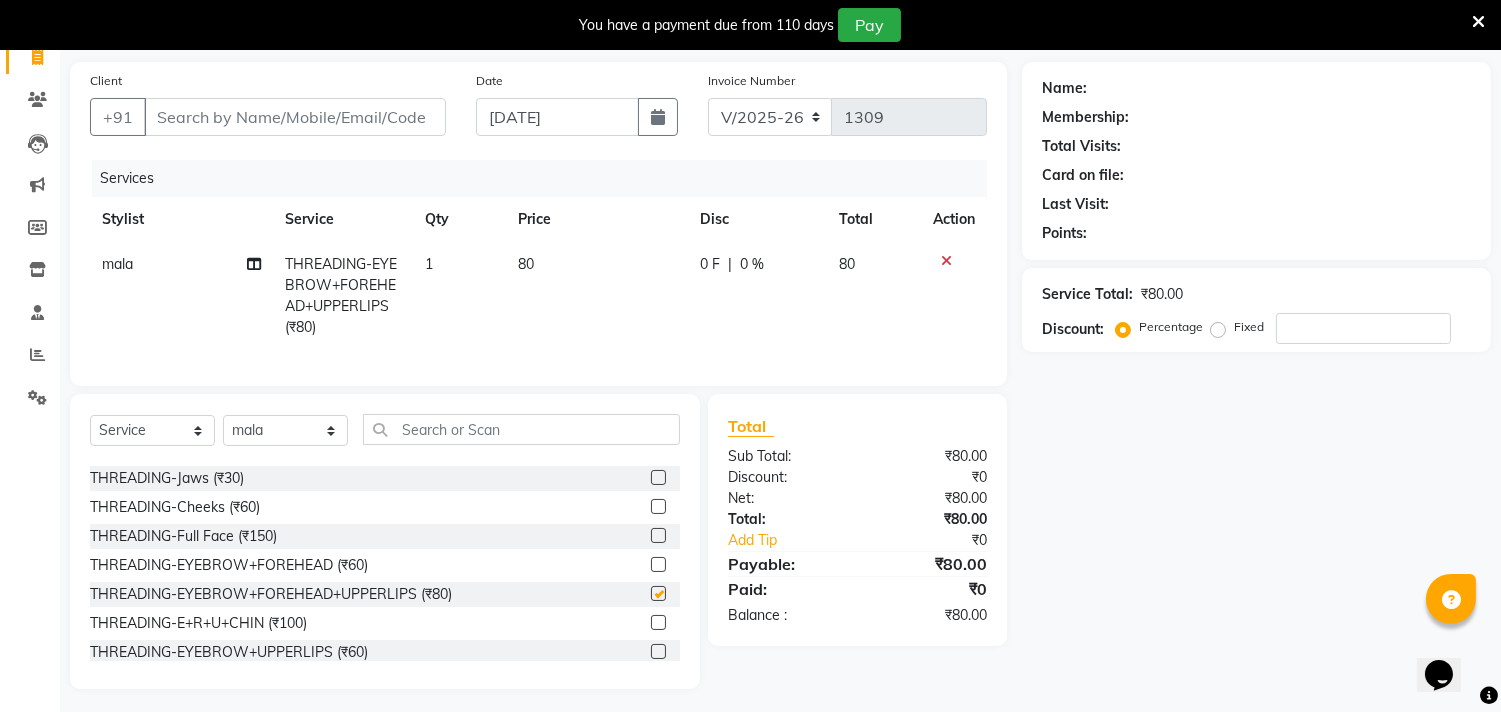 checkbox on "false" 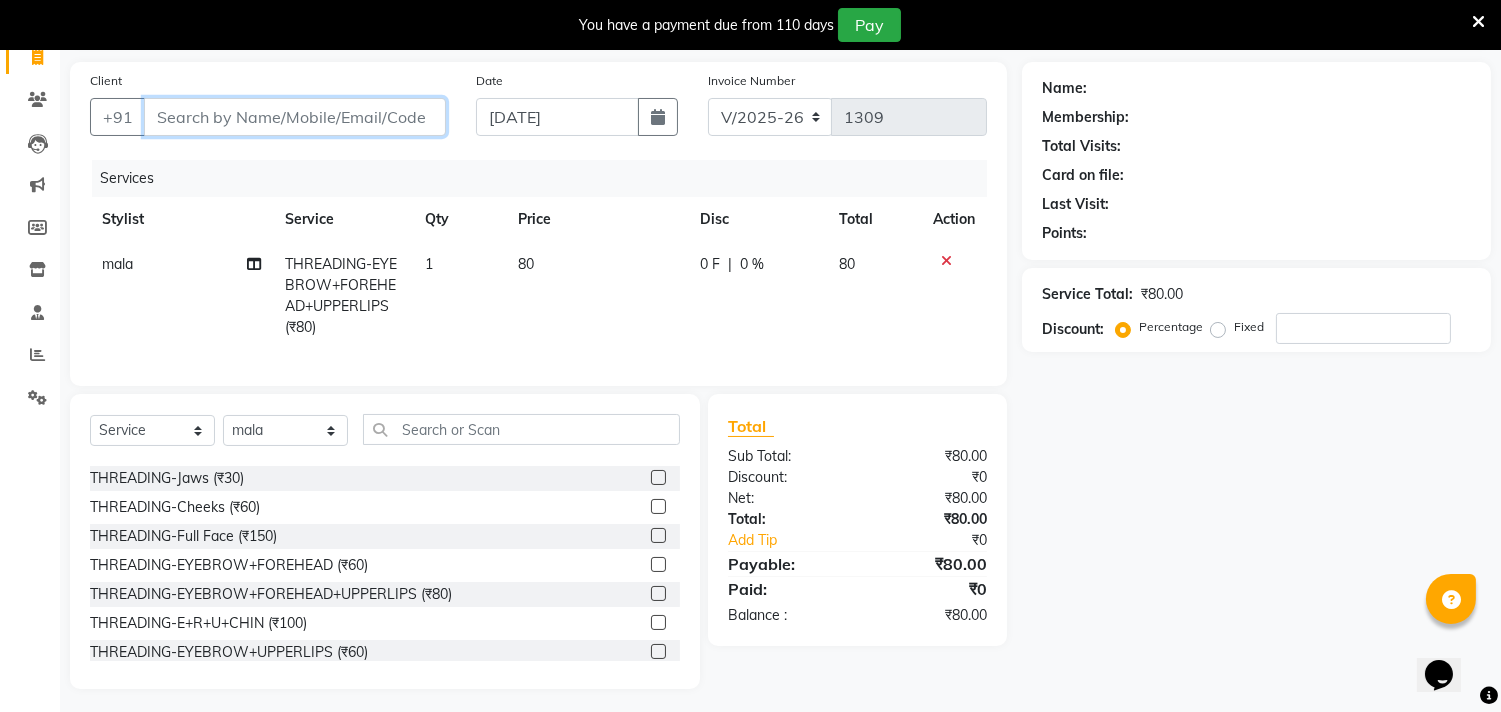 click on "Client" at bounding box center [295, 117] 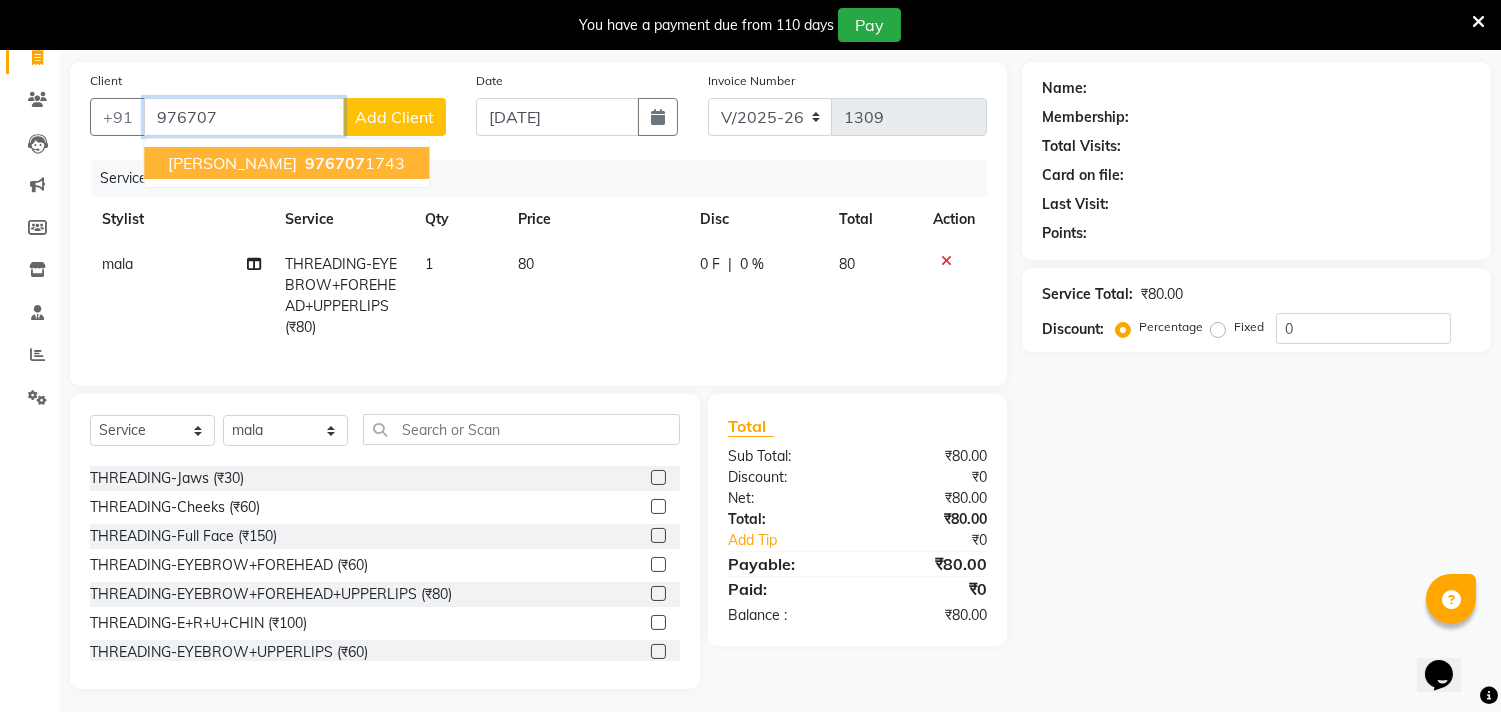 click on "[PERSON_NAME]" at bounding box center [232, 163] 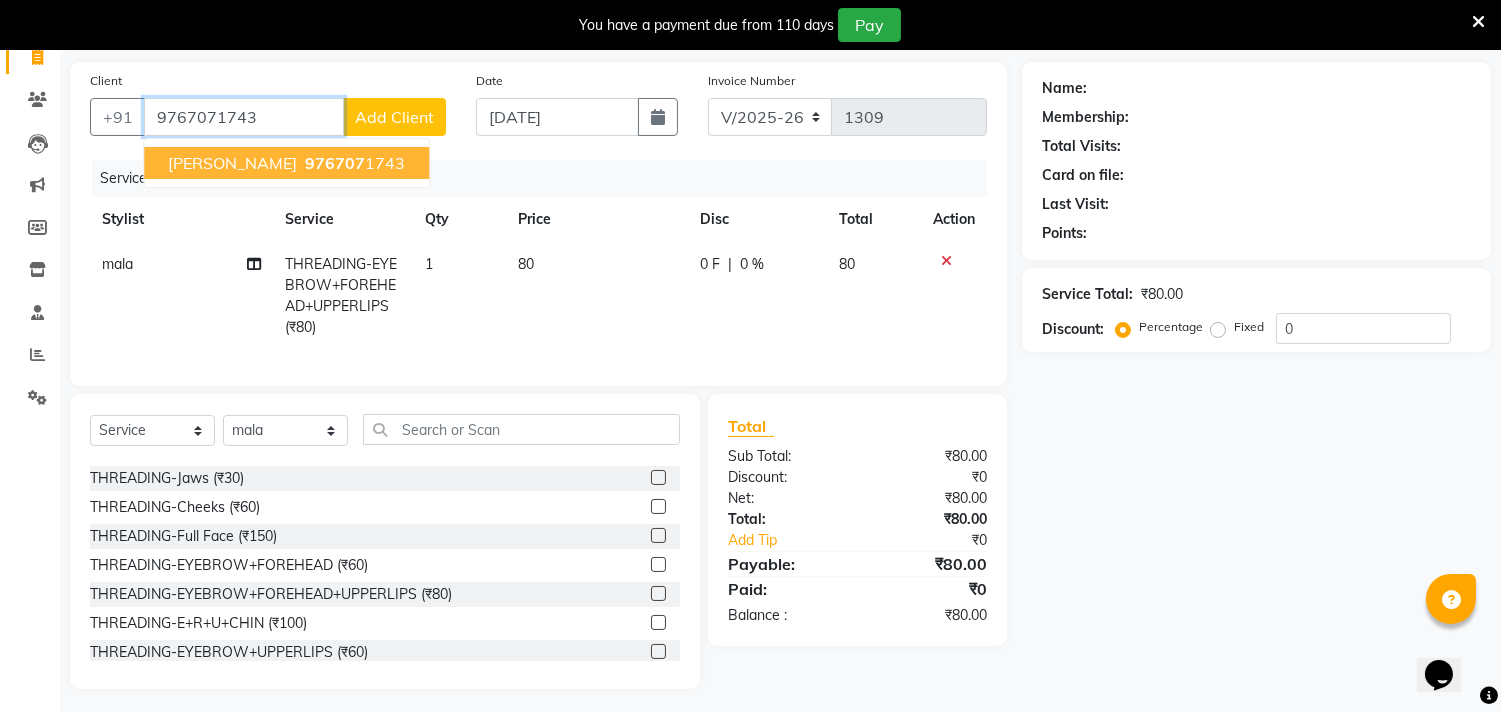type on "9767071743" 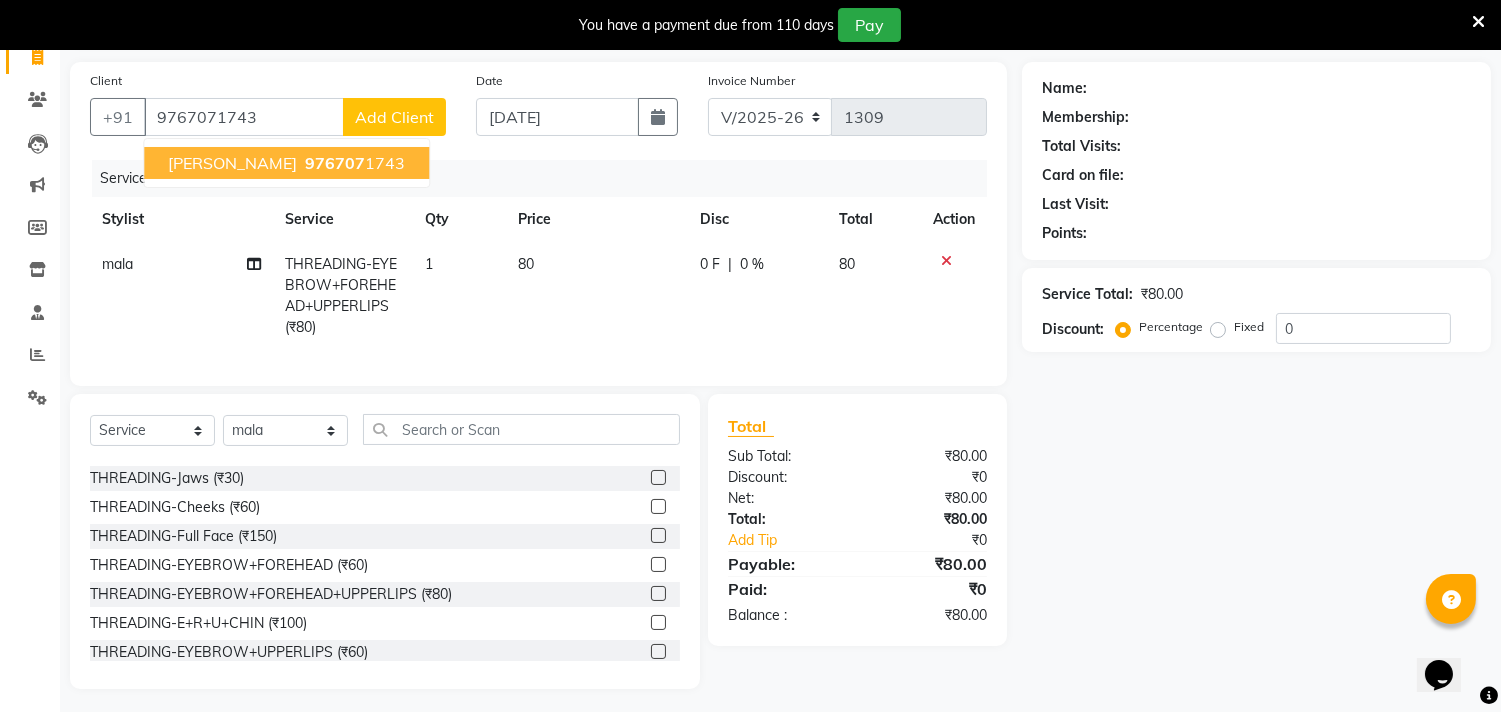 click on "Client [PHONE_NUMBER] [PERSON_NAME]   976707 1743 Add Client Date [DATE] Invoice Number V/2025 V/[PHONE_NUMBER] Services Stylist Service Qty Price Disc Total Action mala THREADING-EYEBROW+FOREHEAD+UPPERLIPS (₹80) 1 80 0 F | 0 % 80" 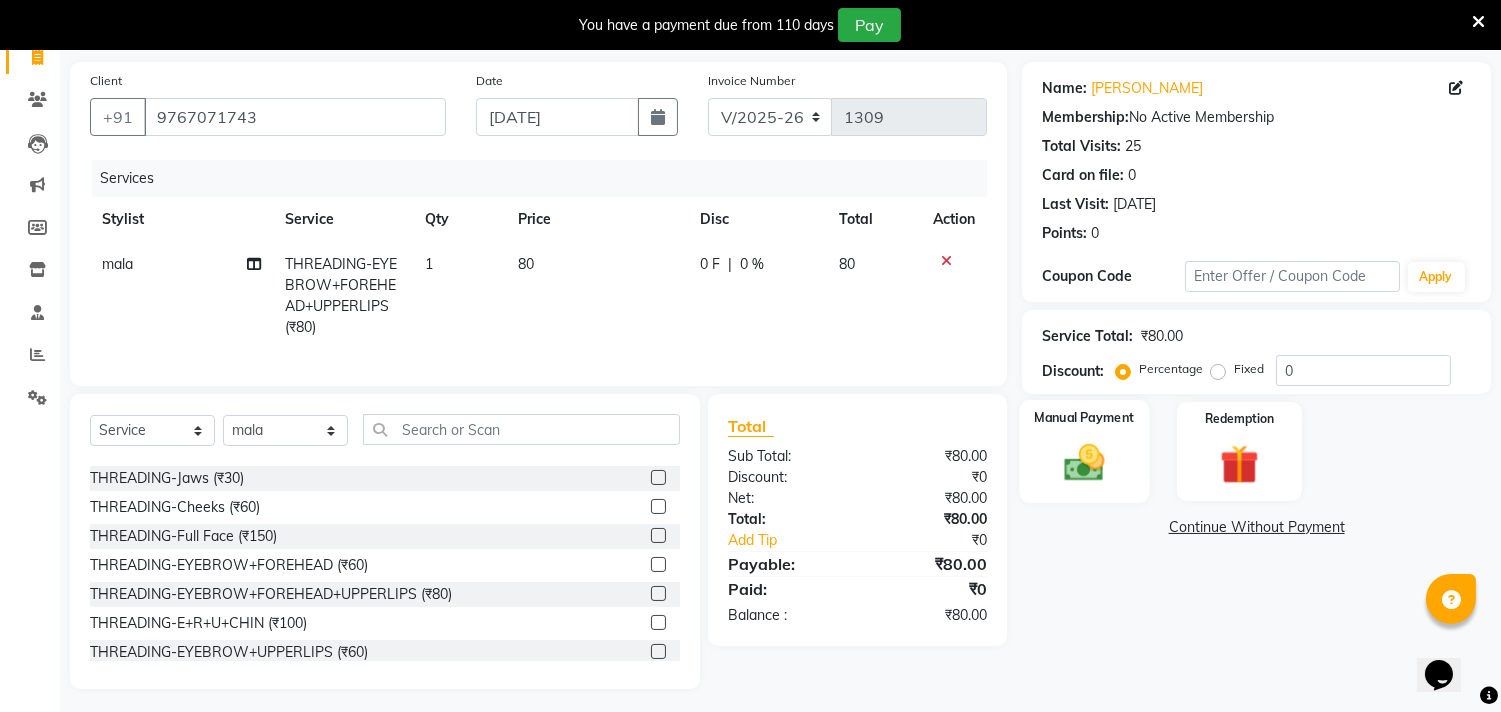 click 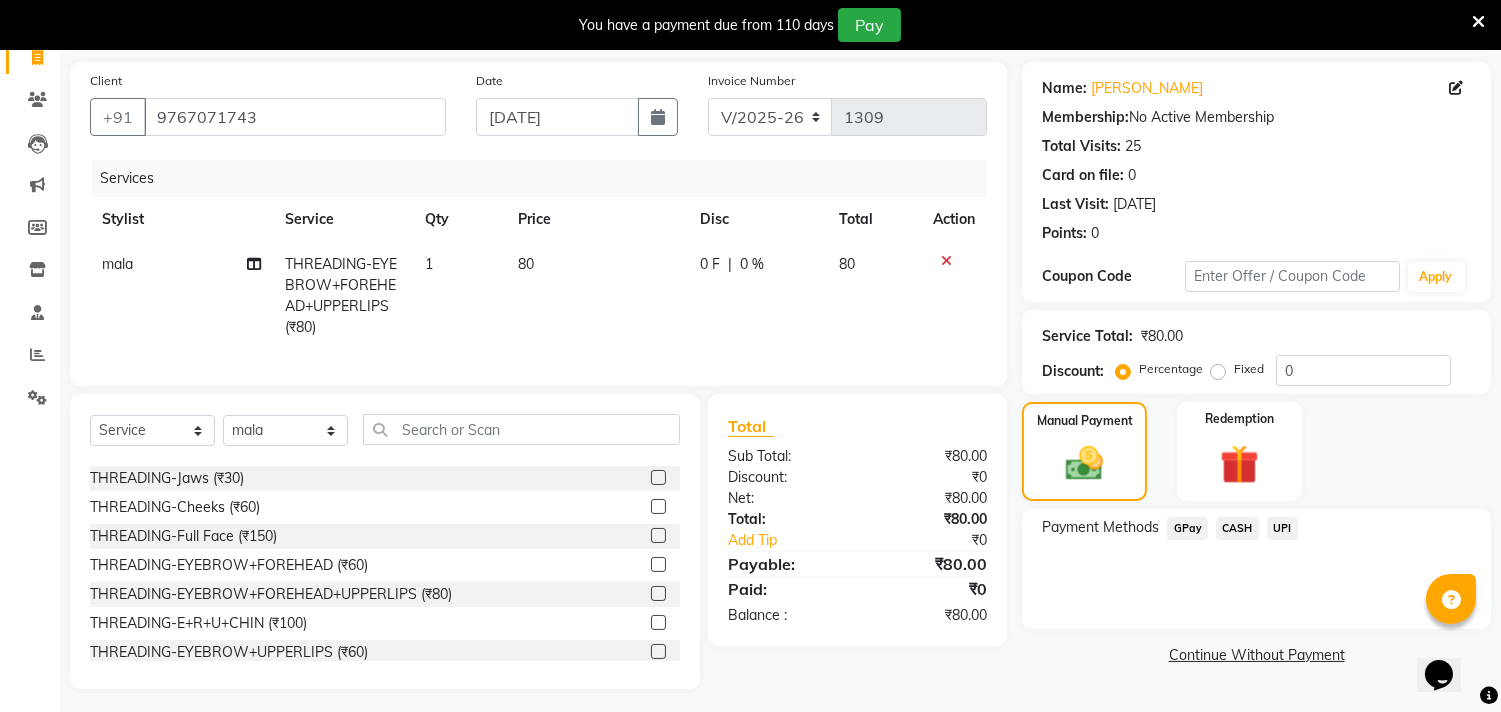 click on "GPay" 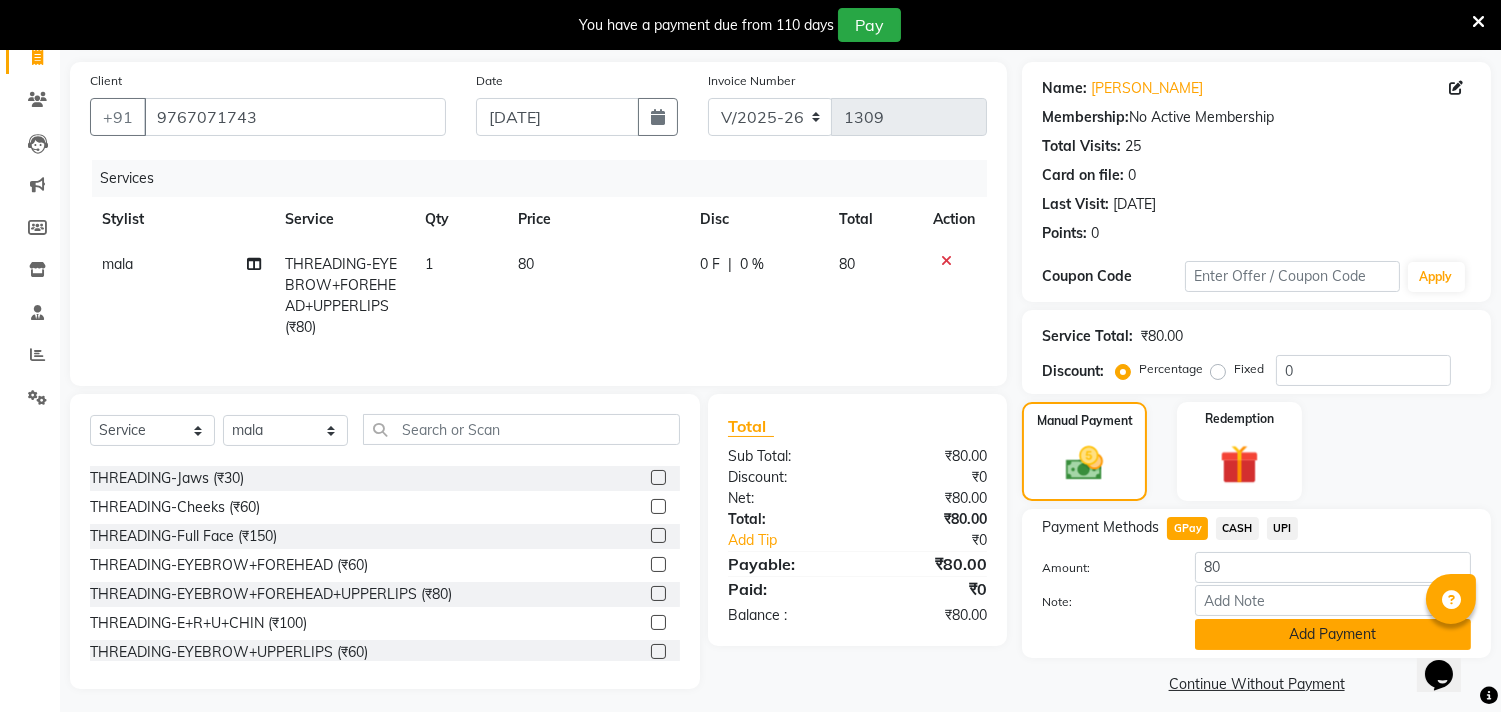 click on "Add Payment" 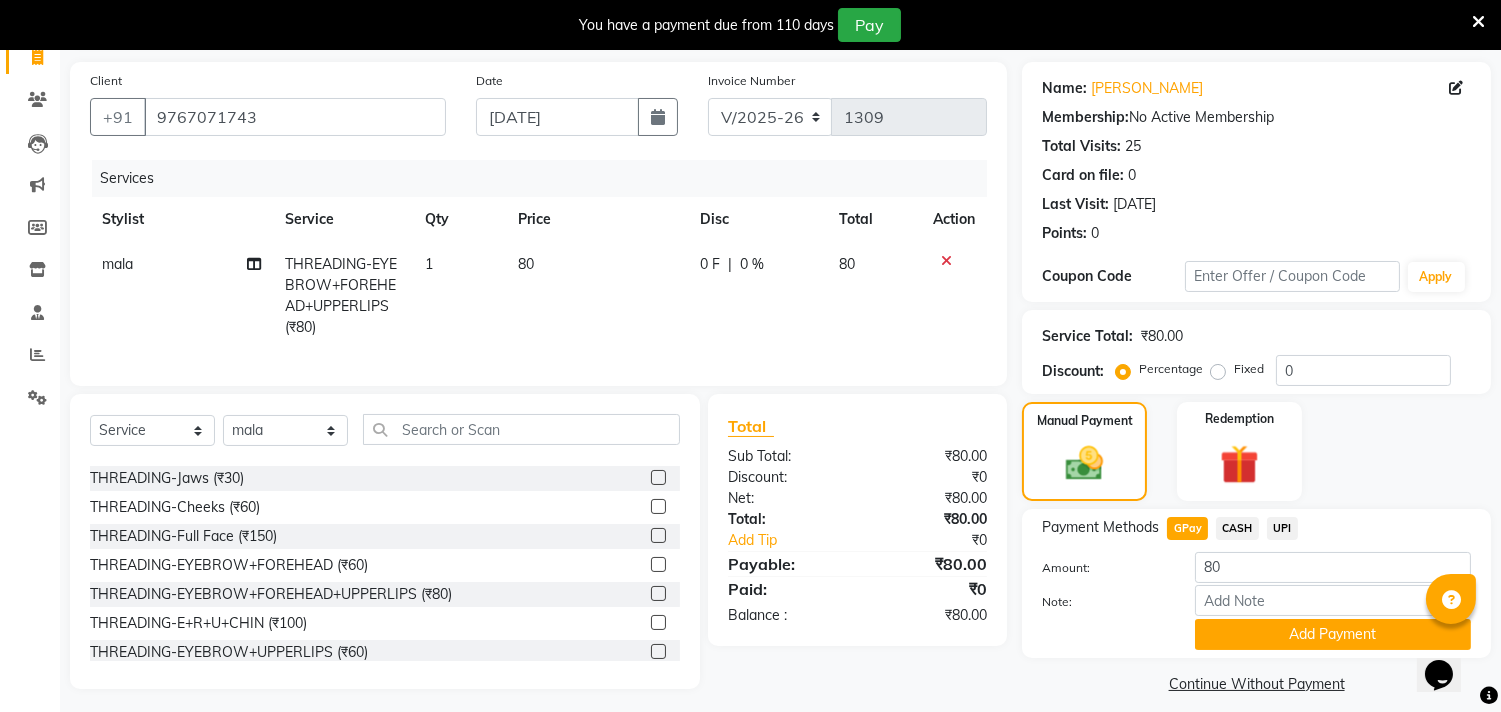 drag, startPoint x: 1257, startPoint y: 627, endPoint x: 1262, endPoint y: 618, distance: 10.29563 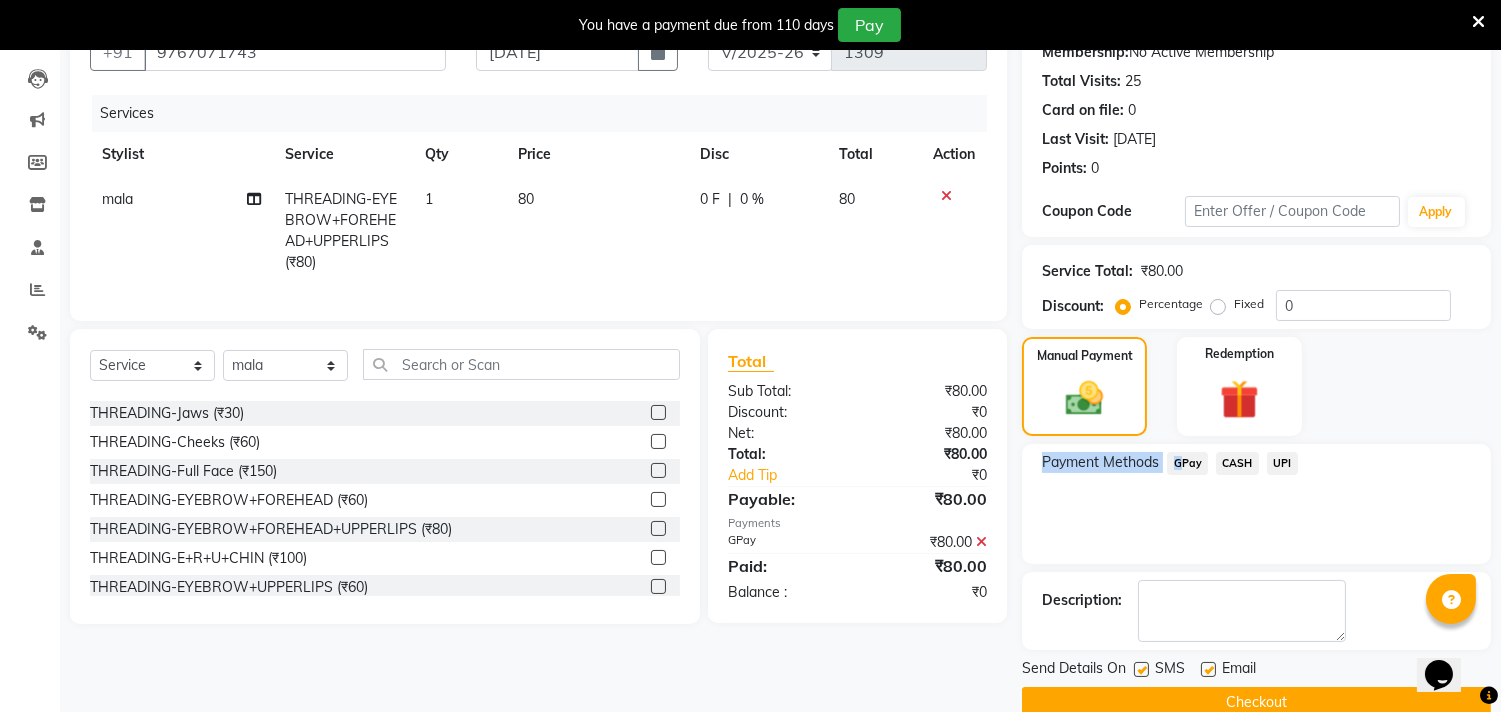 scroll, scrollTop: 237, scrollLeft: 0, axis: vertical 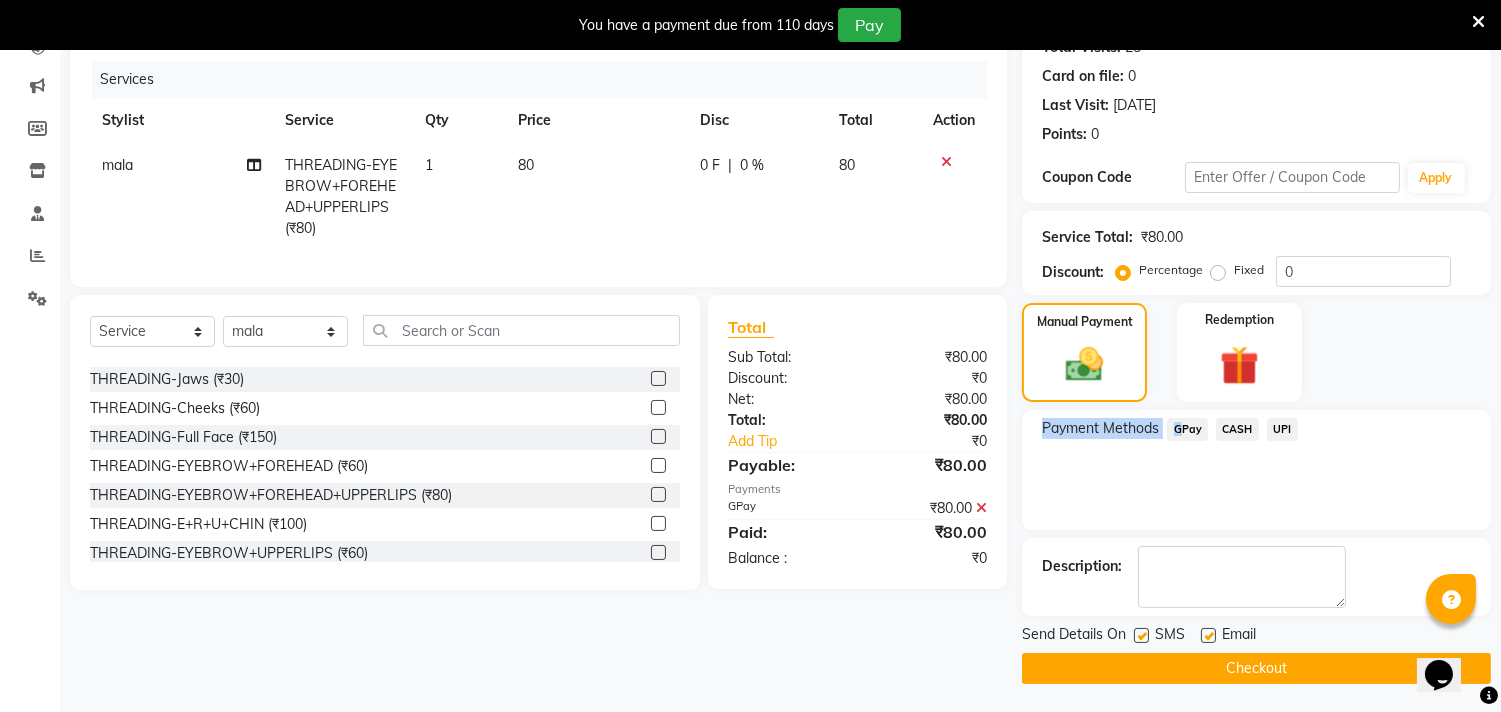 click on "Checkout" 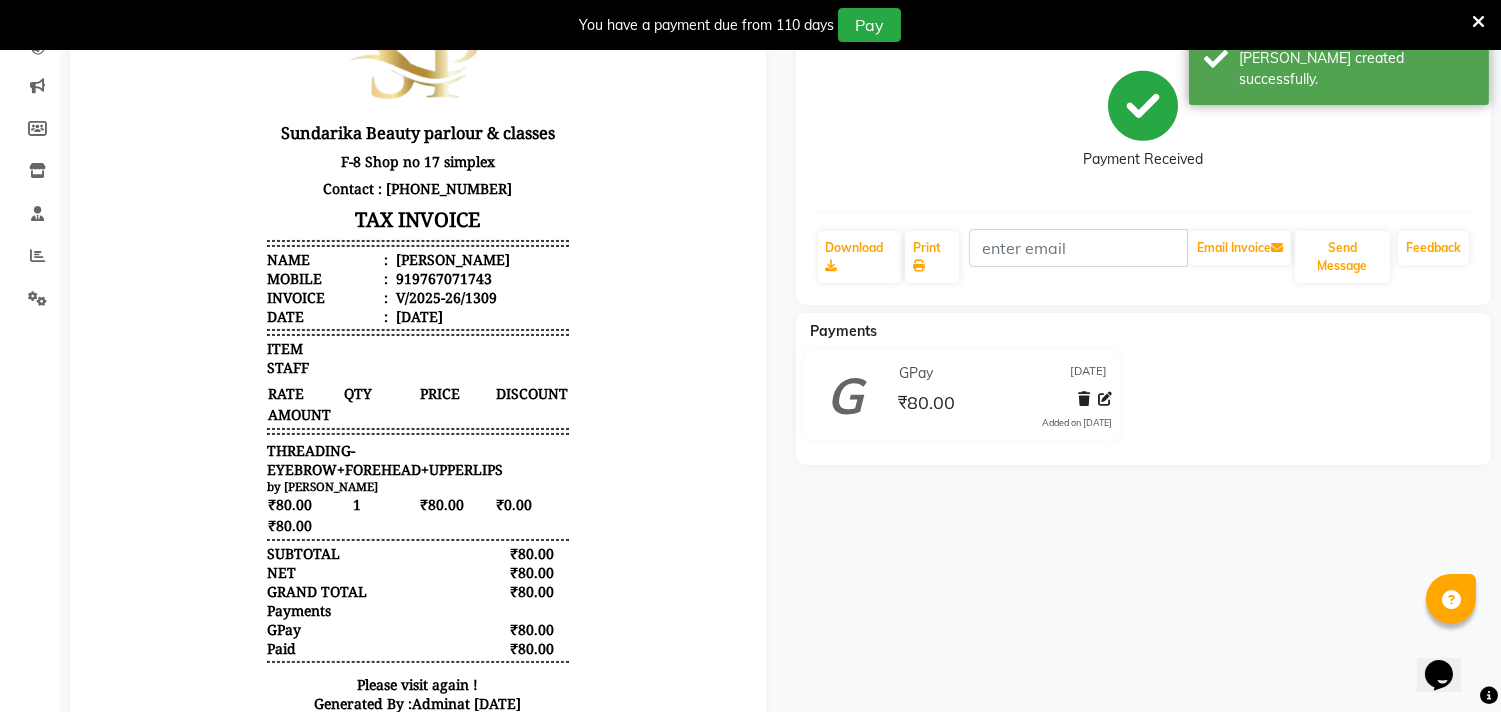 scroll, scrollTop: 0, scrollLeft: 0, axis: both 